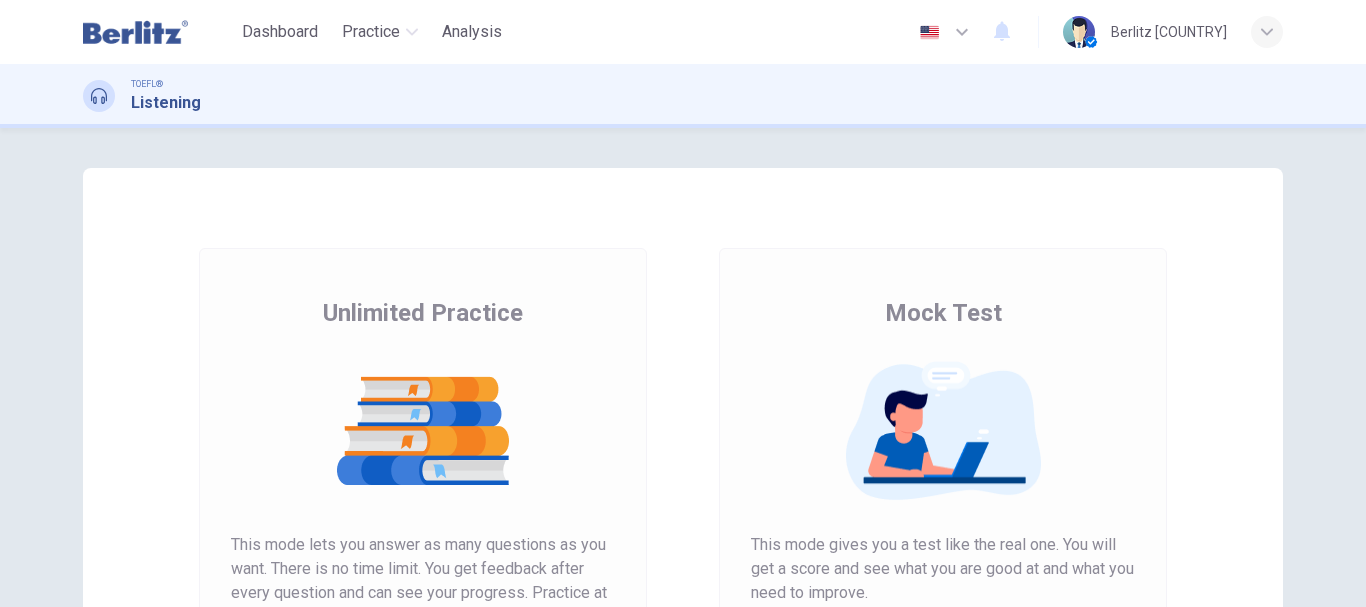 scroll, scrollTop: 0, scrollLeft: 0, axis: both 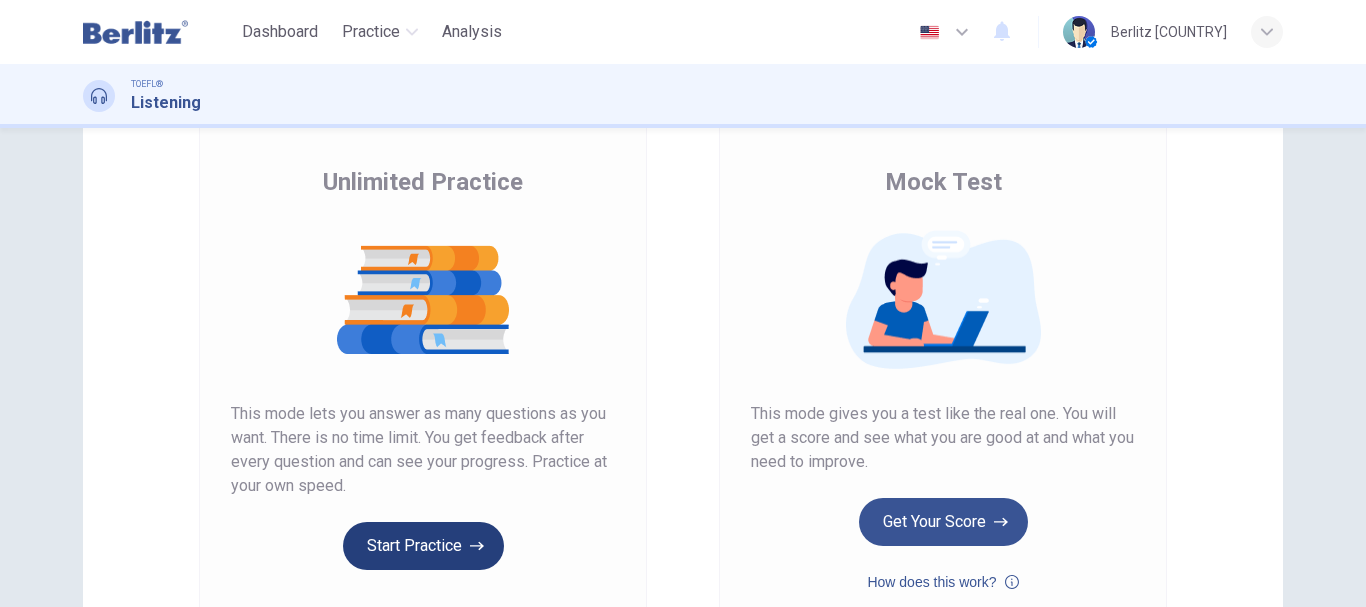 click on "Start Practice" at bounding box center [423, 546] 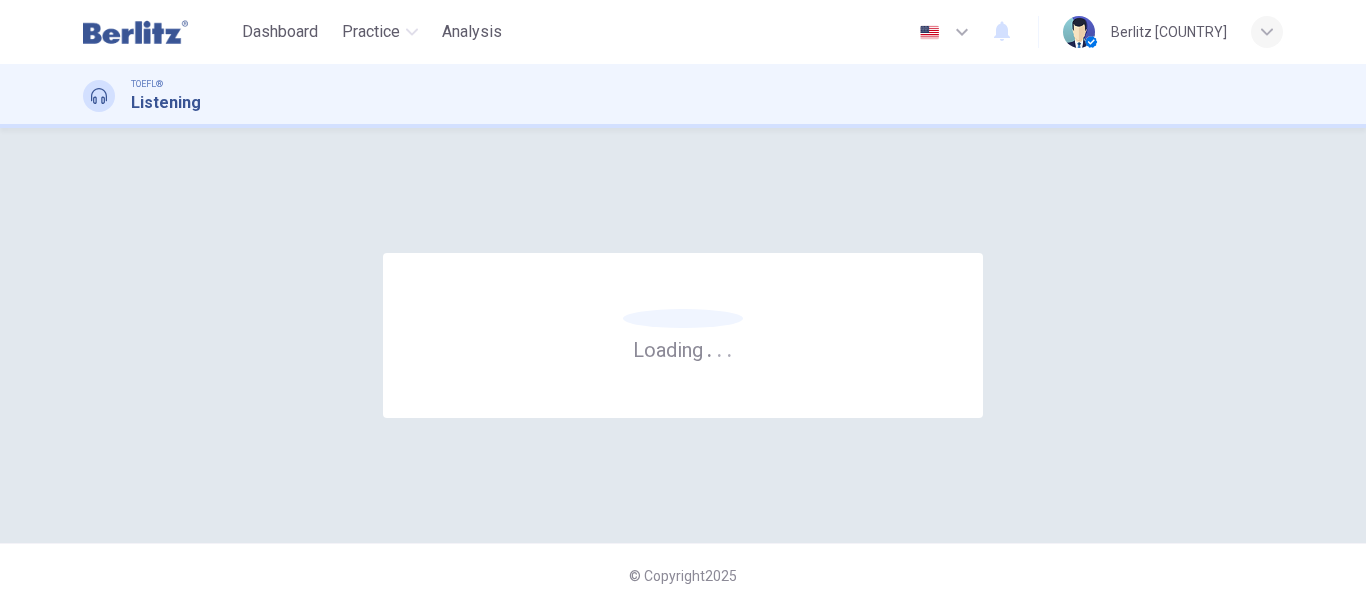 scroll, scrollTop: 0, scrollLeft: 0, axis: both 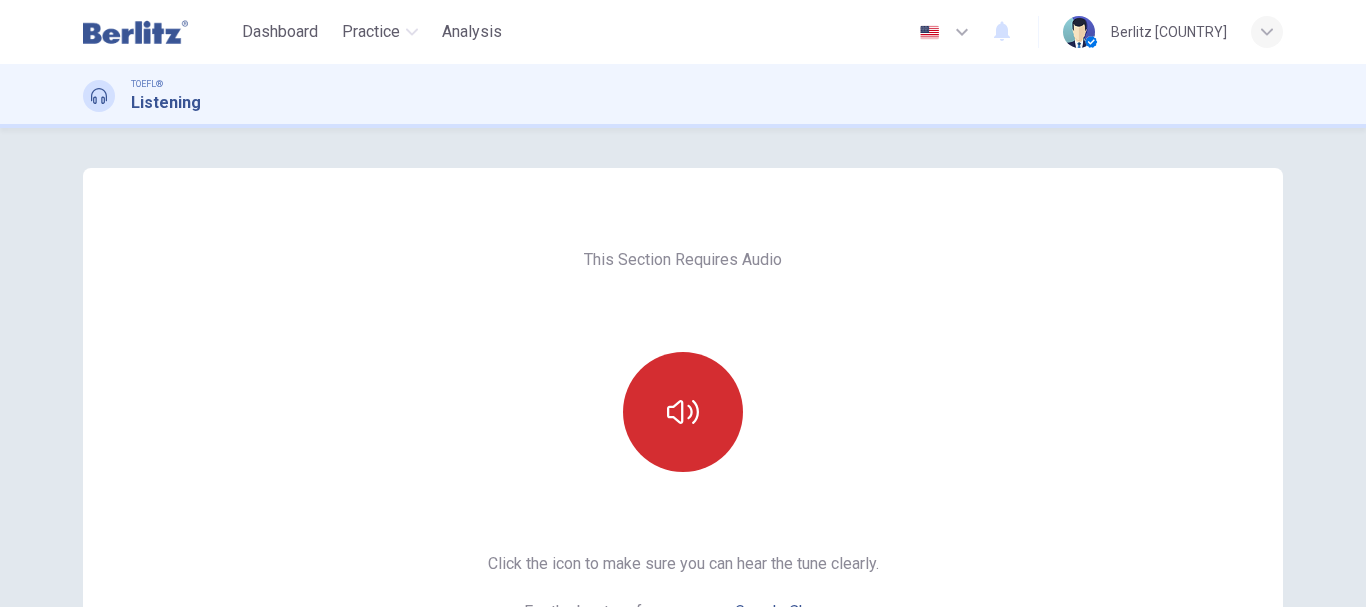 click 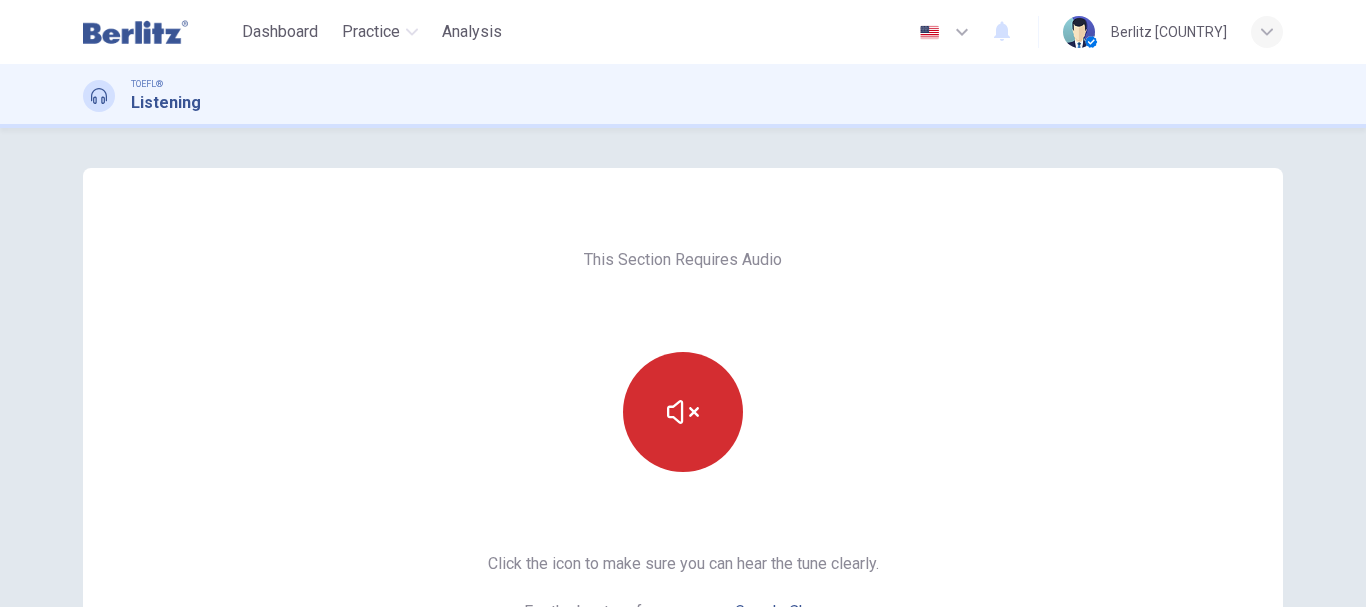 click at bounding box center [683, 412] 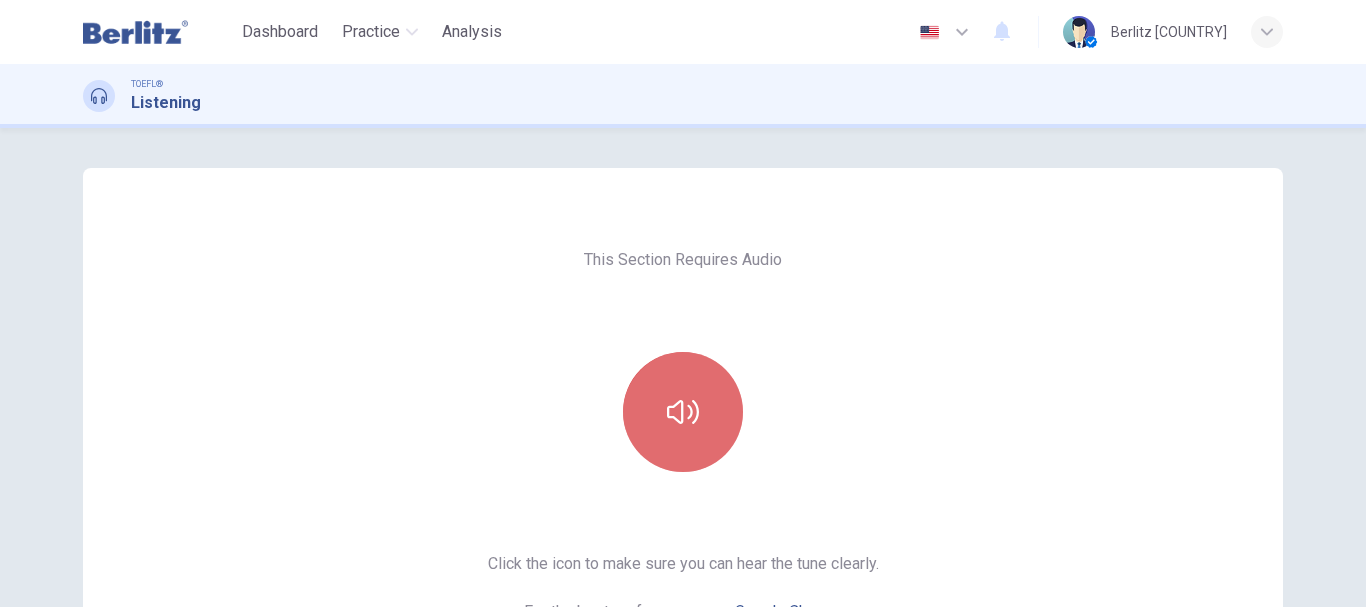 click at bounding box center [683, 412] 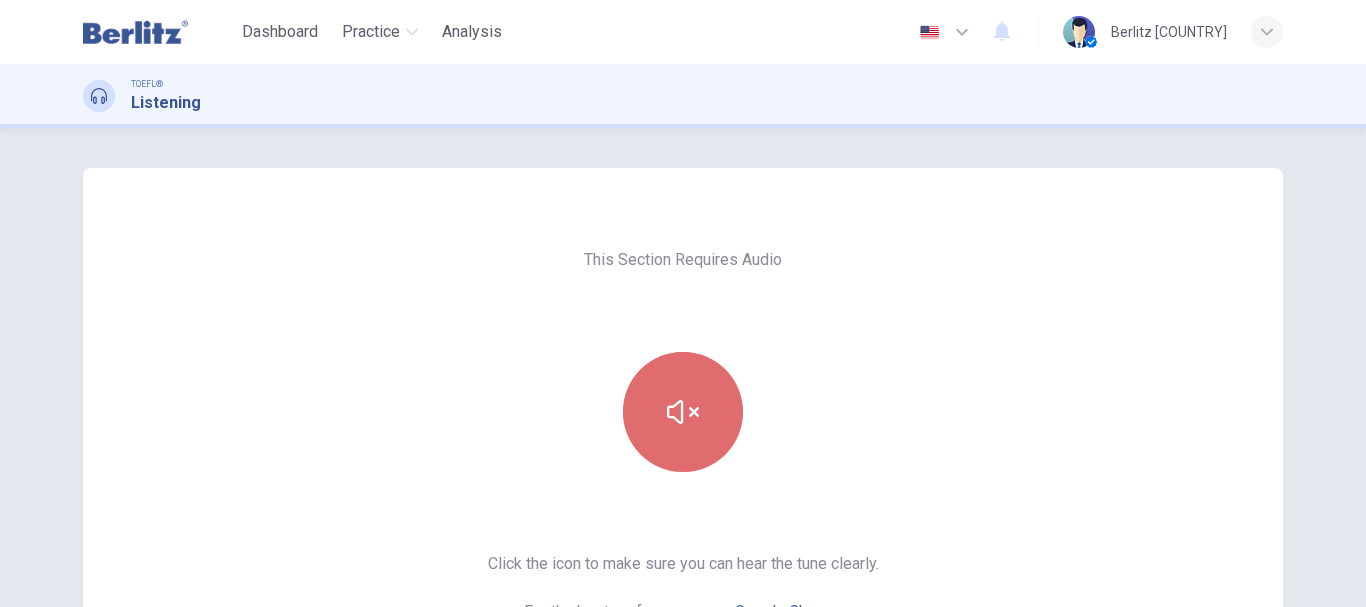 click at bounding box center (683, 412) 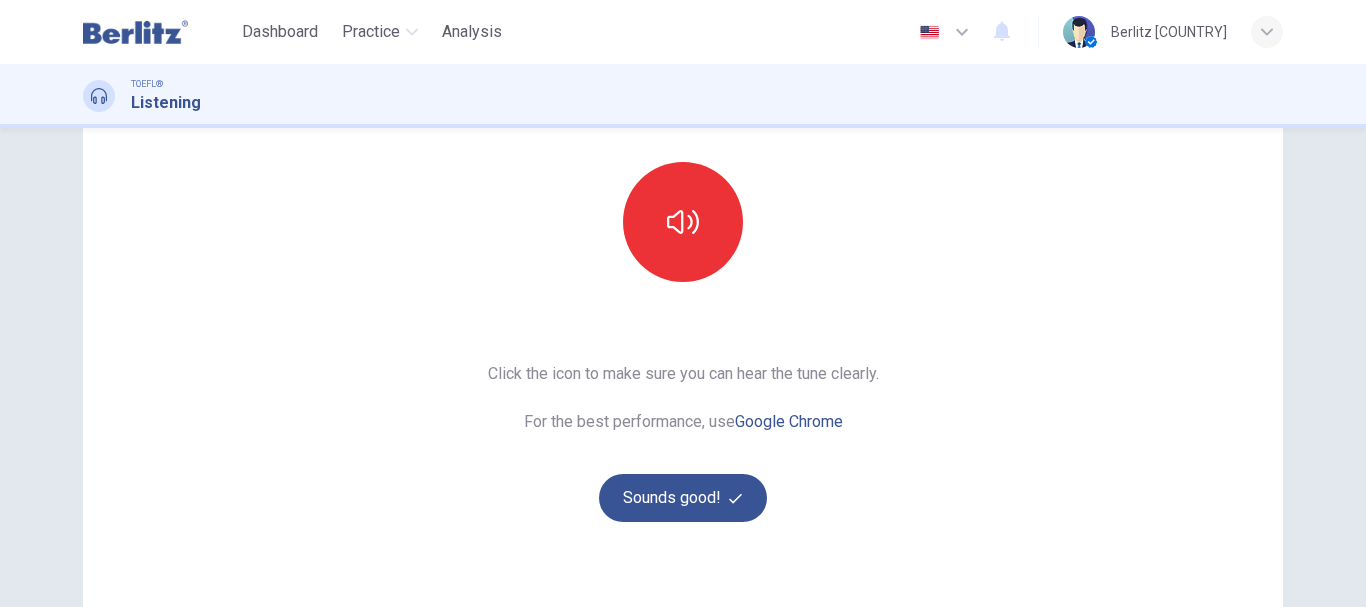 scroll, scrollTop: 192, scrollLeft: 0, axis: vertical 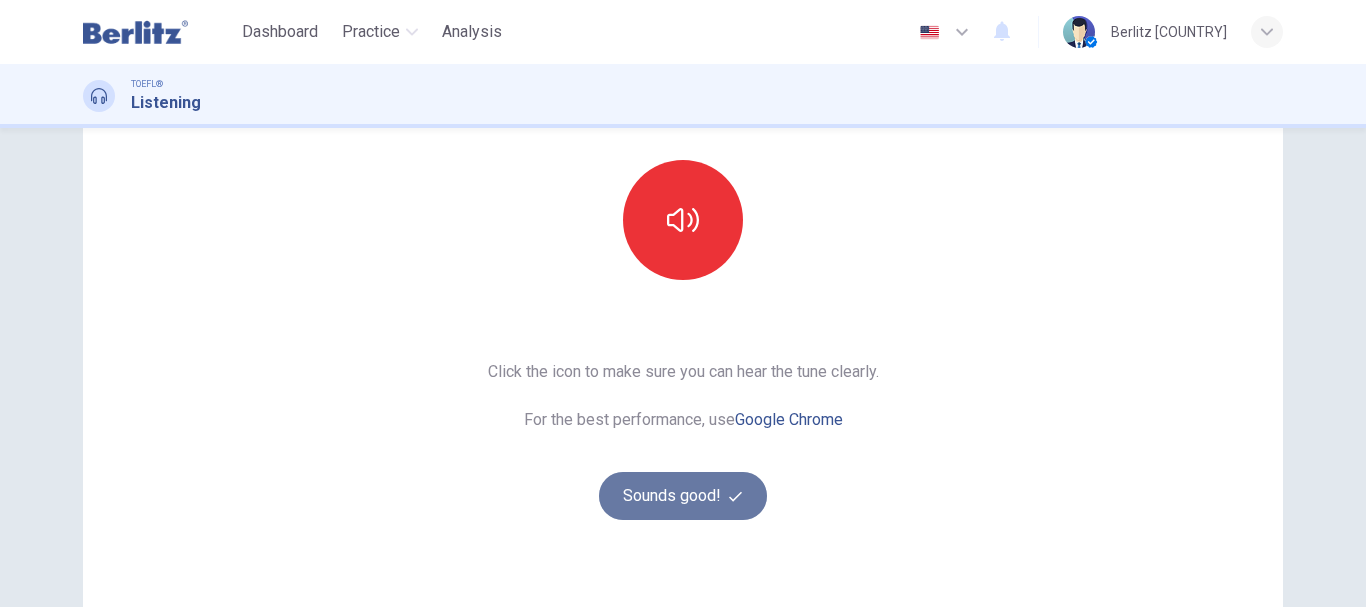 click on "Sounds good!" at bounding box center (683, 496) 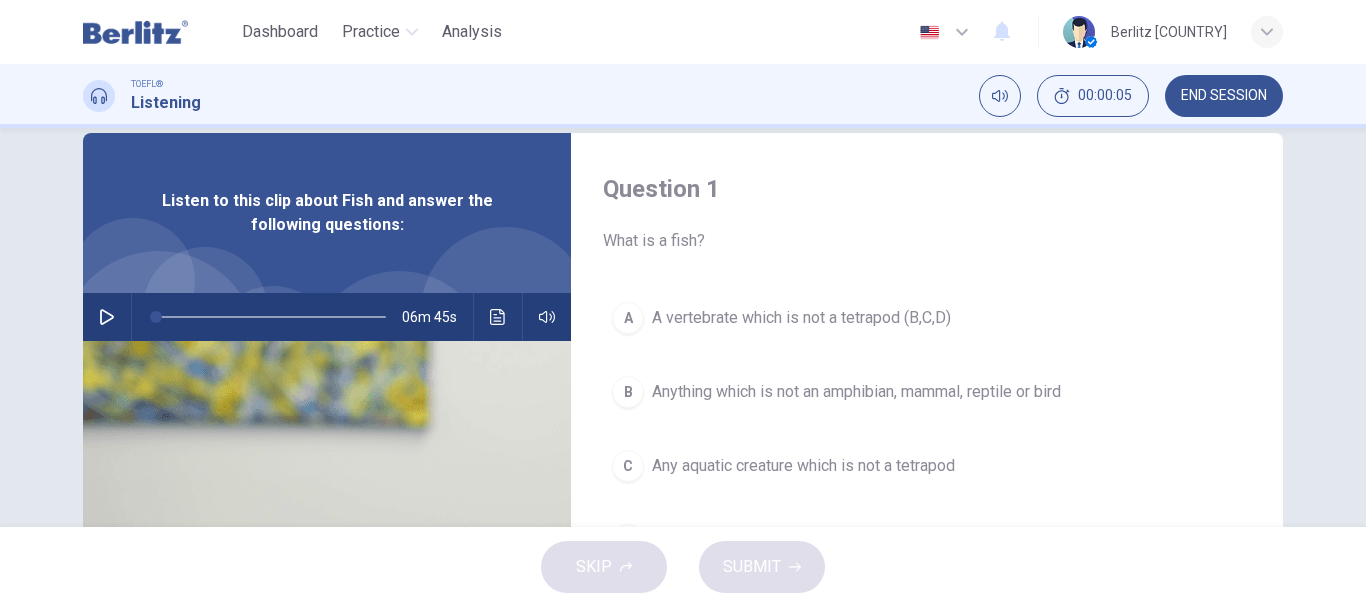 scroll, scrollTop: 31, scrollLeft: 0, axis: vertical 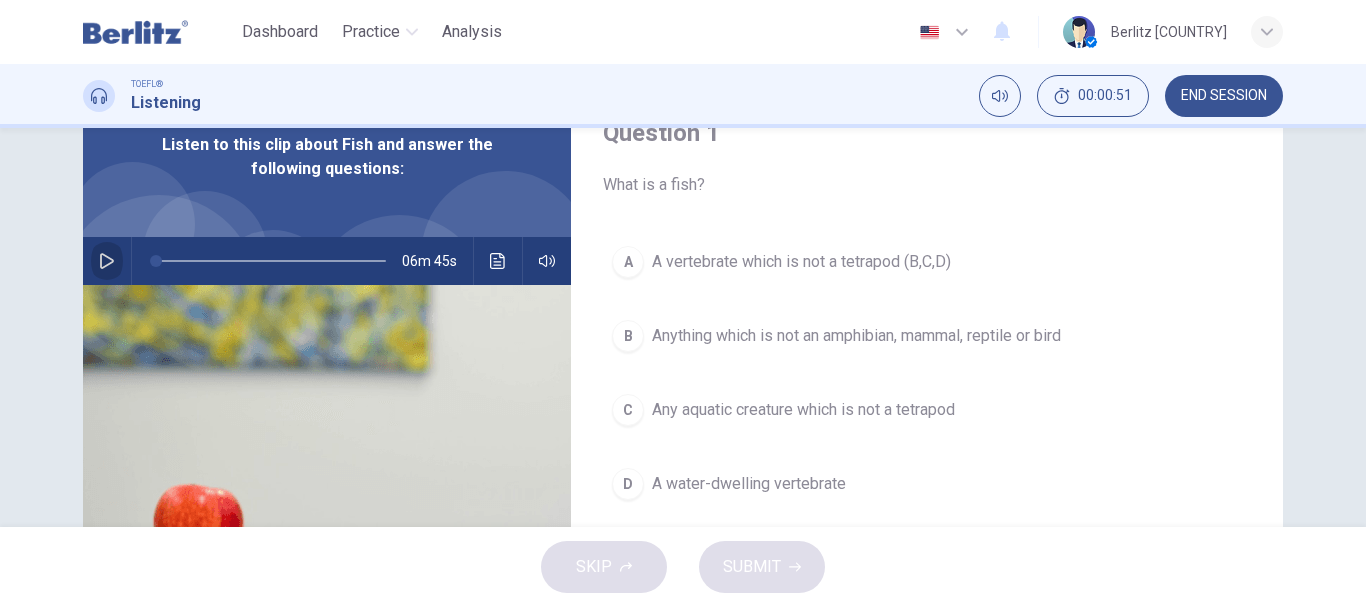click at bounding box center (107, 261) 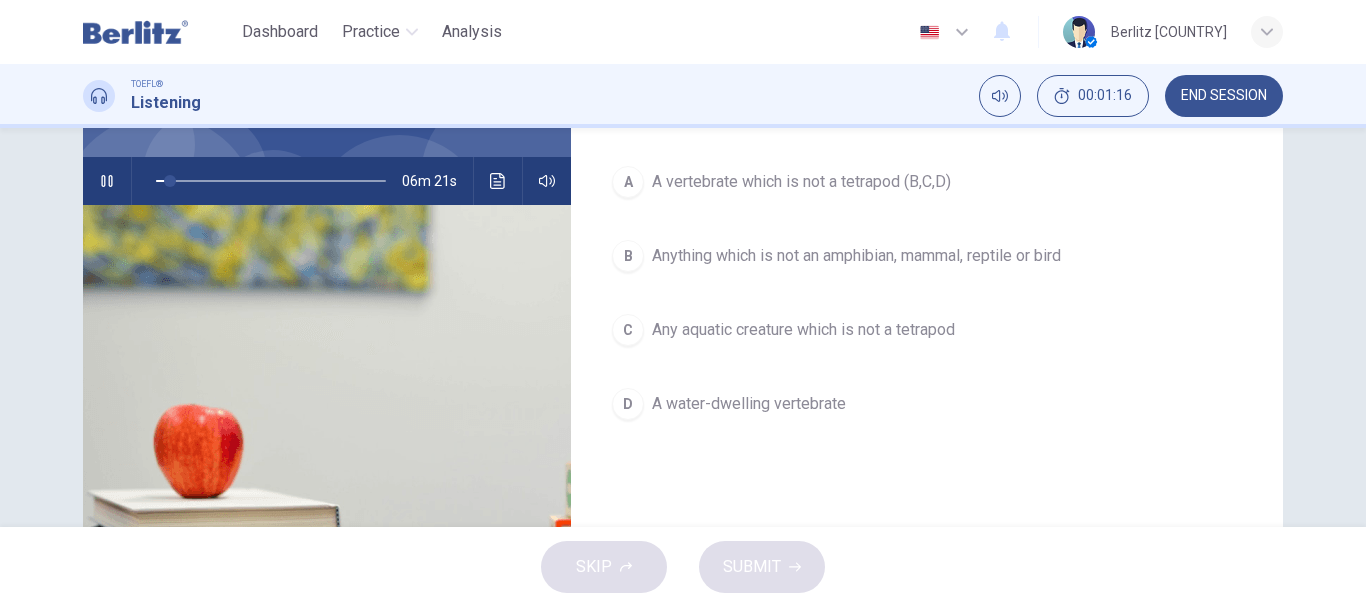 scroll, scrollTop: 174, scrollLeft: 0, axis: vertical 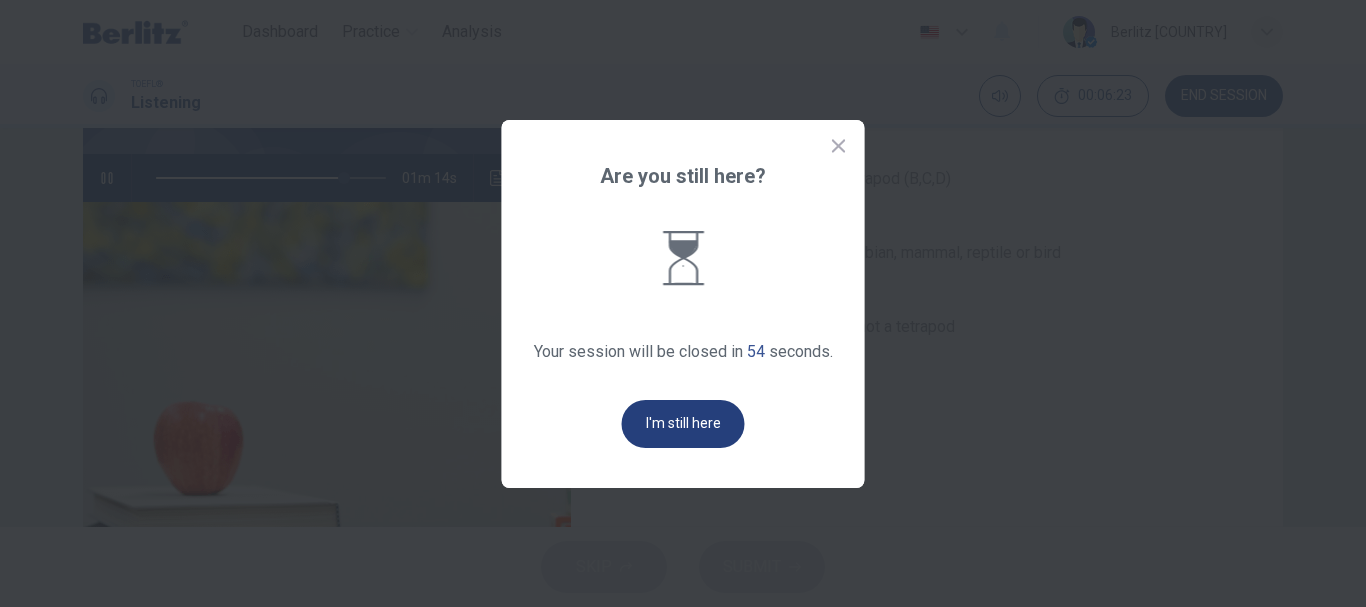 click on "I'm still here" at bounding box center (683, 424) 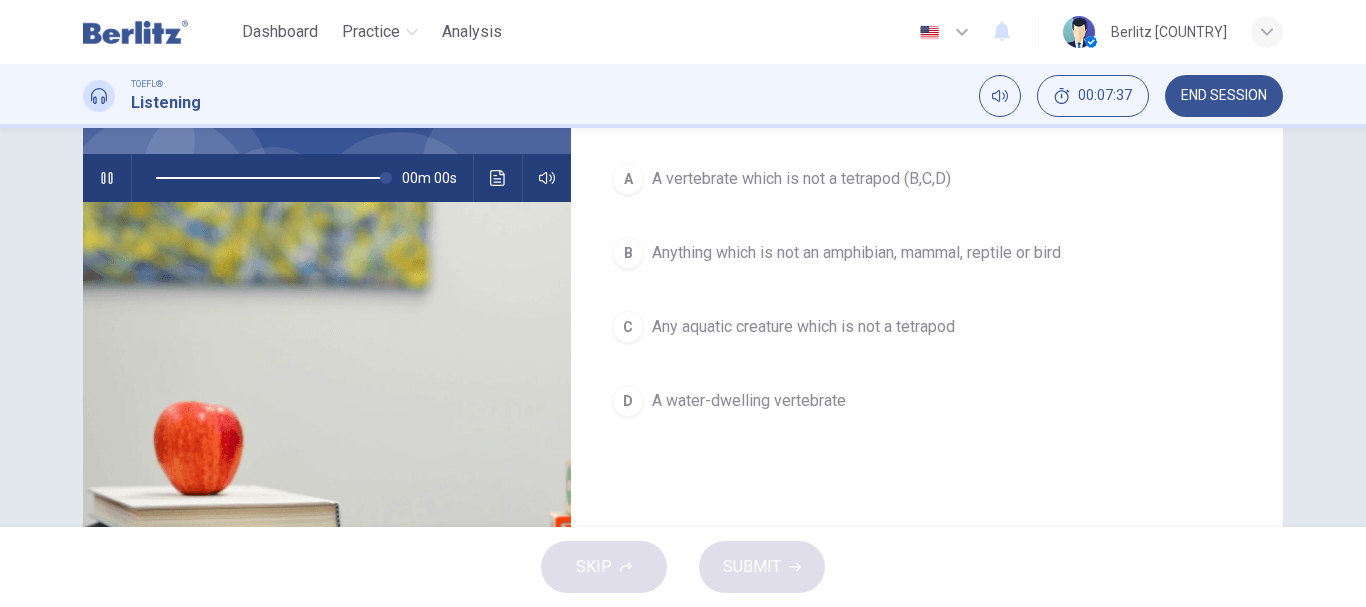 type on "*" 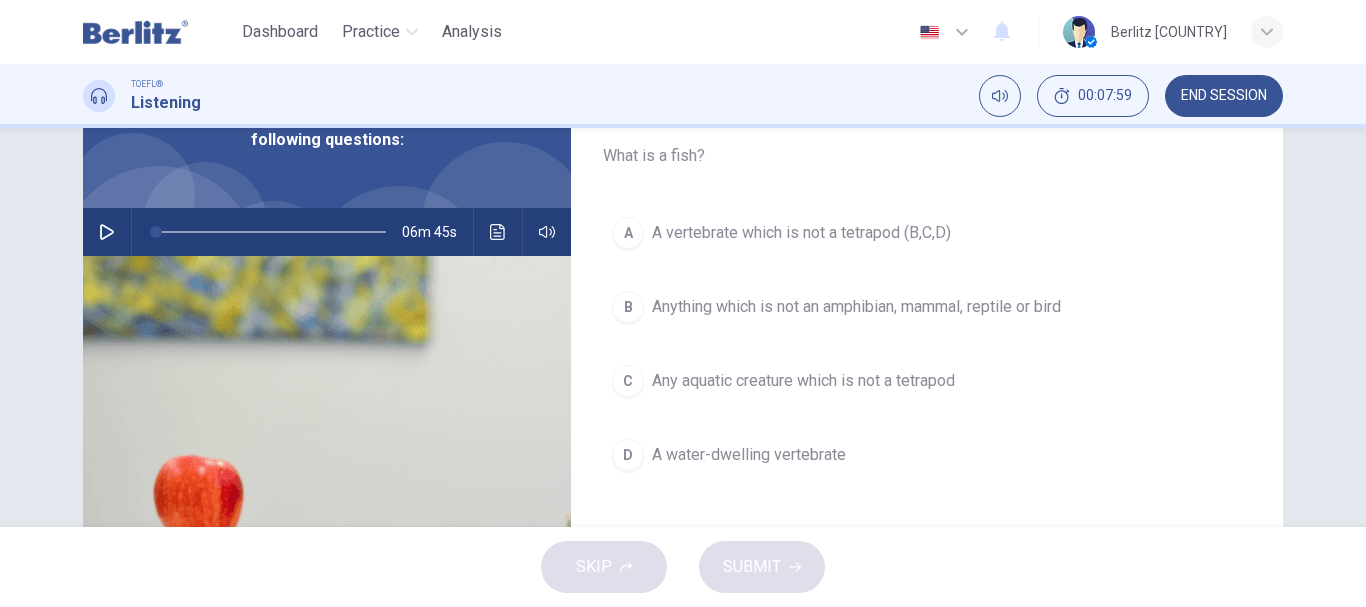 scroll, scrollTop: 118, scrollLeft: 0, axis: vertical 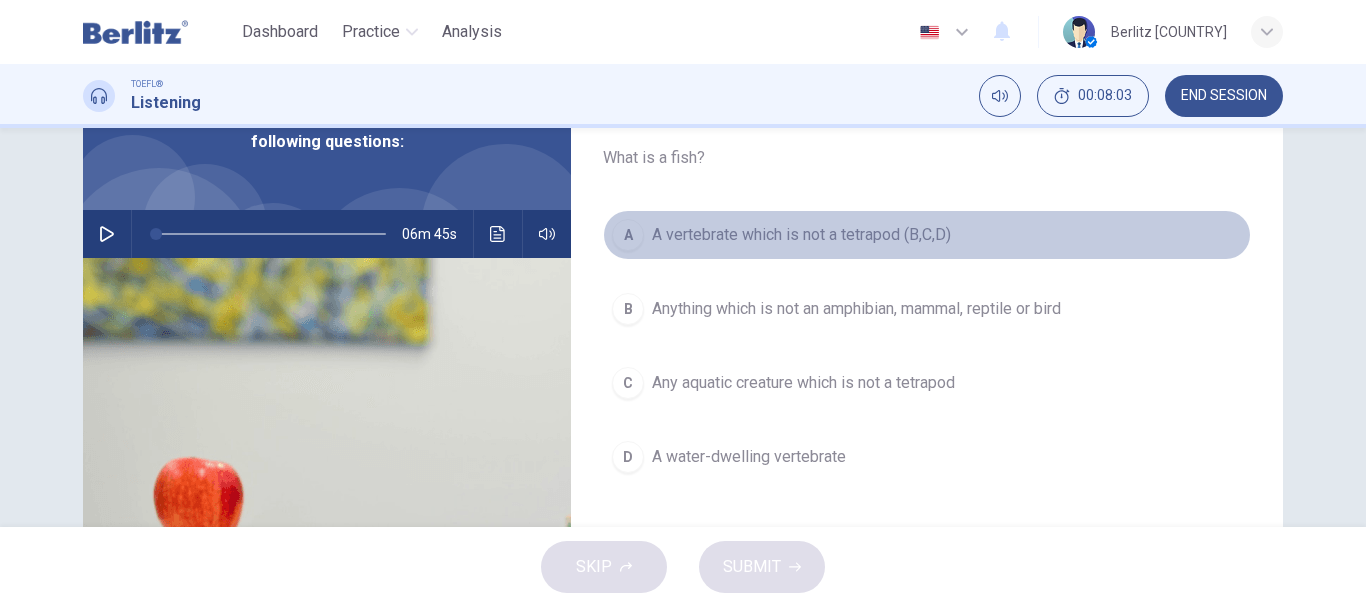 click on "A vertebrate which is not a tetrapod (B,C,D)" at bounding box center (801, 235) 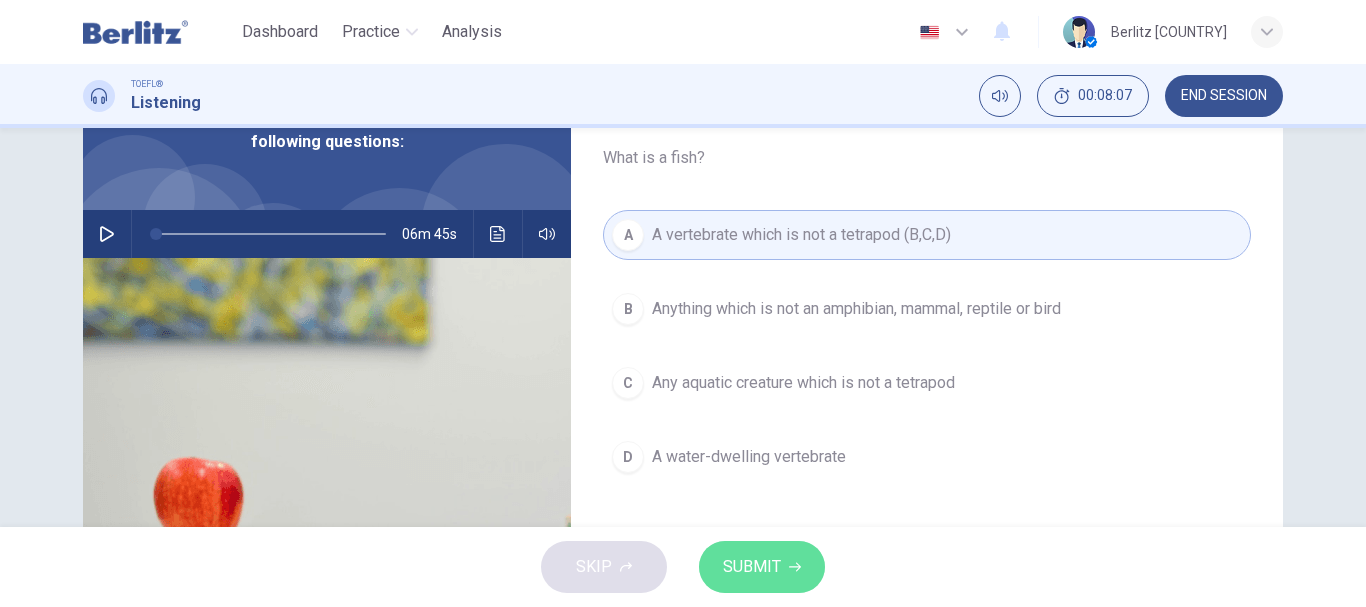 click on "SUBMIT" at bounding box center (762, 567) 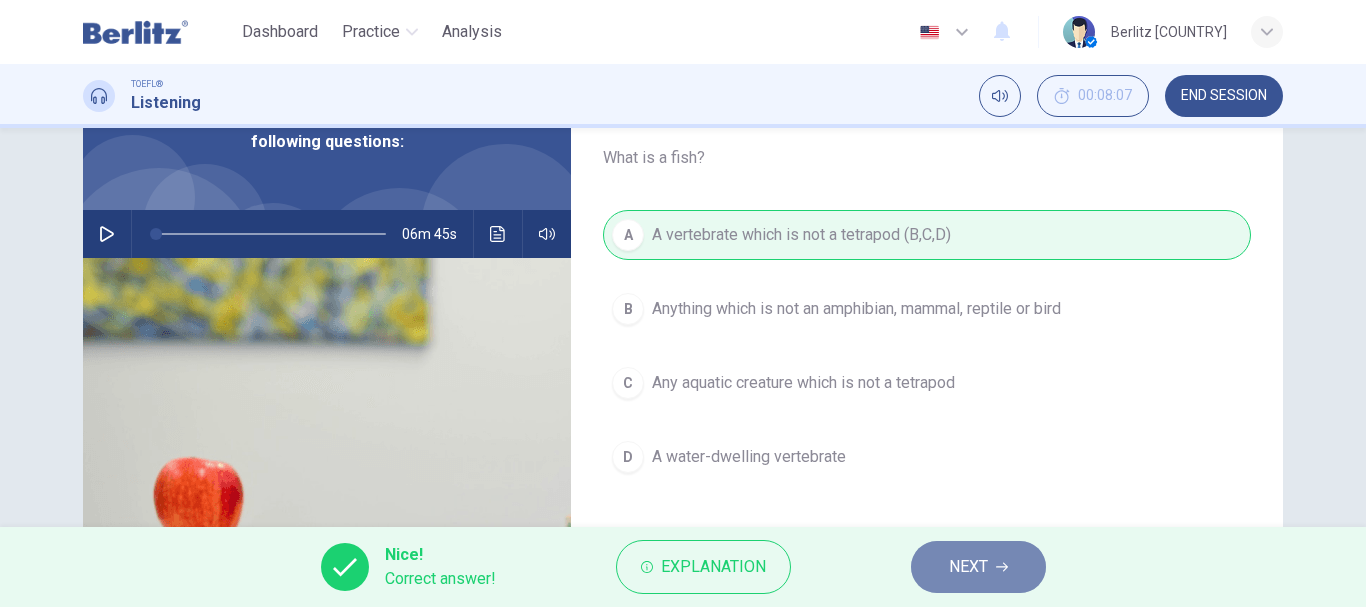 click on "NEXT" at bounding box center [978, 567] 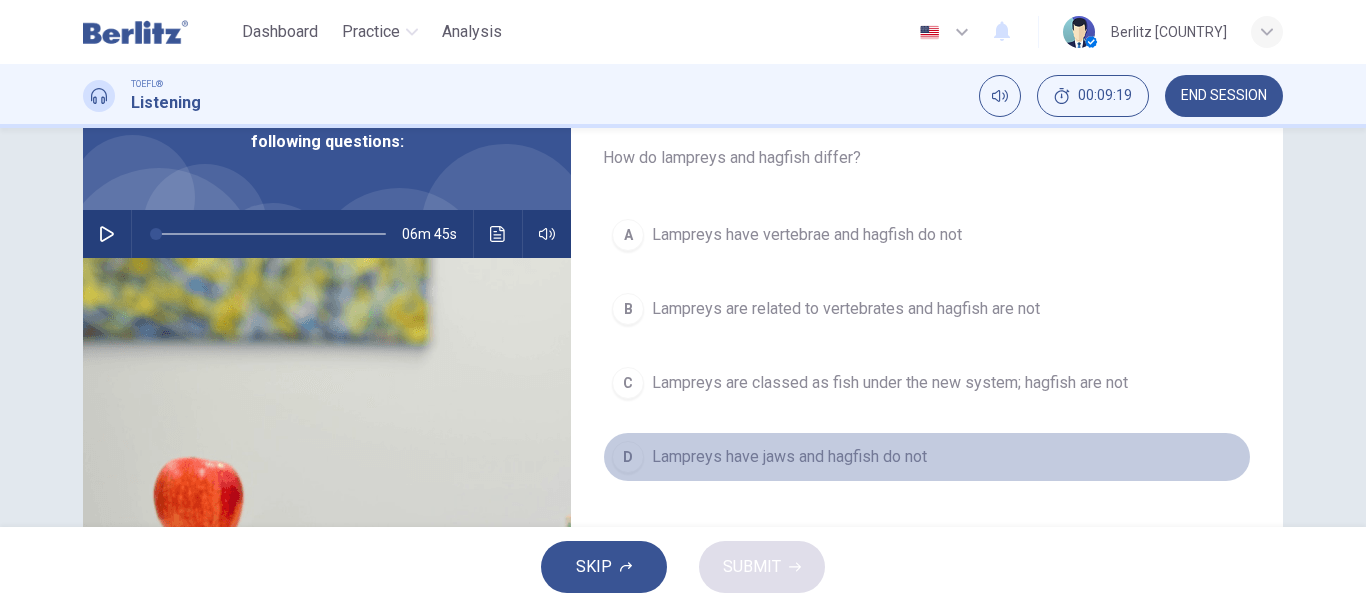 click on "Lampreys have jaws and hagfish do not" at bounding box center [789, 457] 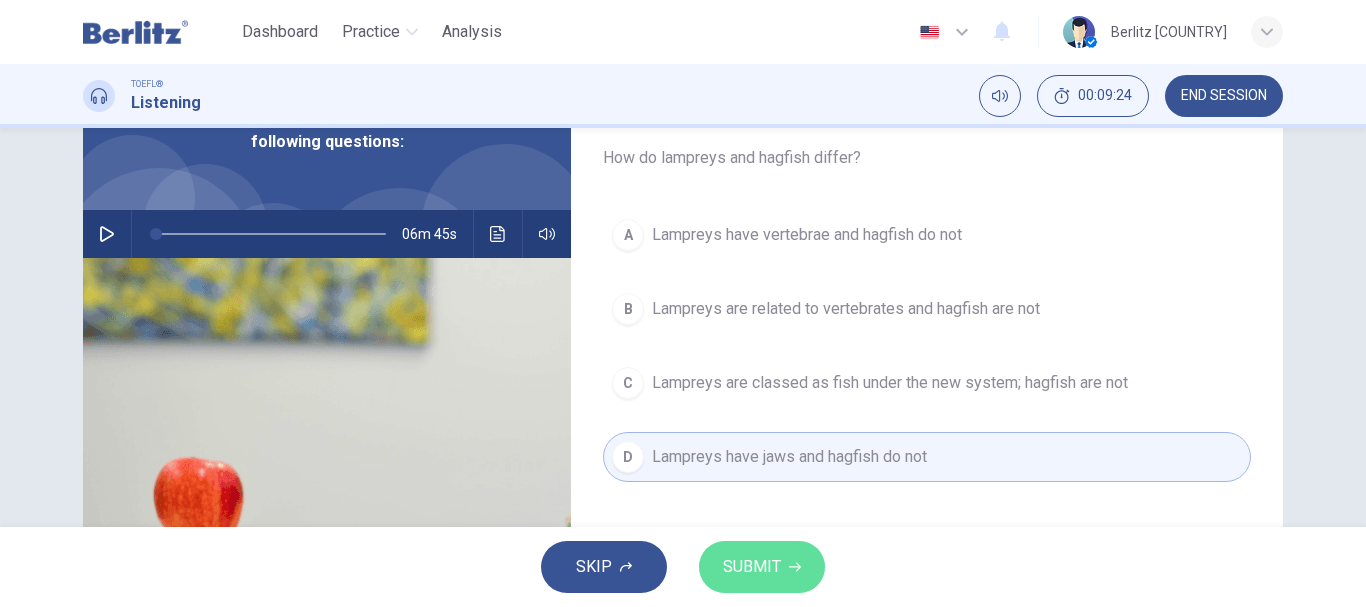 click on "SUBMIT" at bounding box center [752, 567] 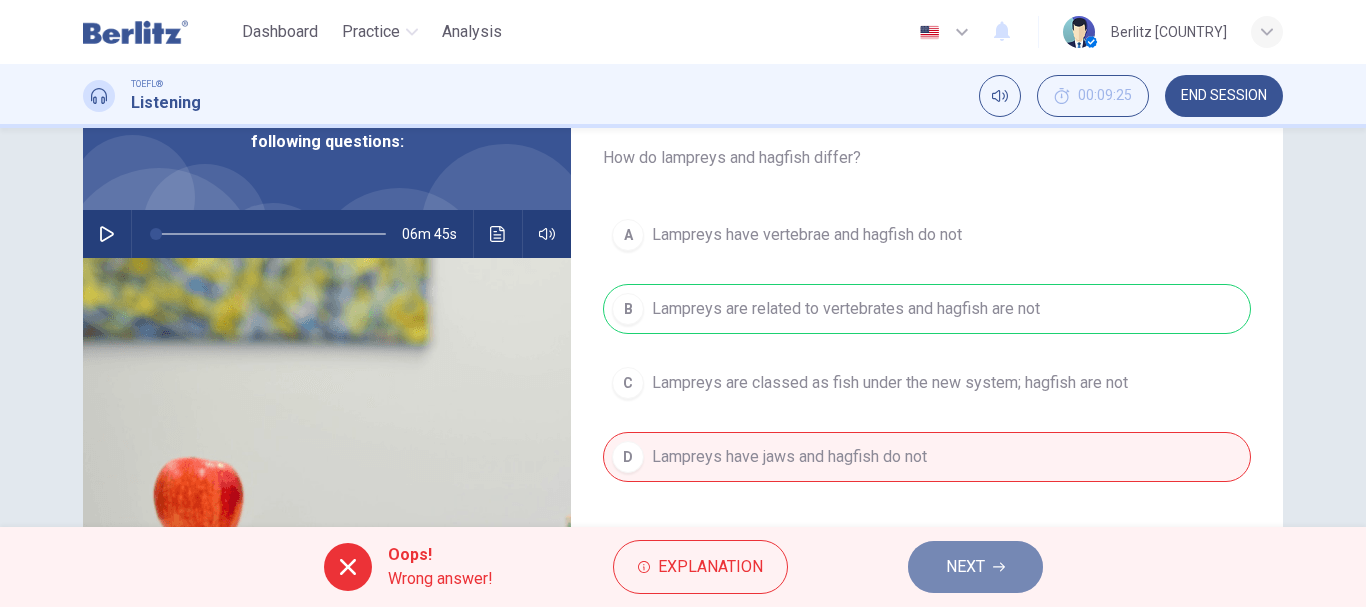 click on "NEXT" at bounding box center (965, 567) 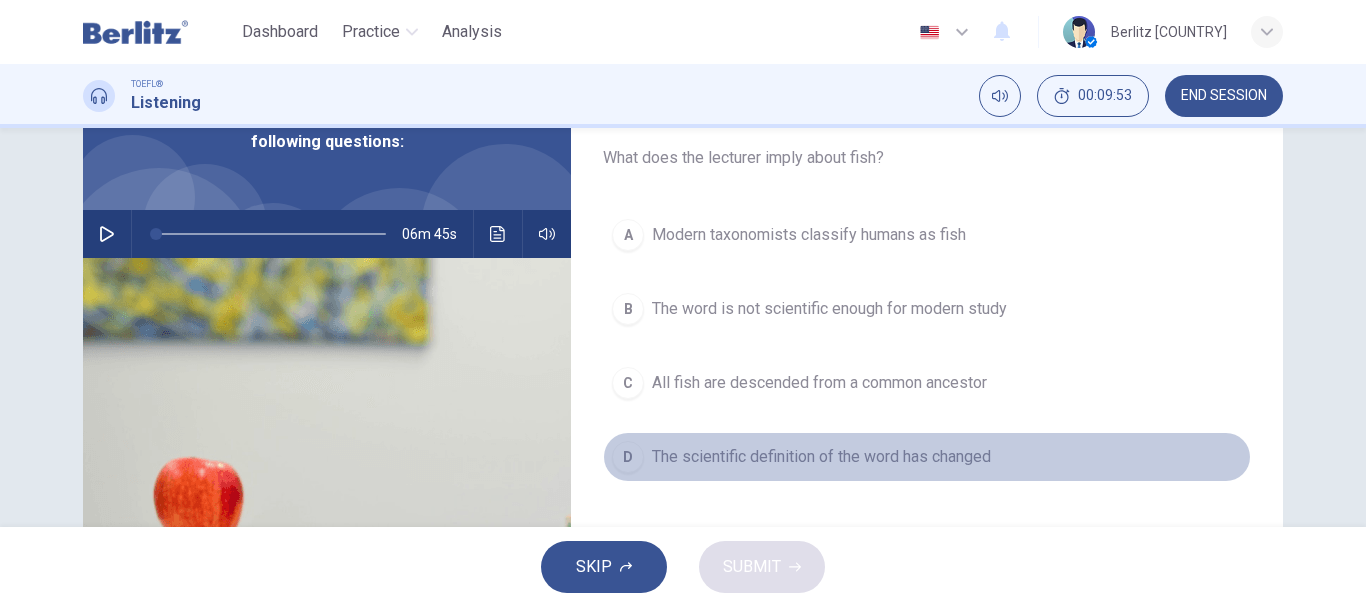 click on "The scientific definition of the word has changed" at bounding box center (821, 457) 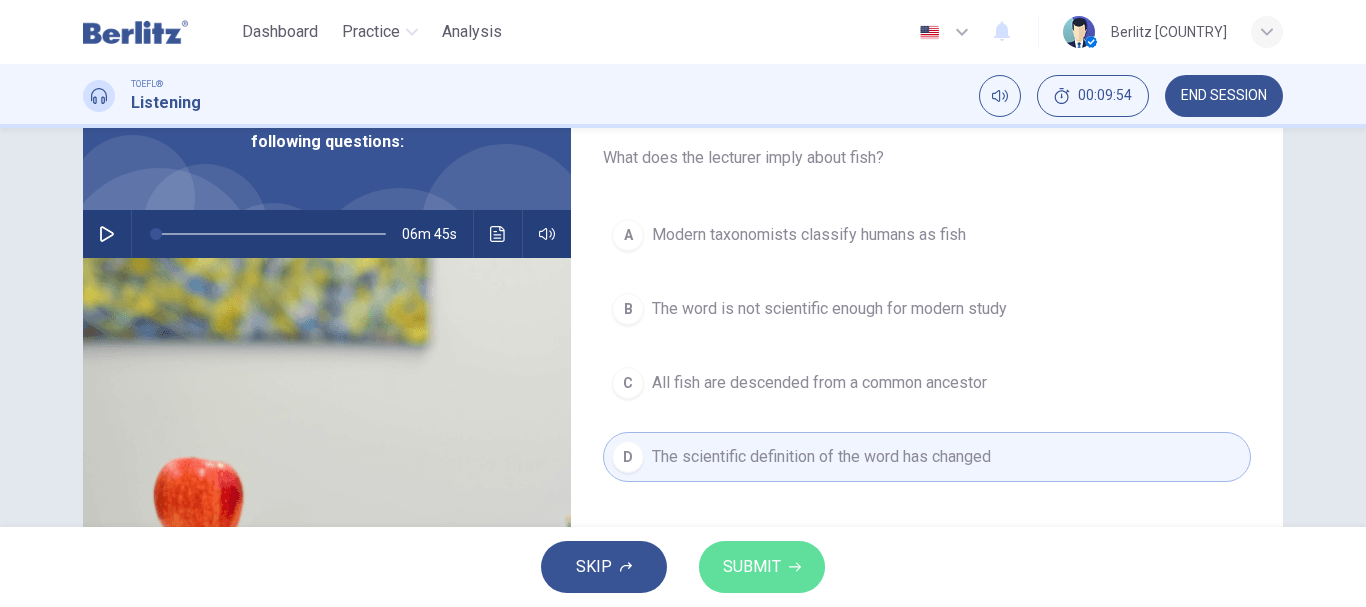 click on "SUBMIT" at bounding box center [752, 567] 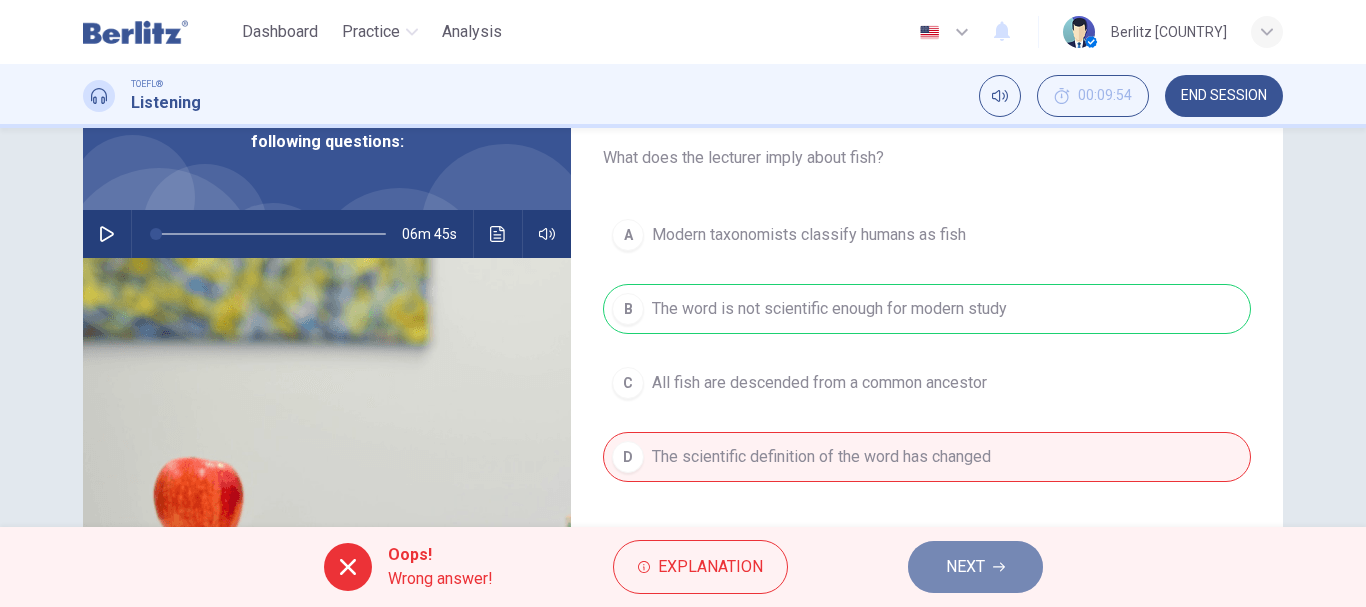 click on "NEXT" at bounding box center [965, 567] 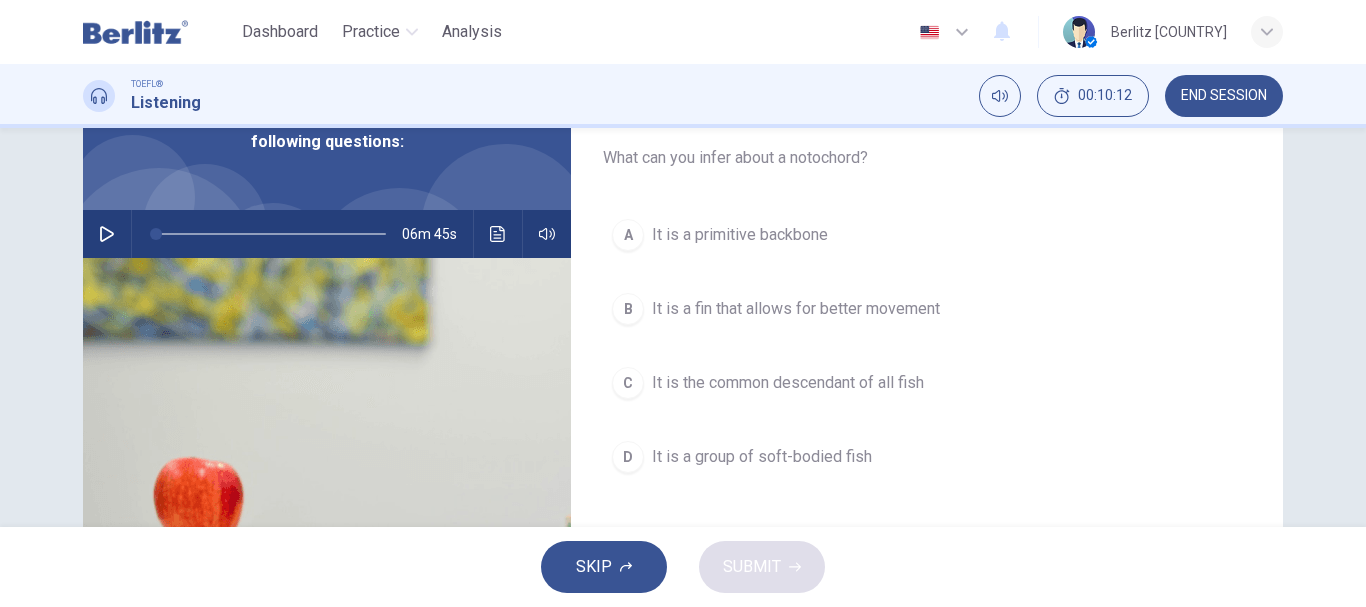 click on "It is a primitive backbone" at bounding box center (740, 235) 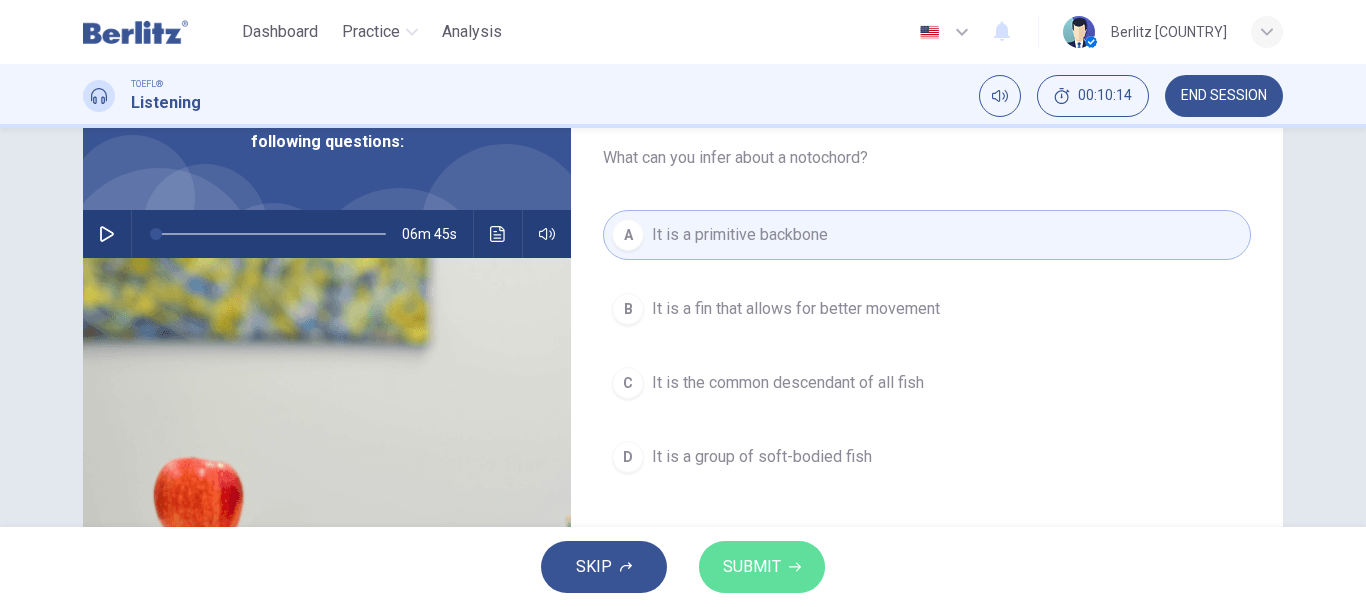 click on "SUBMIT" at bounding box center [752, 567] 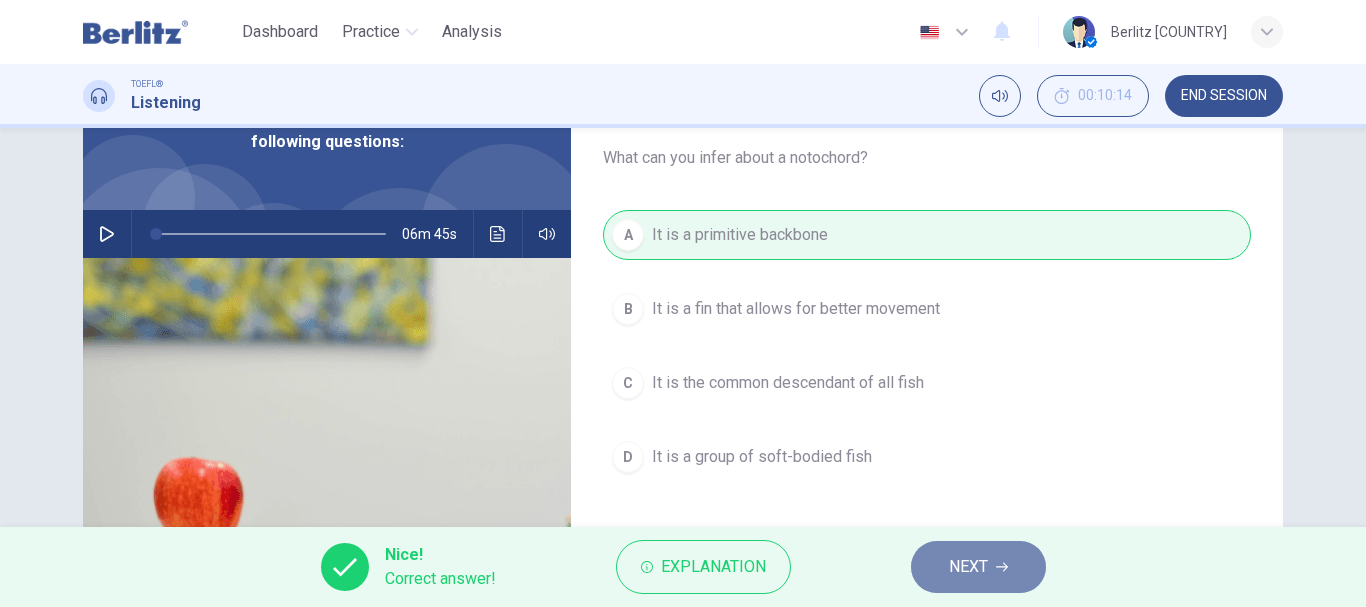 click on "NEXT" at bounding box center (968, 567) 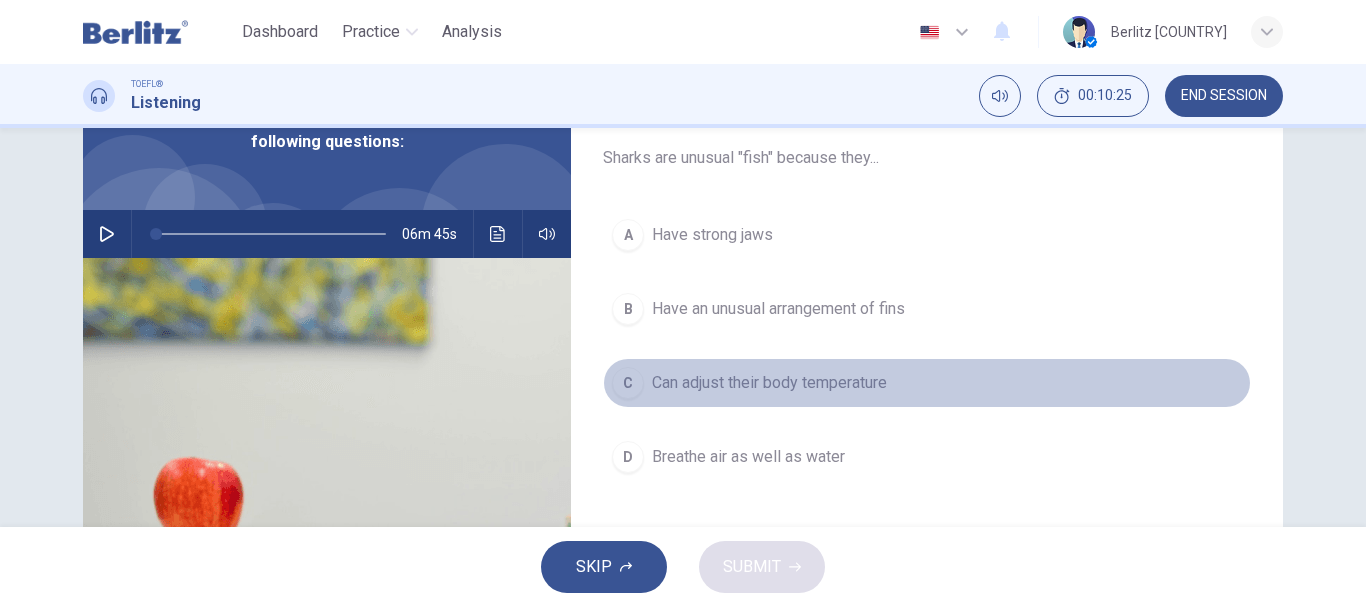 click on "Can adjust their body temperature" at bounding box center (769, 383) 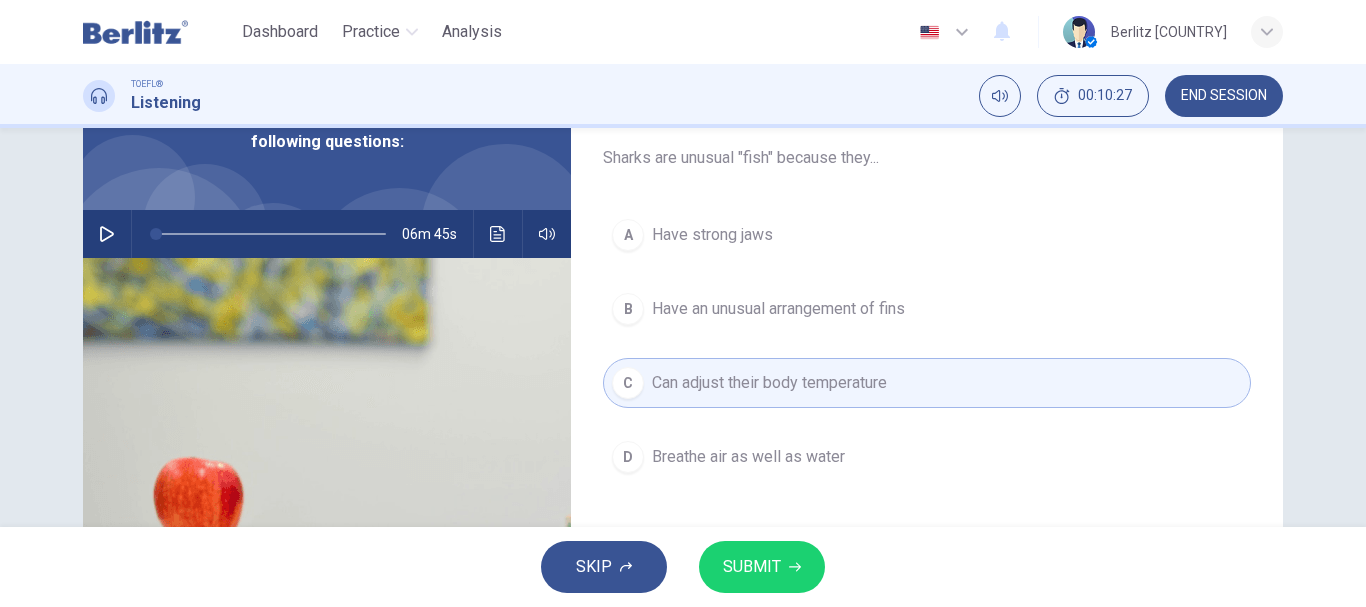 click on "SUBMIT" at bounding box center [762, 567] 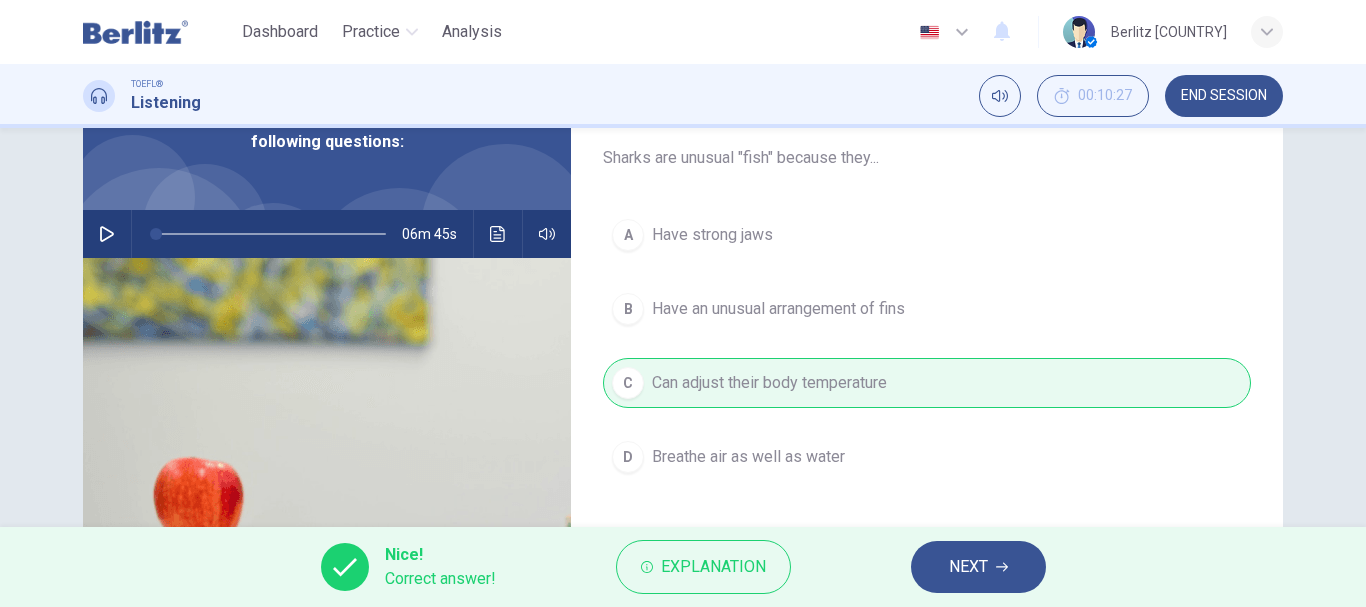 click on "NEXT" at bounding box center (968, 567) 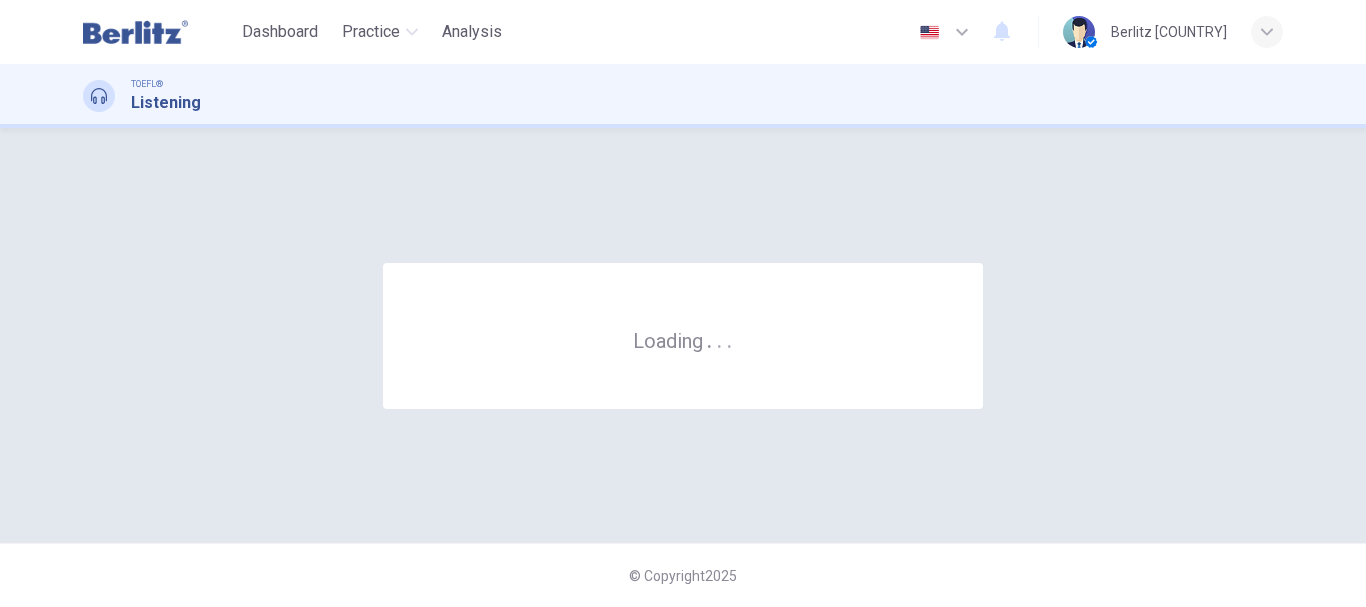 scroll, scrollTop: 0, scrollLeft: 0, axis: both 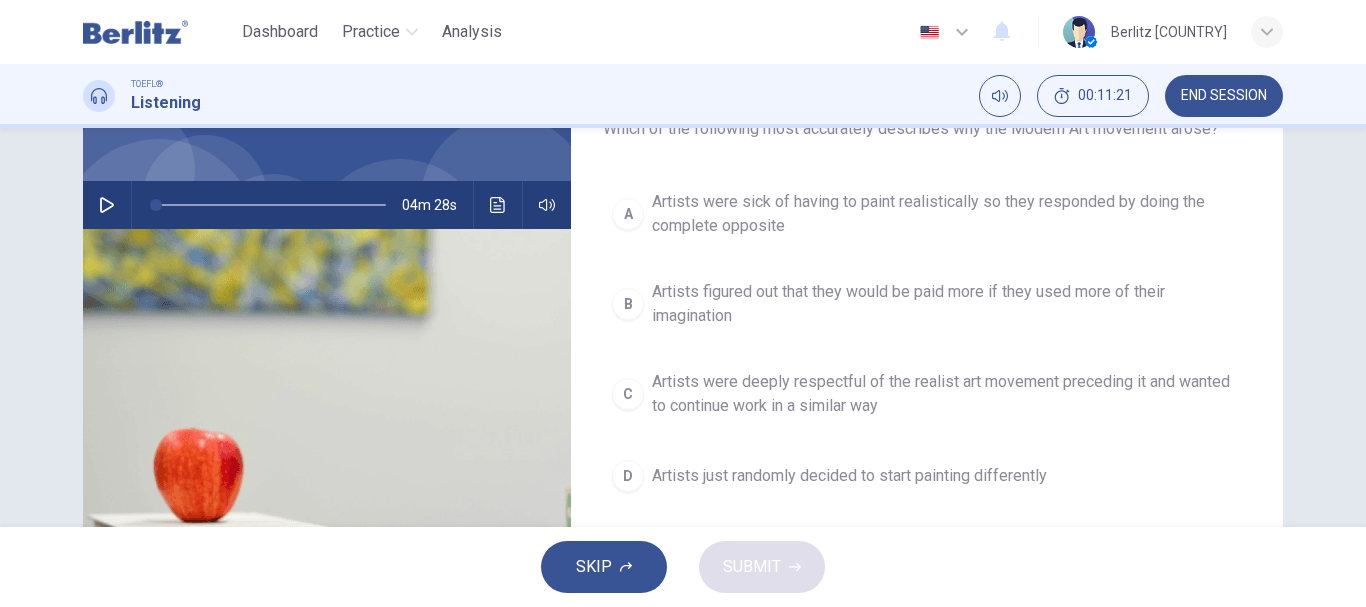 click 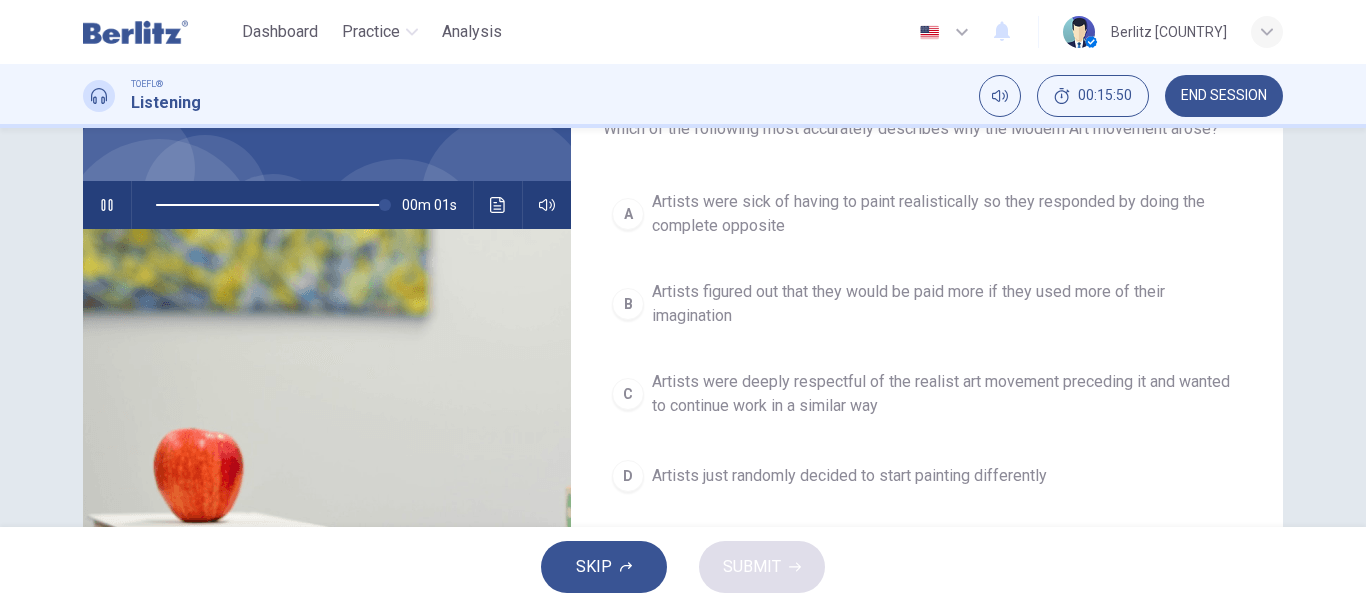 type on "*" 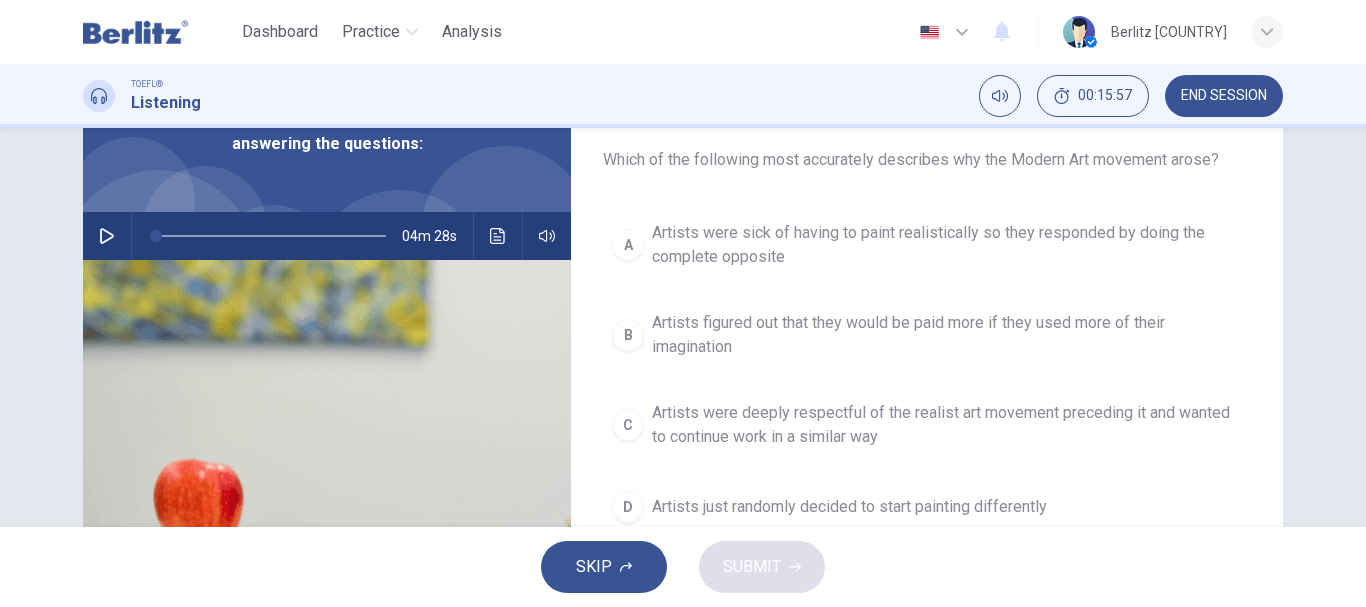 scroll, scrollTop: 114, scrollLeft: 0, axis: vertical 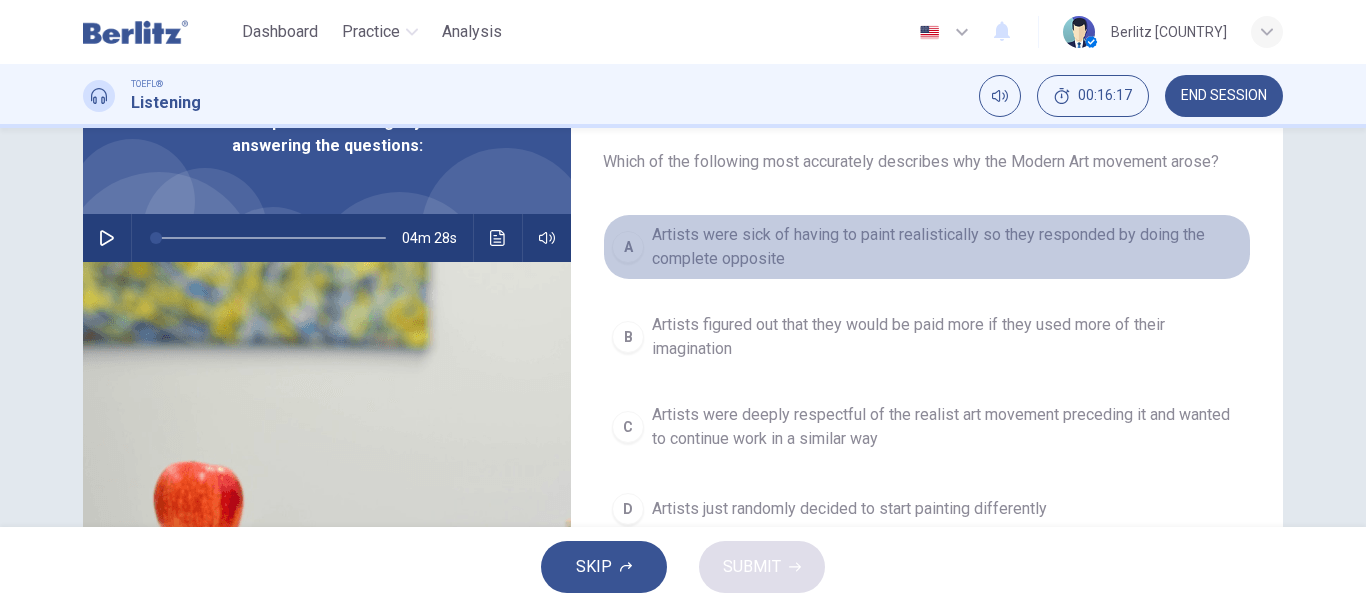click on "Artists were sick of having to paint realistically so they responded by doing the complete opposite" at bounding box center (947, 247) 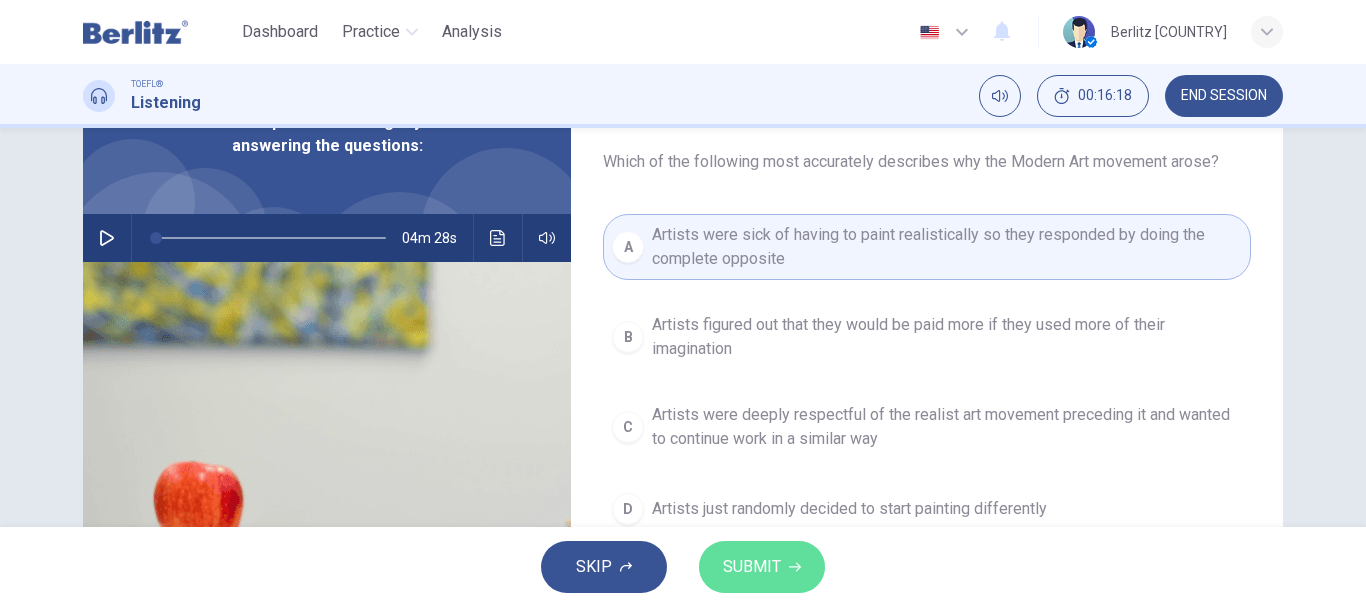 click on "SUBMIT" at bounding box center (752, 567) 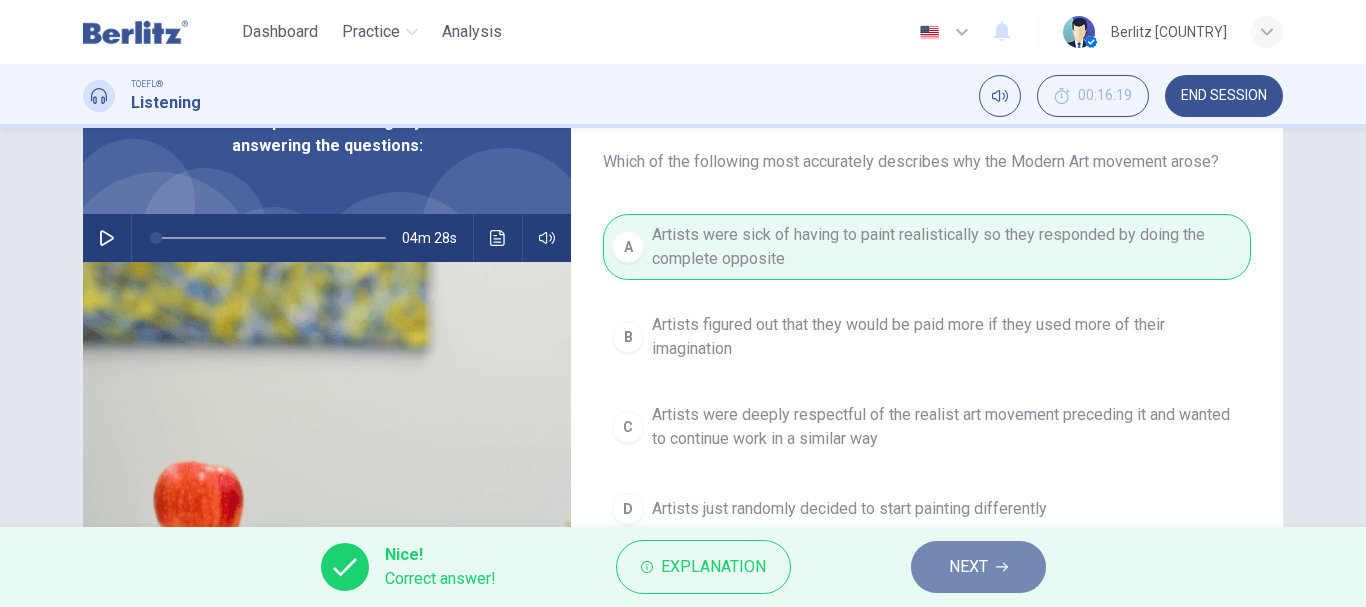 click on "NEXT" at bounding box center (968, 567) 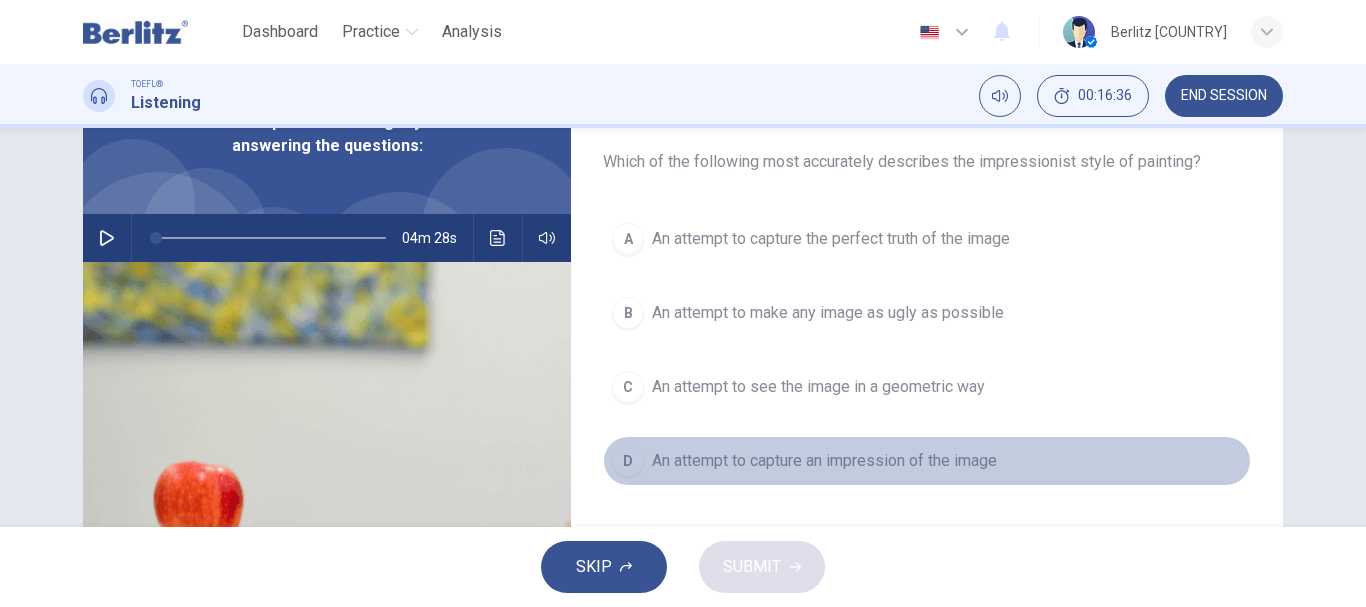 click on "An attempt to capture an impression of the image" at bounding box center (824, 461) 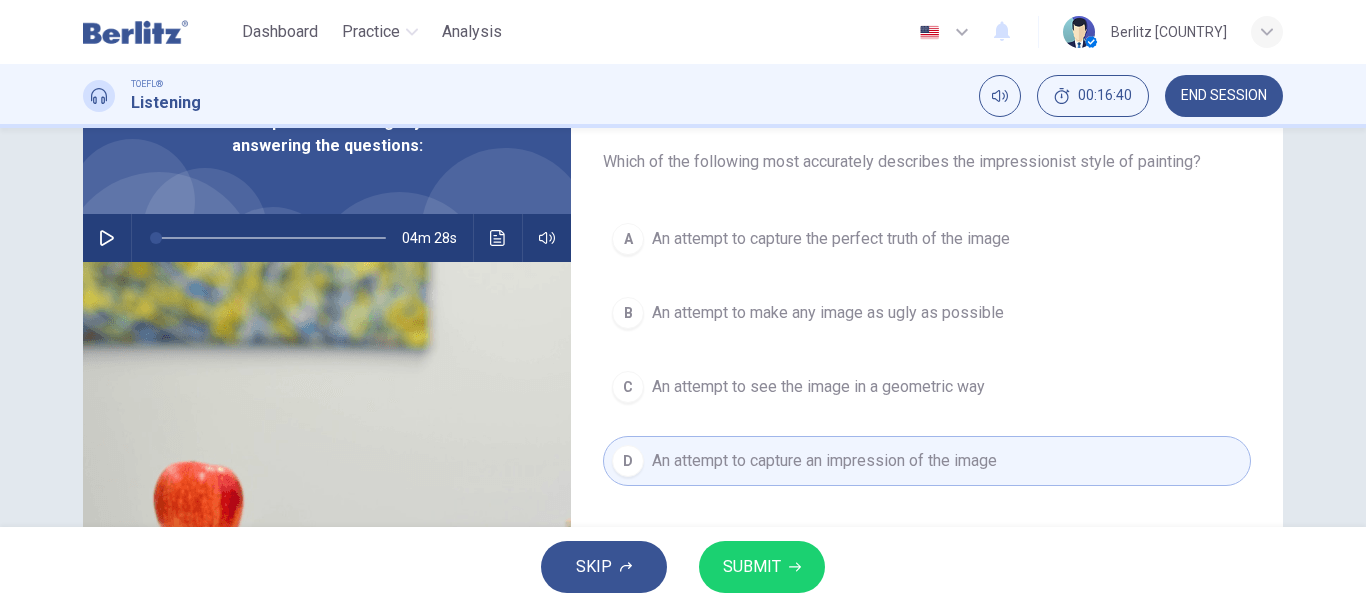 click on "SUBMIT" at bounding box center [752, 567] 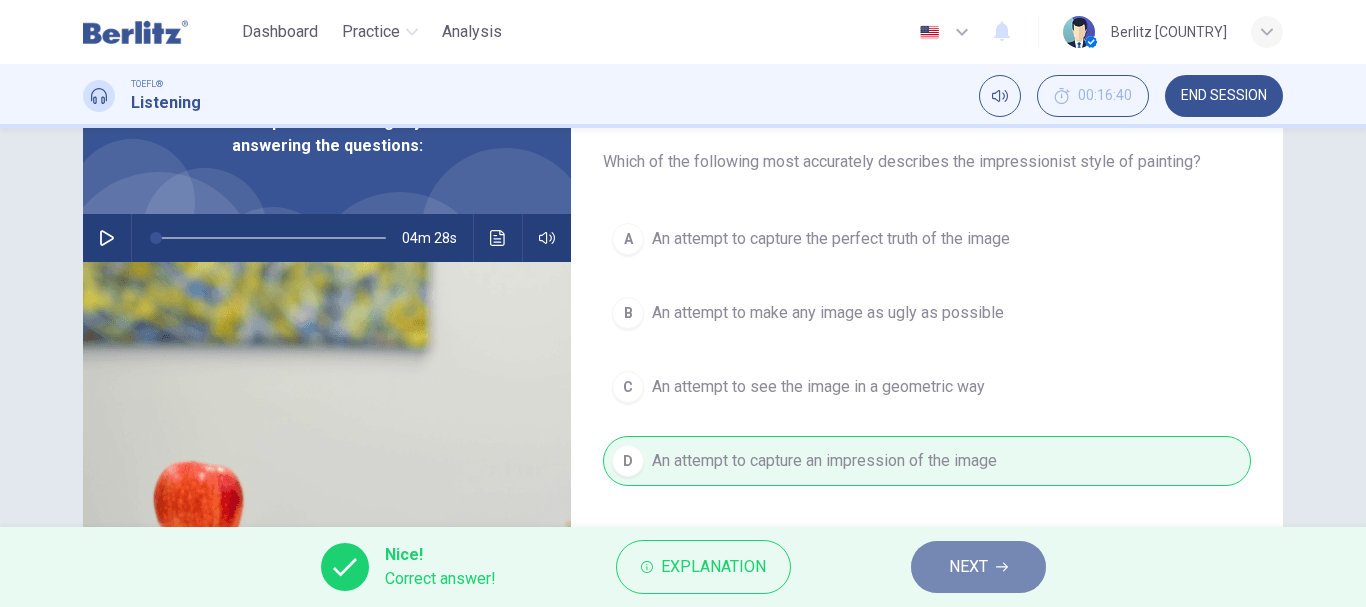 click on "NEXT" at bounding box center [978, 567] 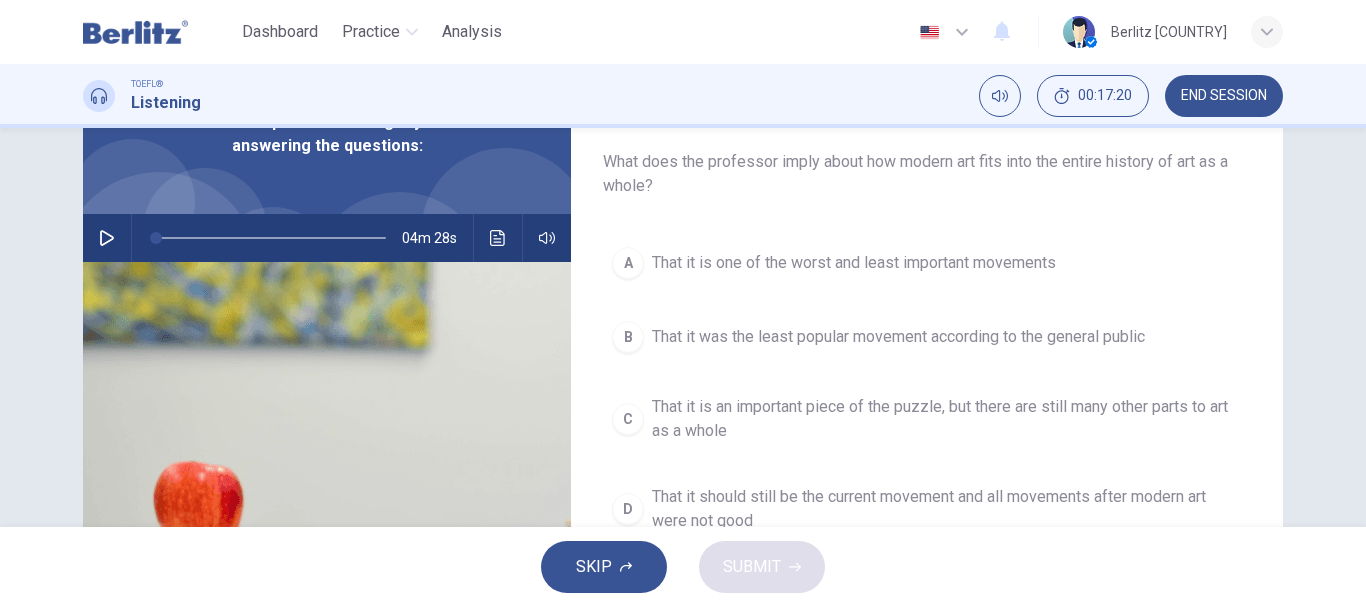 click on "That it is an important piece of the puzzle, but there are still many other parts to art as a whole" at bounding box center [947, 419] 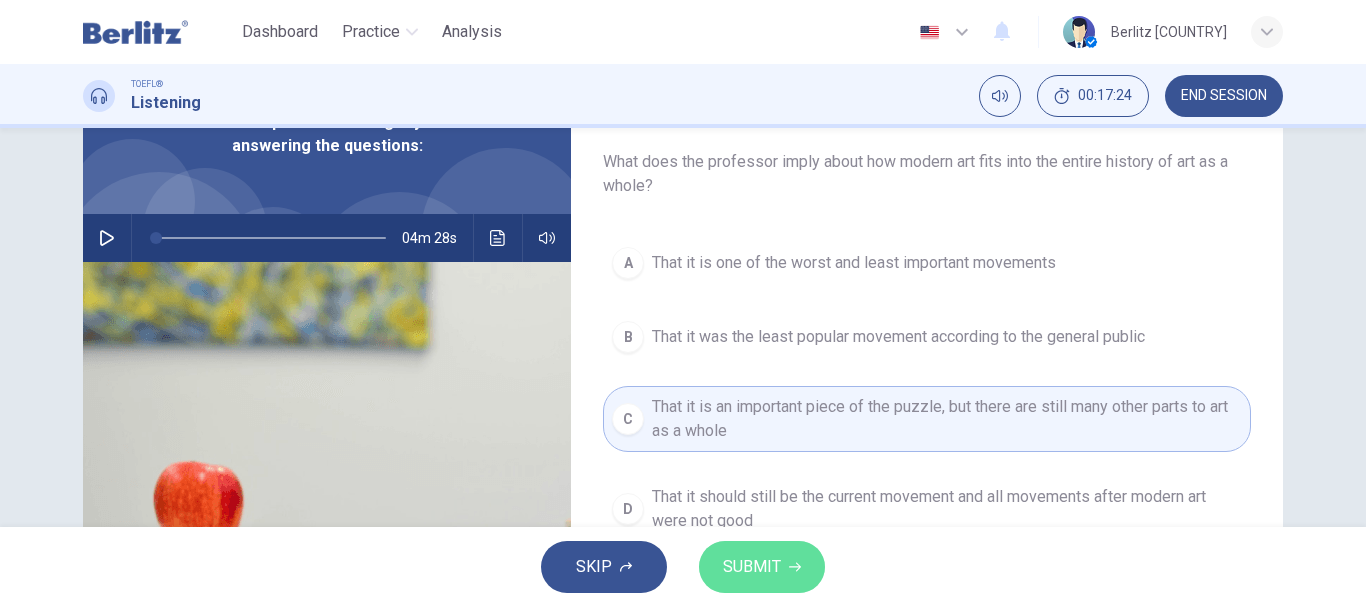 click on "SUBMIT" at bounding box center (752, 567) 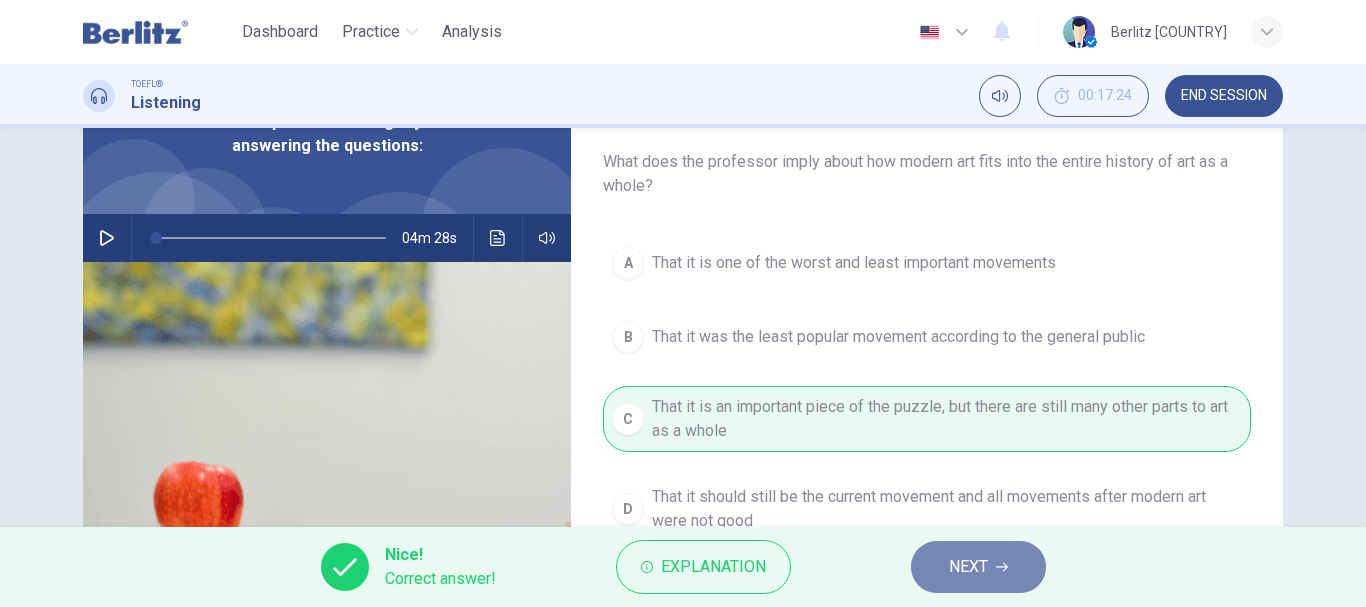 click on "NEXT" at bounding box center [968, 567] 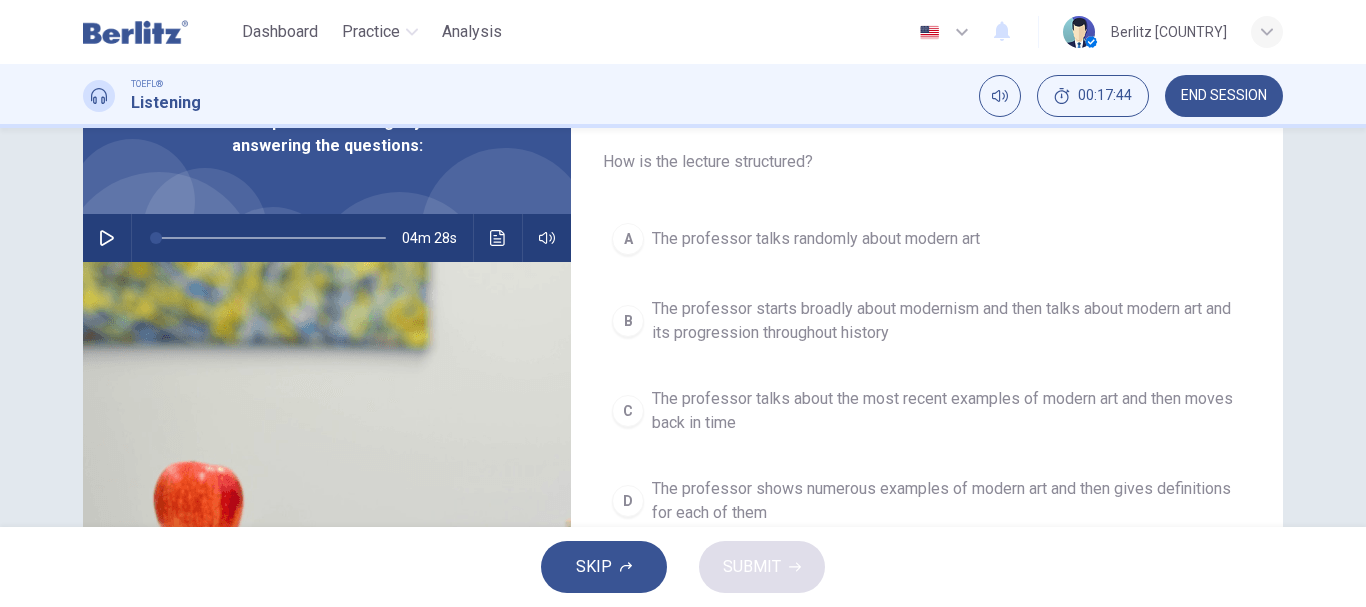 click on "The professor starts broadly about modernism and then talks about modern art and its progression throughout history" at bounding box center [947, 321] 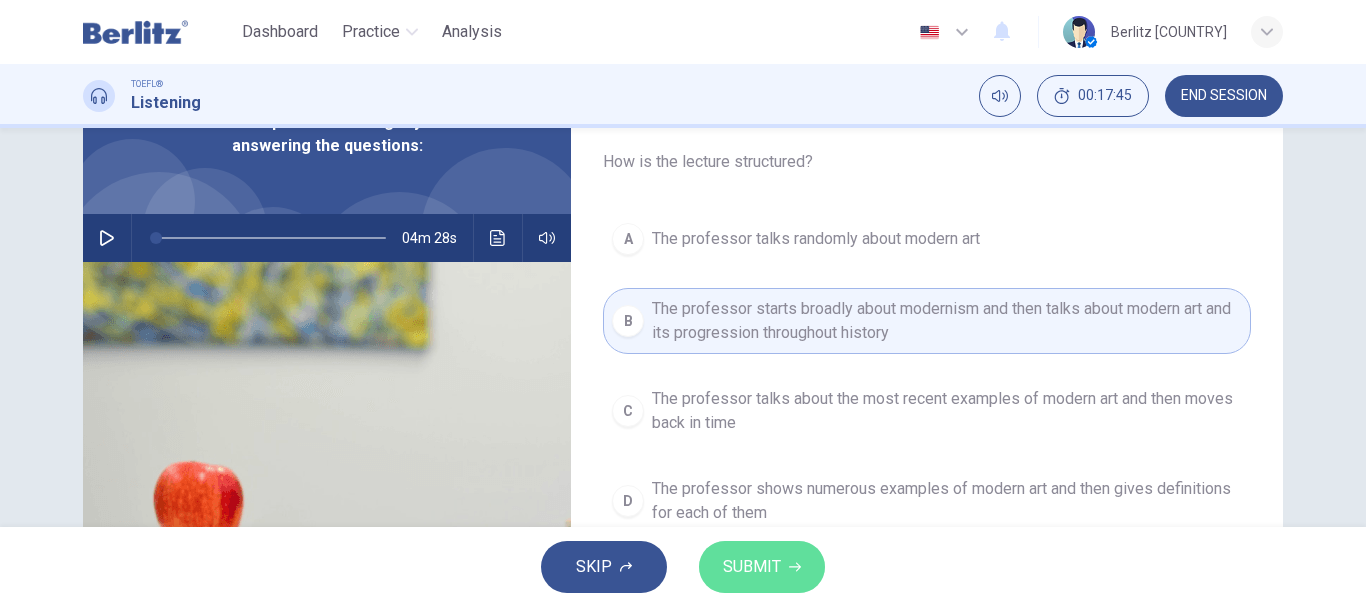 click on "SUBMIT" at bounding box center [752, 567] 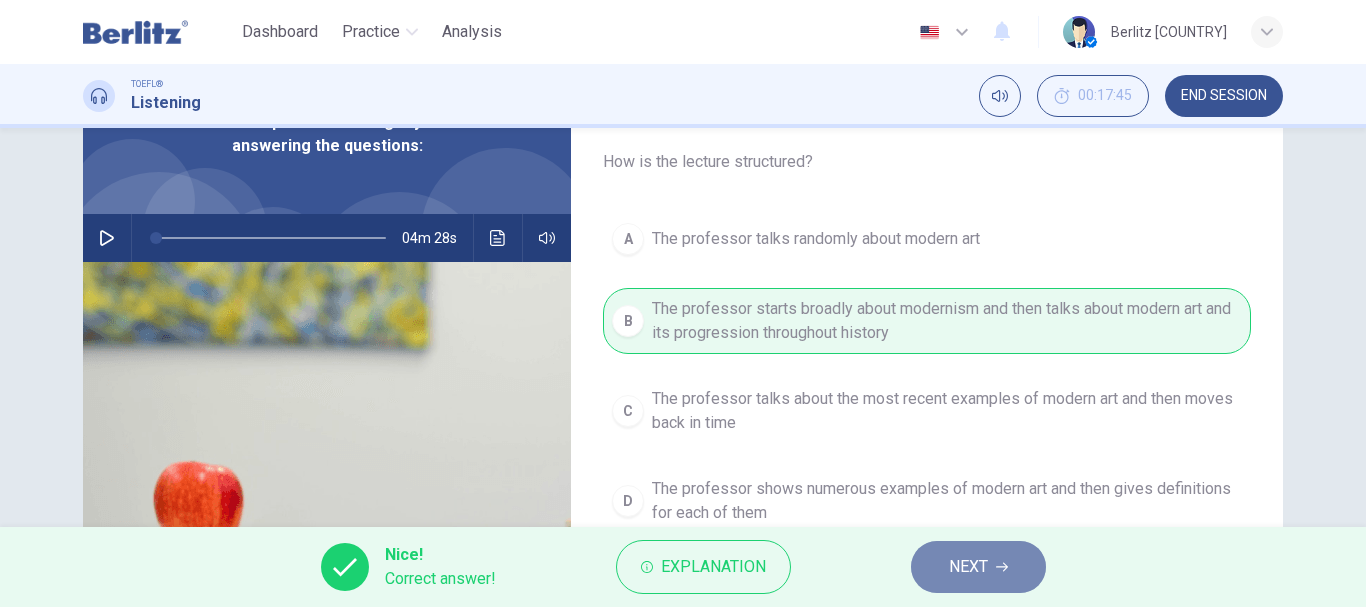 click on "NEXT" at bounding box center [978, 567] 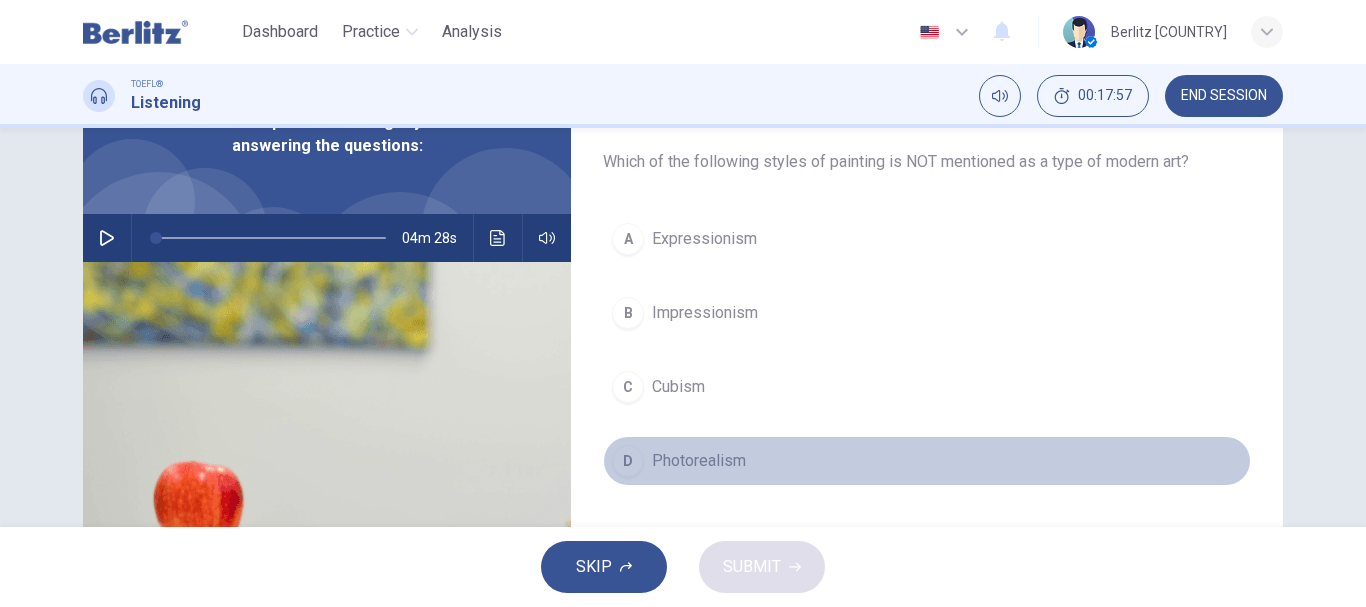 click on "Photorealism" at bounding box center [699, 461] 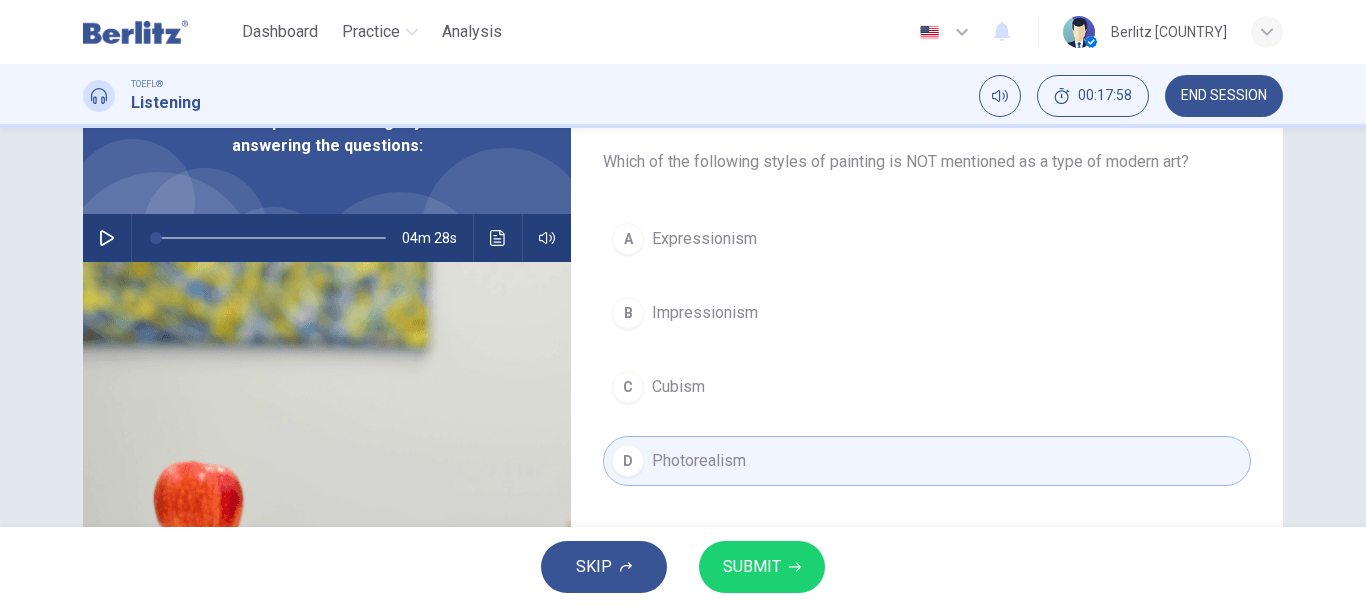 click on "SUBMIT" at bounding box center (752, 567) 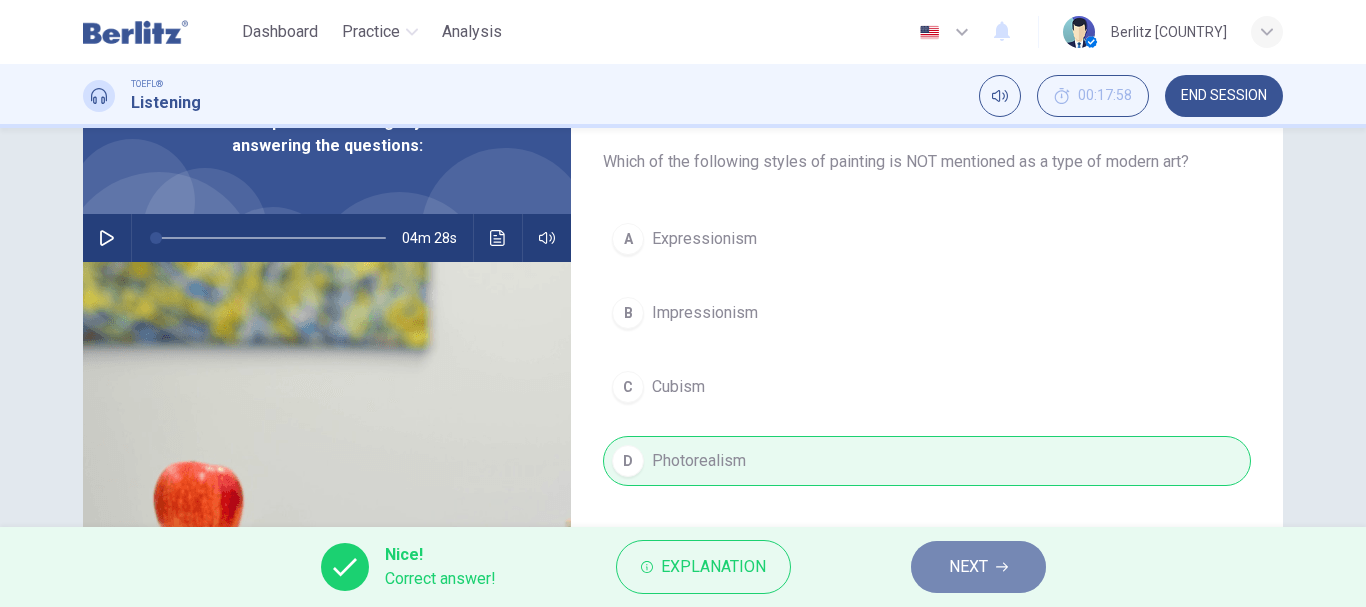 click on "NEXT" at bounding box center [968, 567] 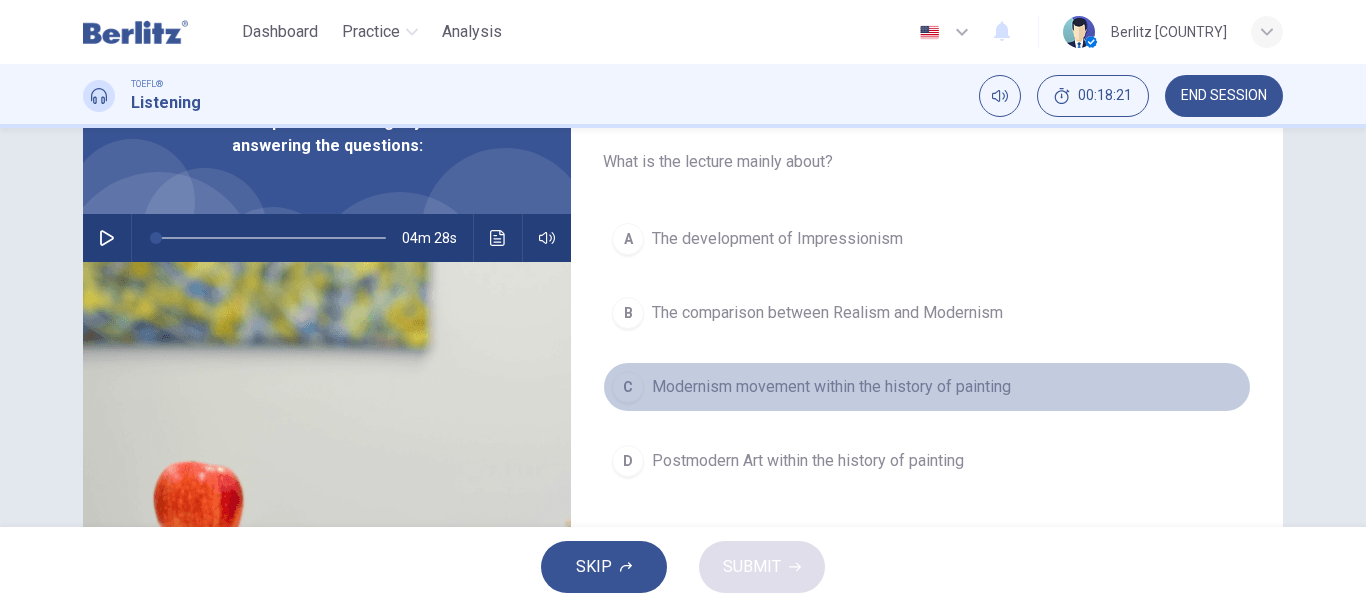 click on "Modernism movement within the history of painting" at bounding box center [831, 387] 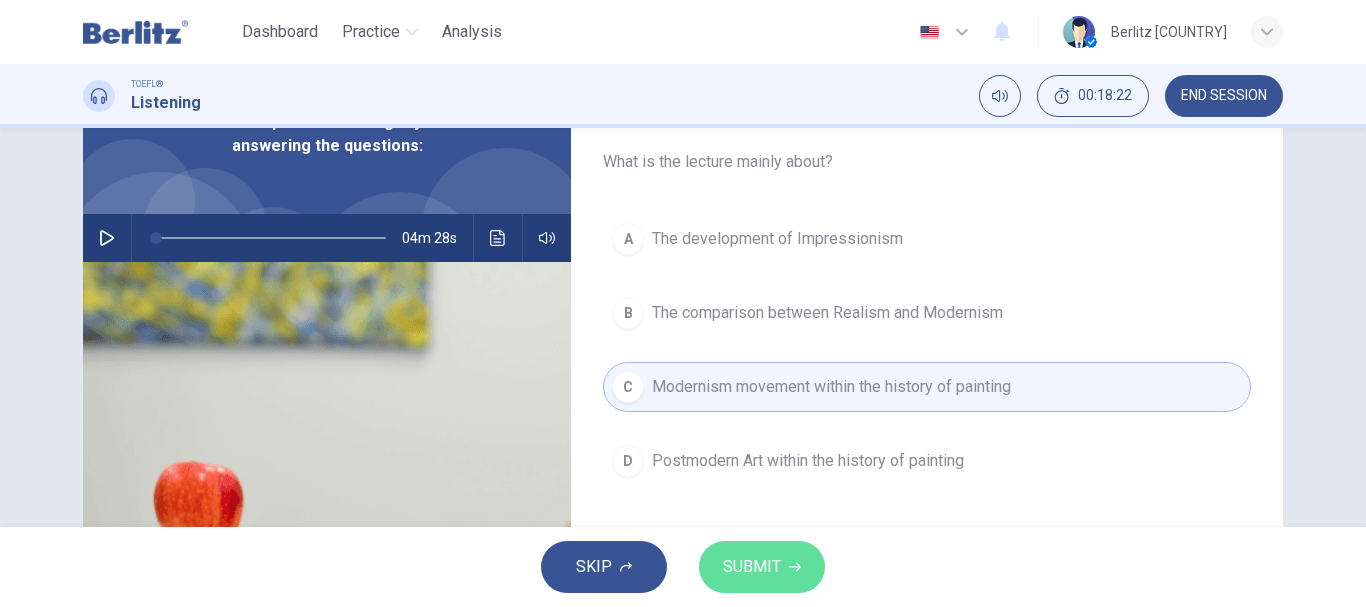 click on "SUBMIT" at bounding box center [752, 567] 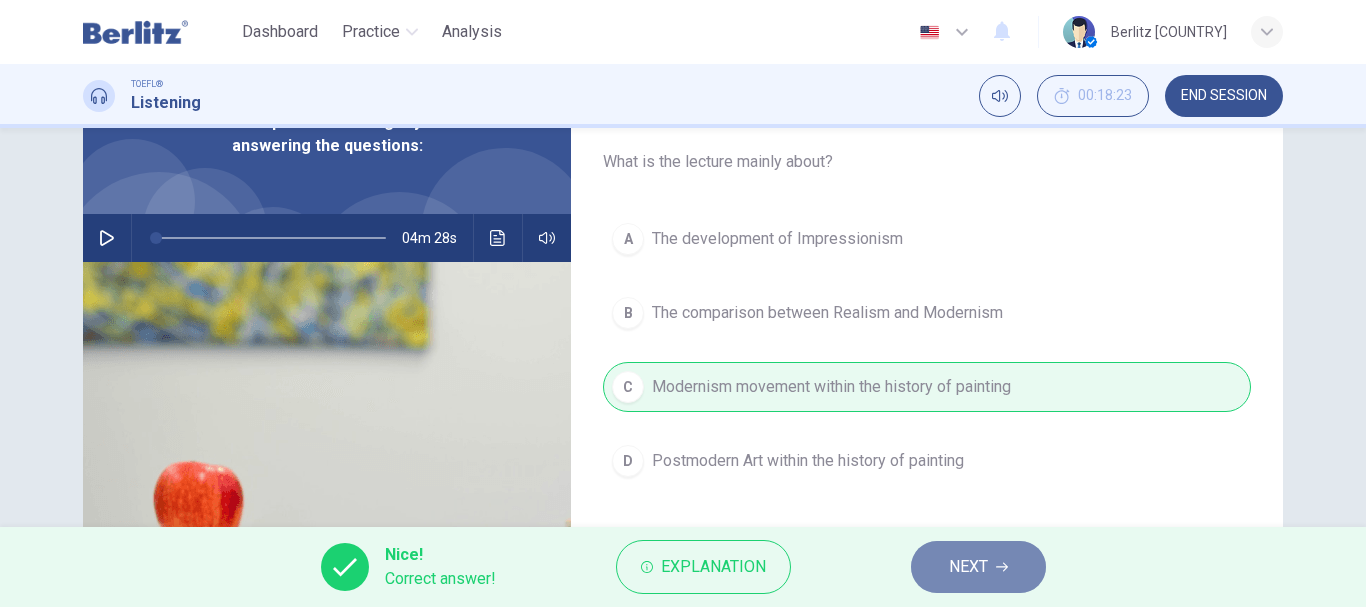 click on "NEXT" at bounding box center (968, 567) 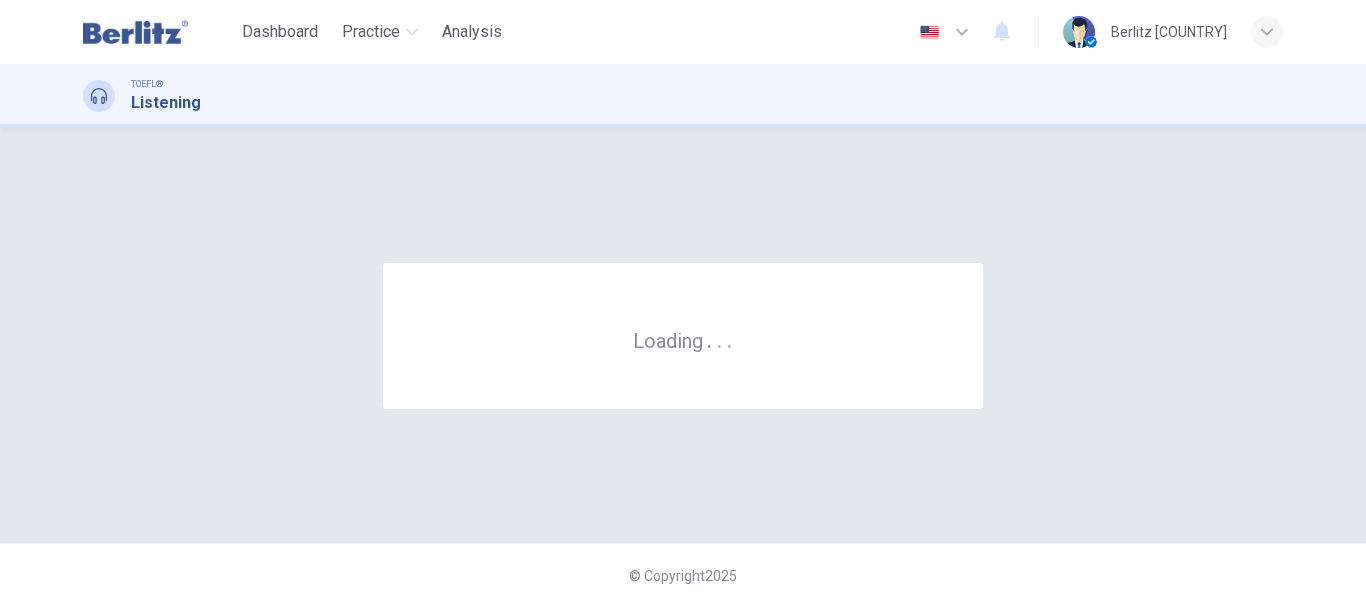 scroll, scrollTop: 0, scrollLeft: 0, axis: both 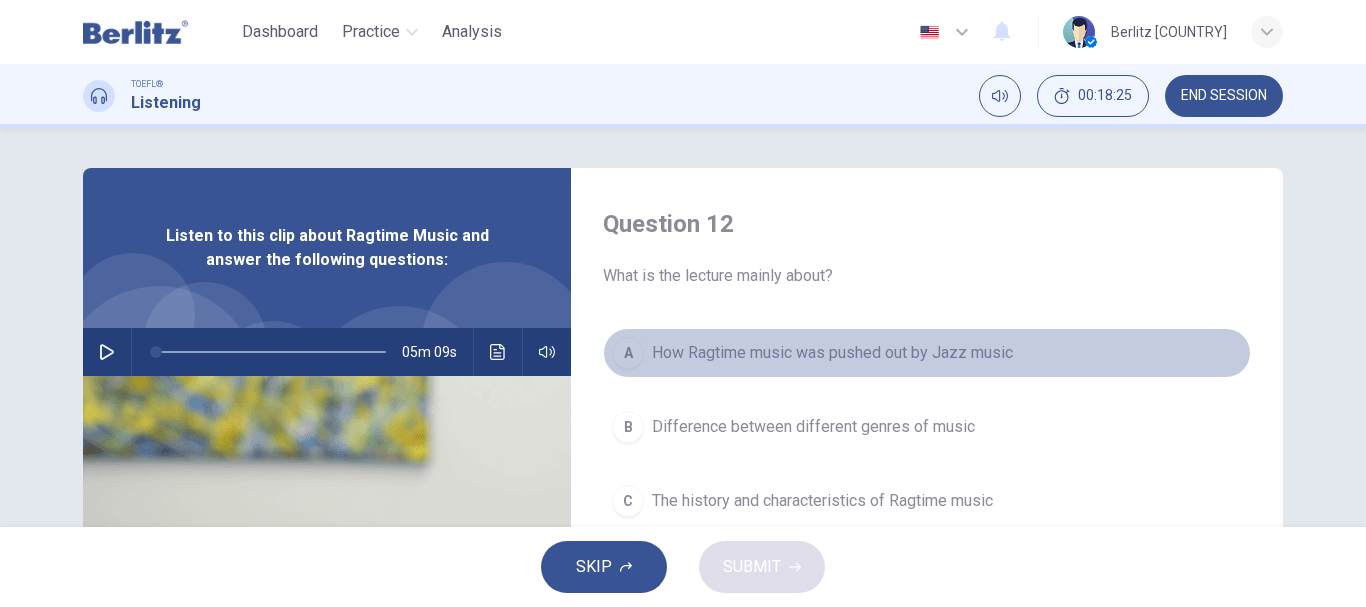 click on "A How Ragtime music was pushed out by Jazz music" at bounding box center (927, 353) 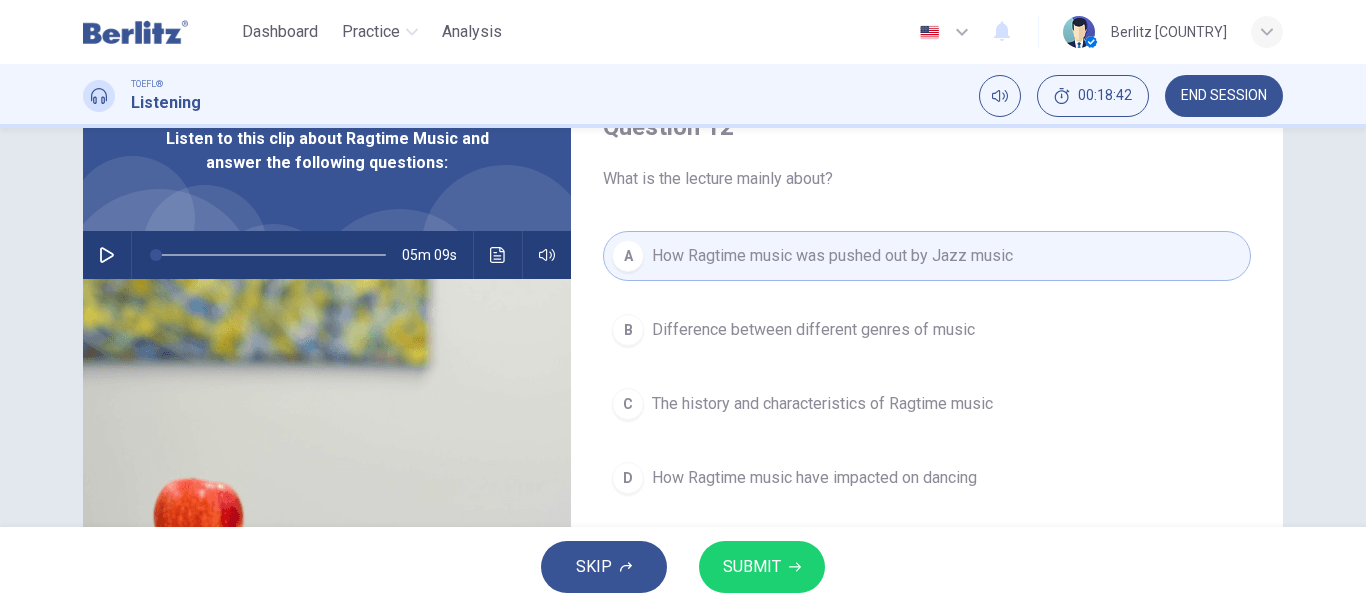 scroll, scrollTop: 101, scrollLeft: 0, axis: vertical 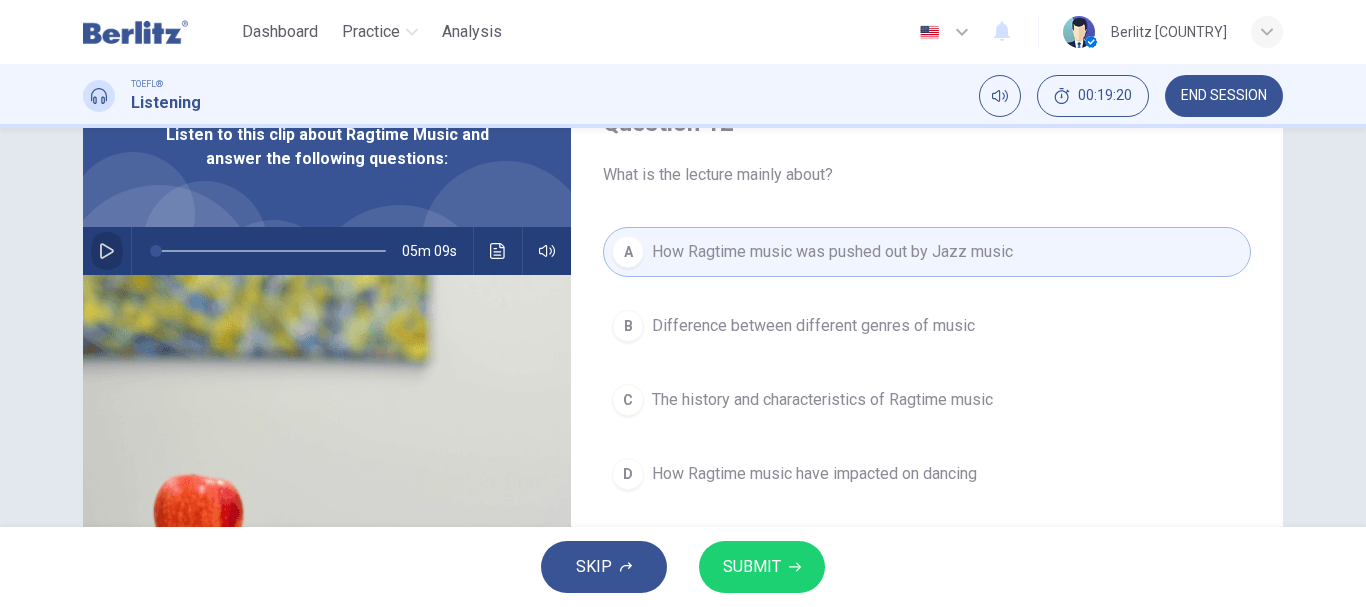 click 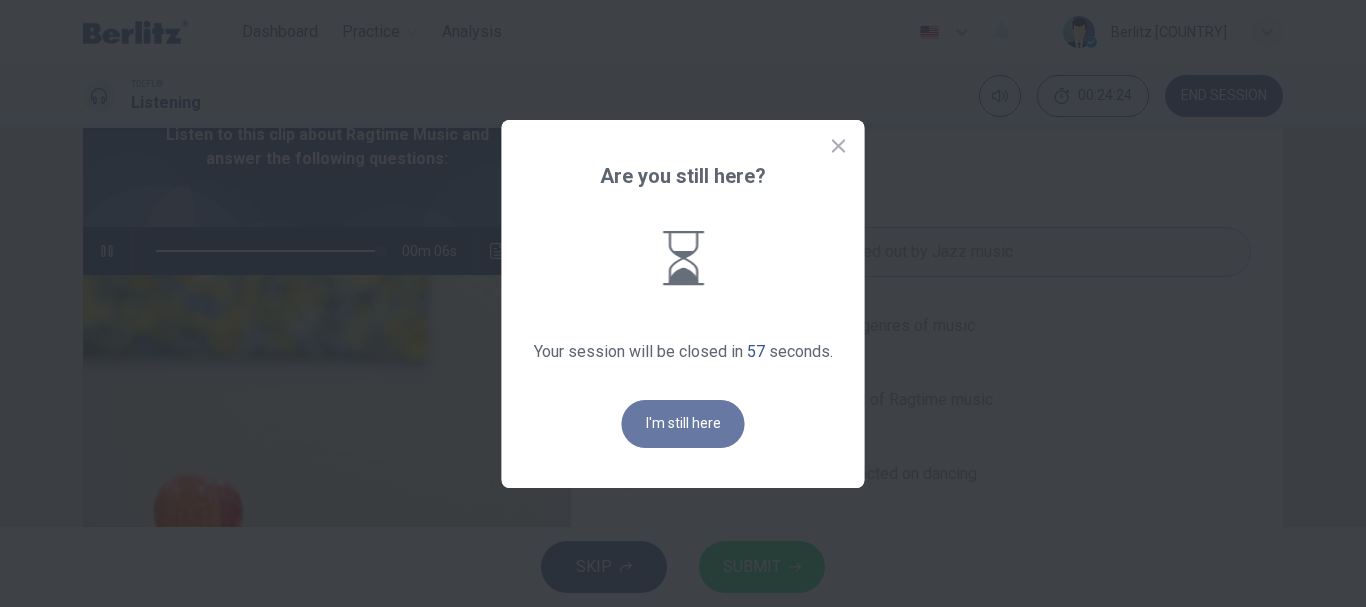 click on "I'm still here" at bounding box center [683, 424] 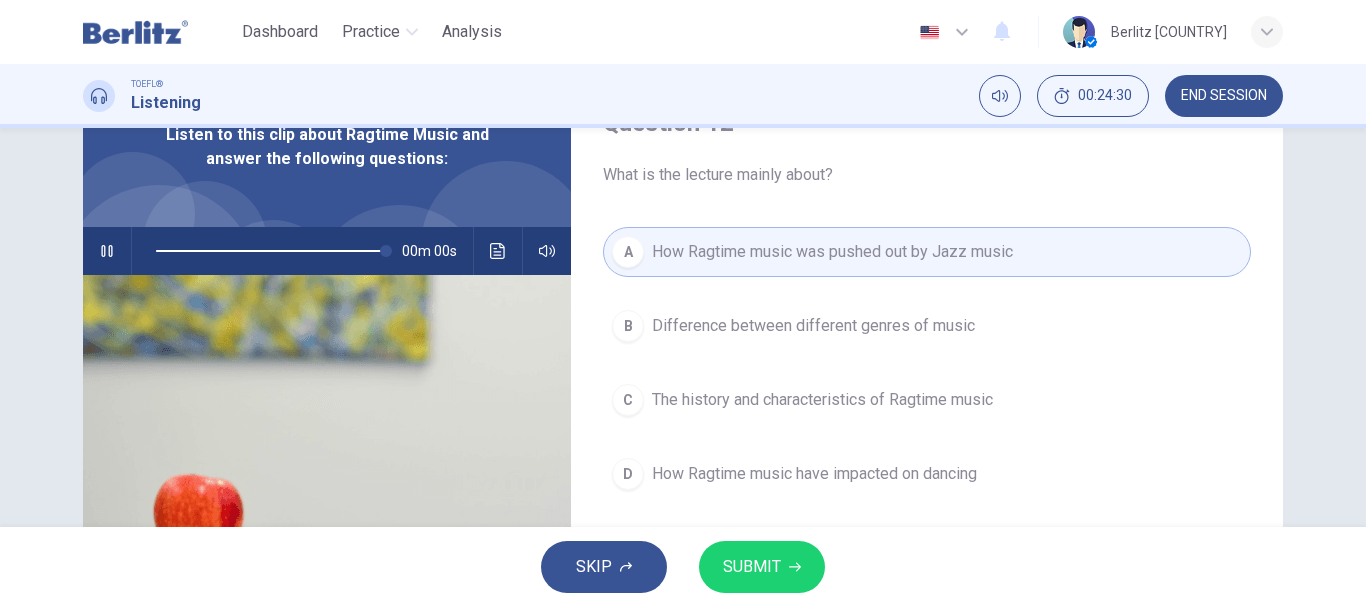 type on "*" 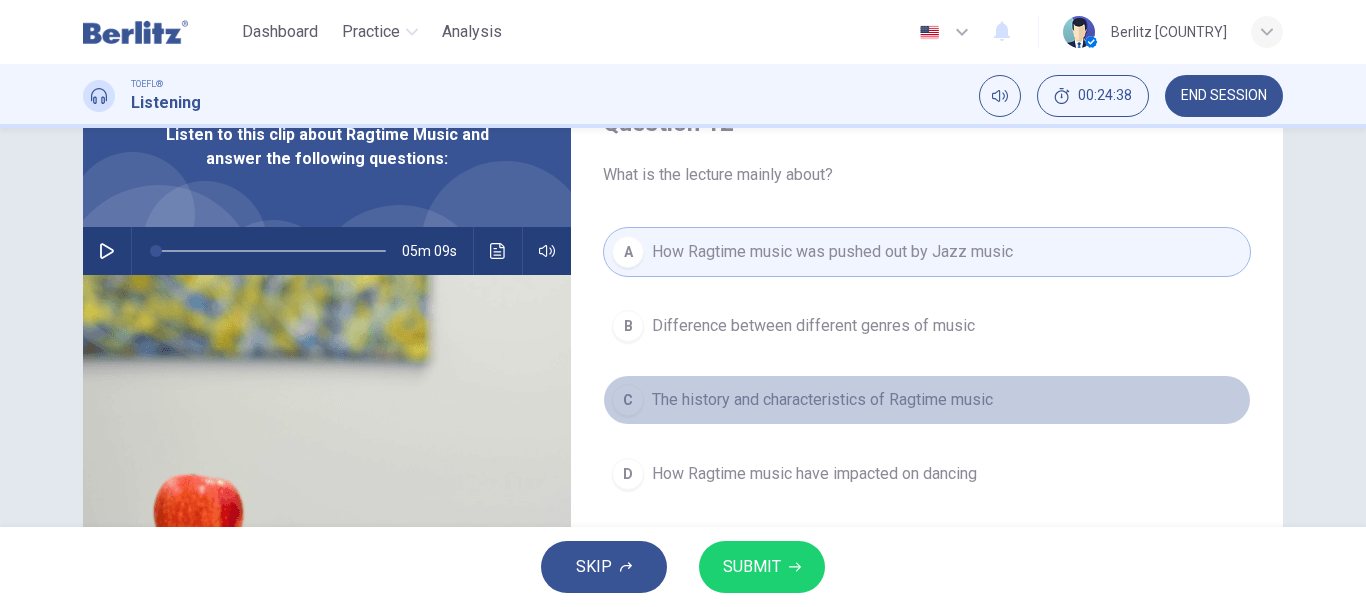 click on "The history and characteristics of Ragtime music" at bounding box center (822, 400) 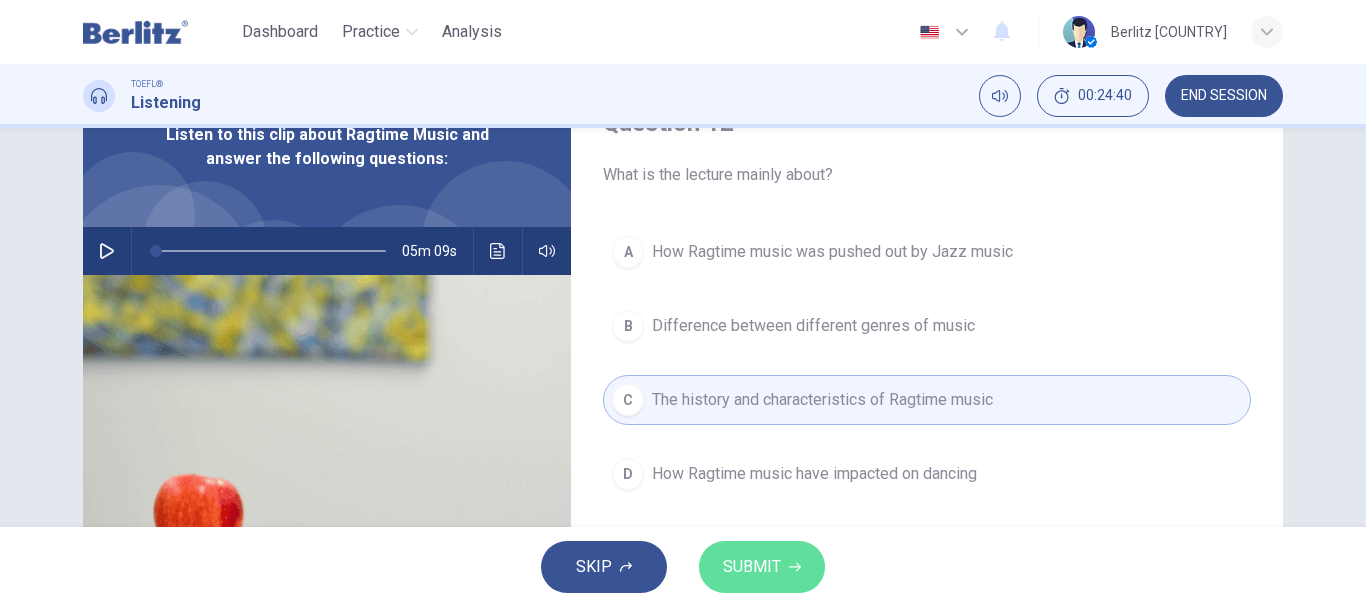 click on "SUBMIT" at bounding box center (762, 567) 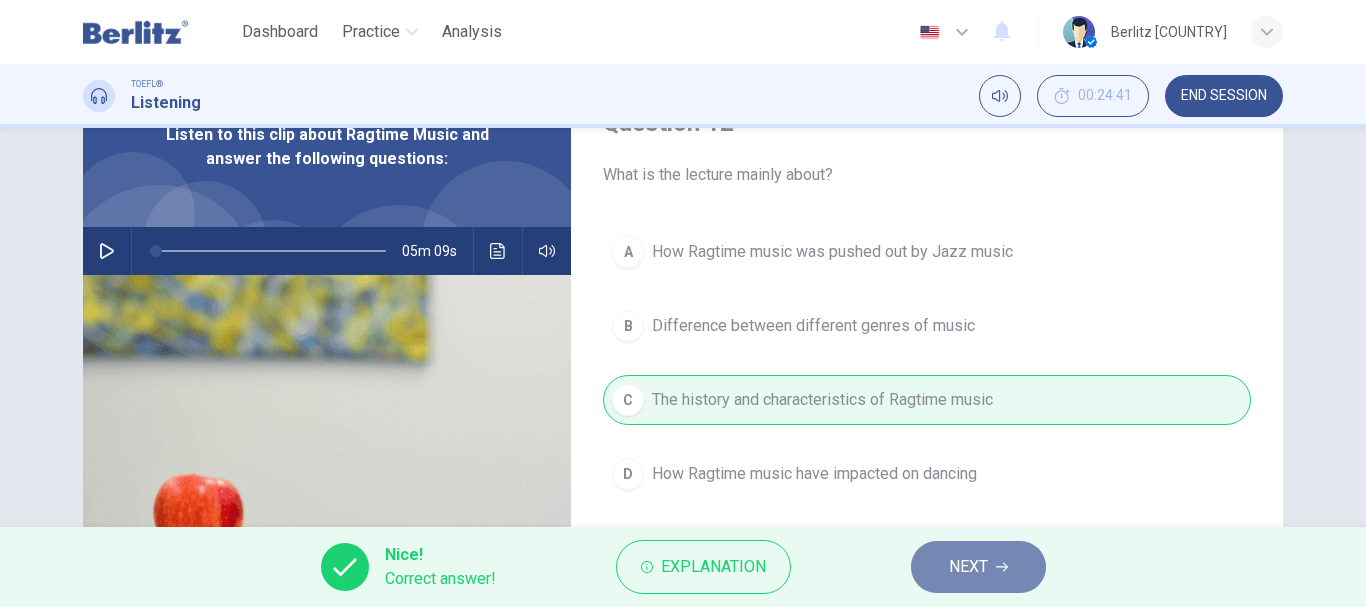 click on "NEXT" at bounding box center (968, 567) 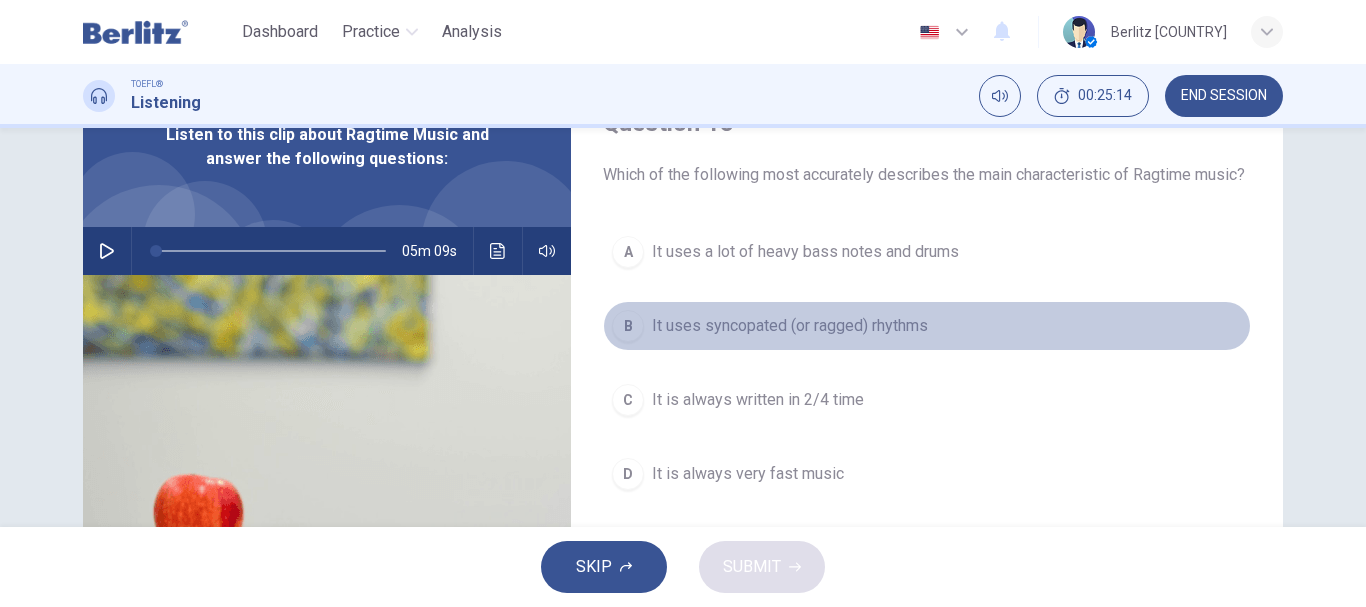 click on "It uses syncopated (or ragged) rhythms" at bounding box center [790, 326] 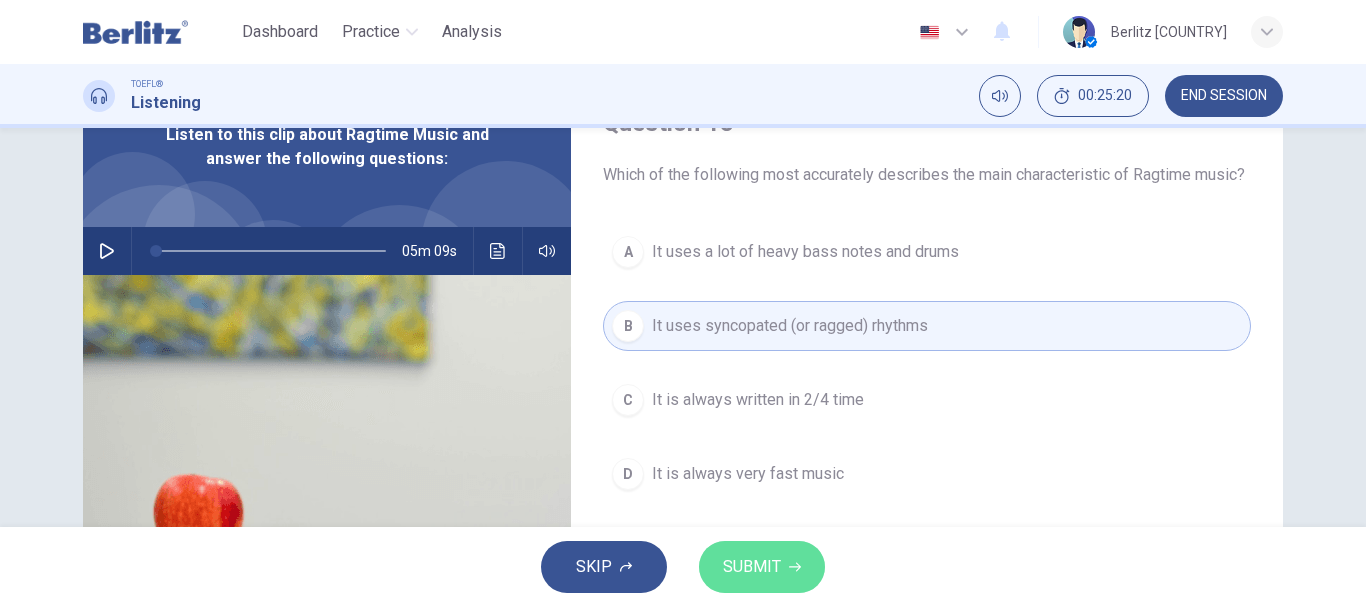 click on "SUBMIT" at bounding box center (752, 567) 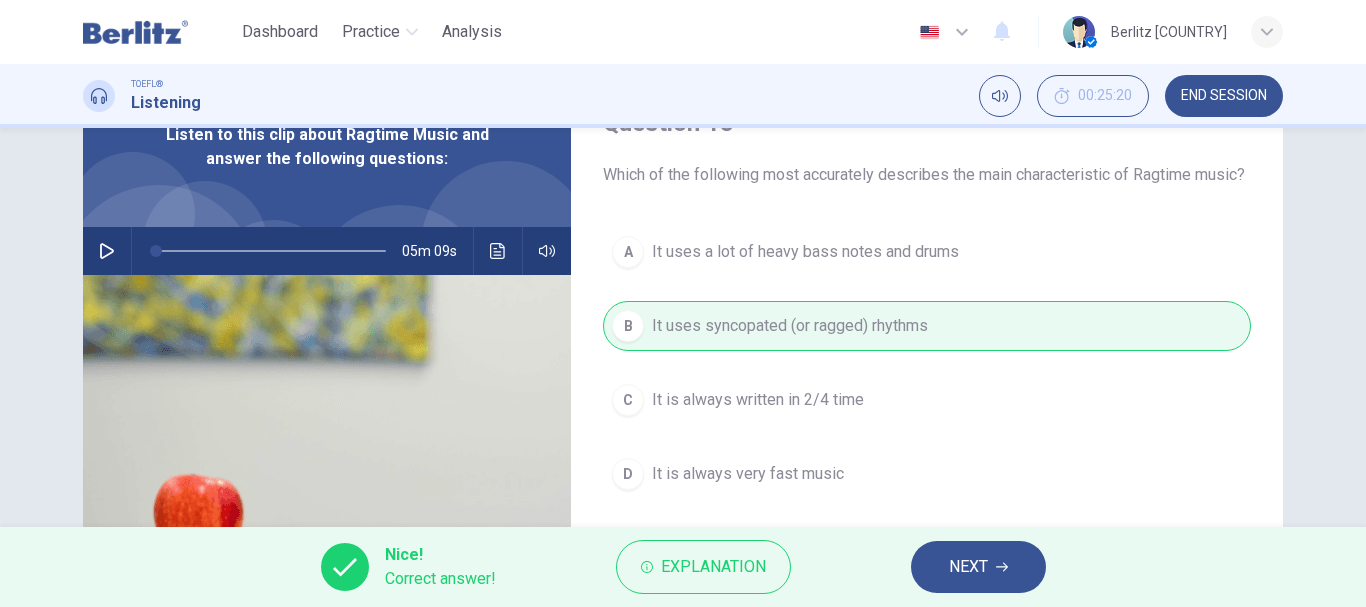click on "Nice! Correct answer! Explanation NEXT" at bounding box center (683, 567) 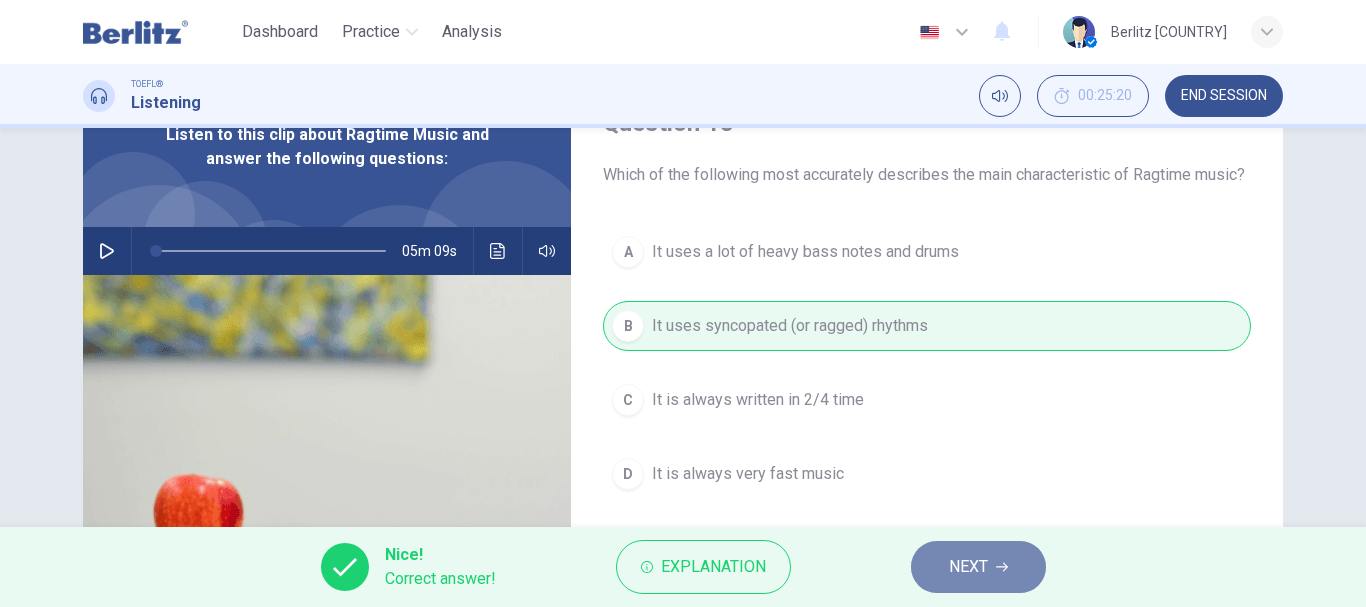 click on "NEXT" at bounding box center (968, 567) 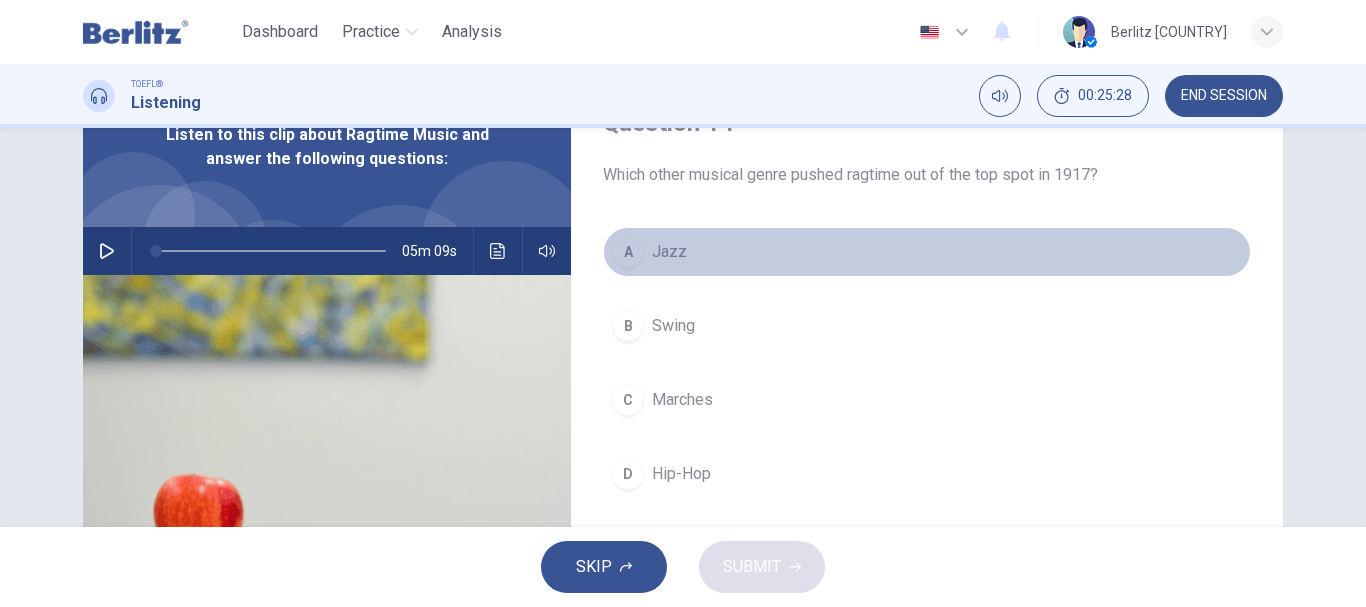 click on "Jazz" at bounding box center [669, 252] 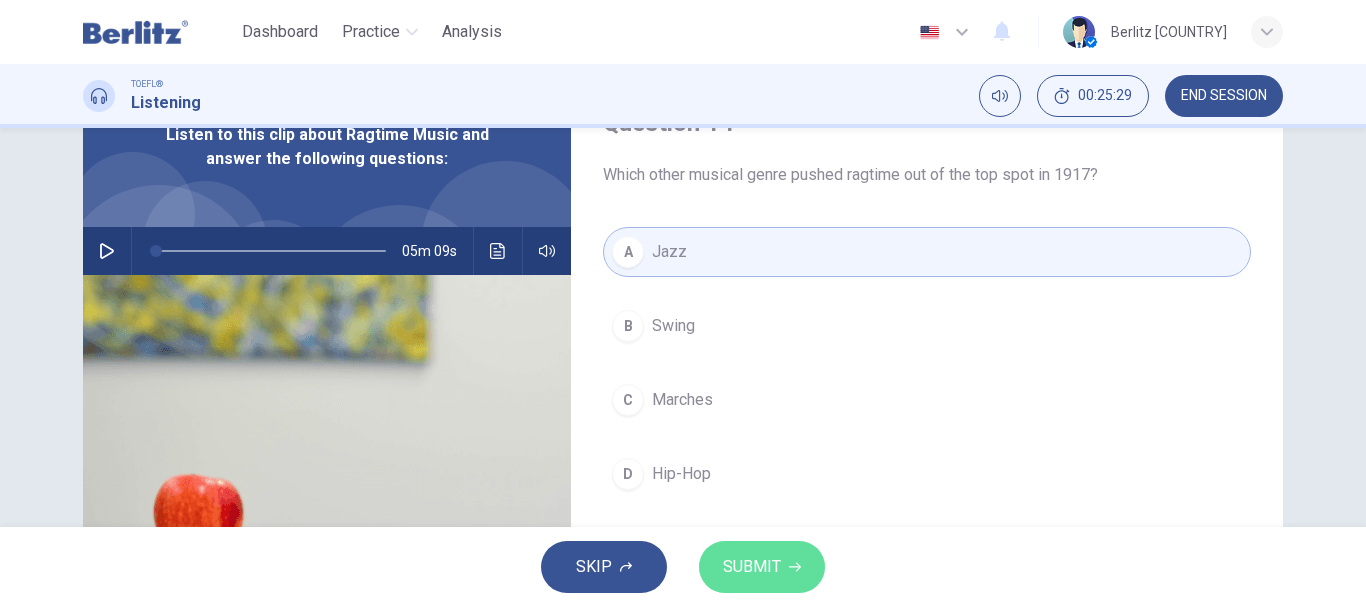 click on "SUBMIT" at bounding box center (752, 567) 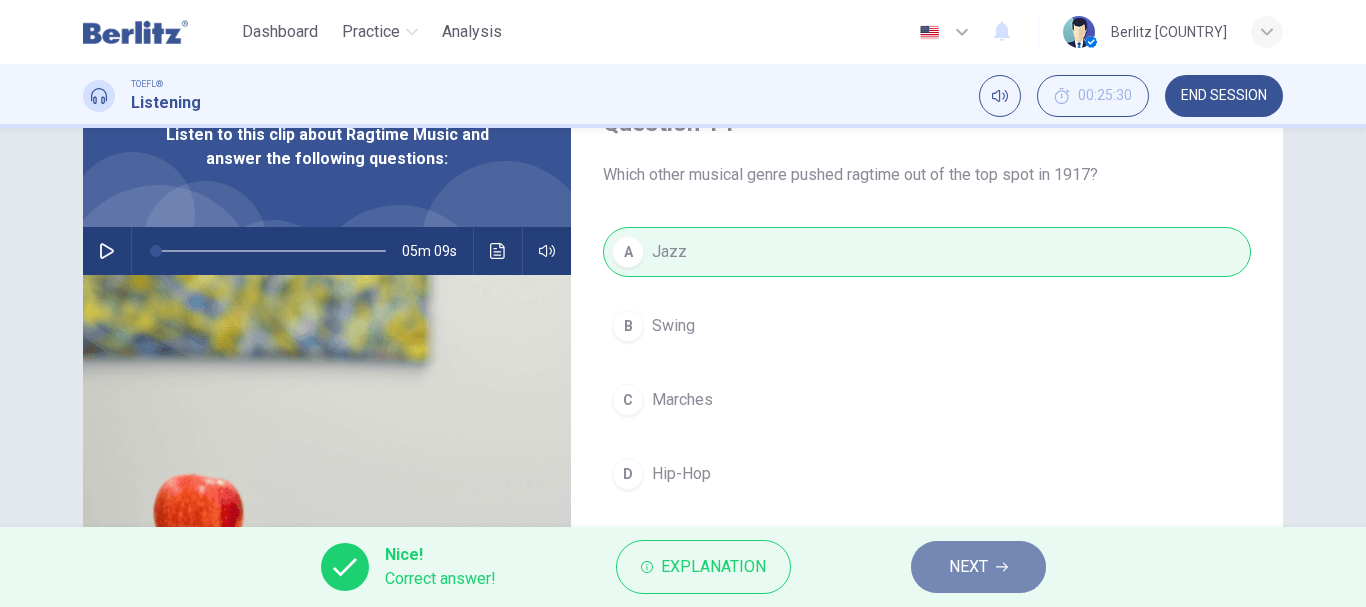 click on "NEXT" at bounding box center (968, 567) 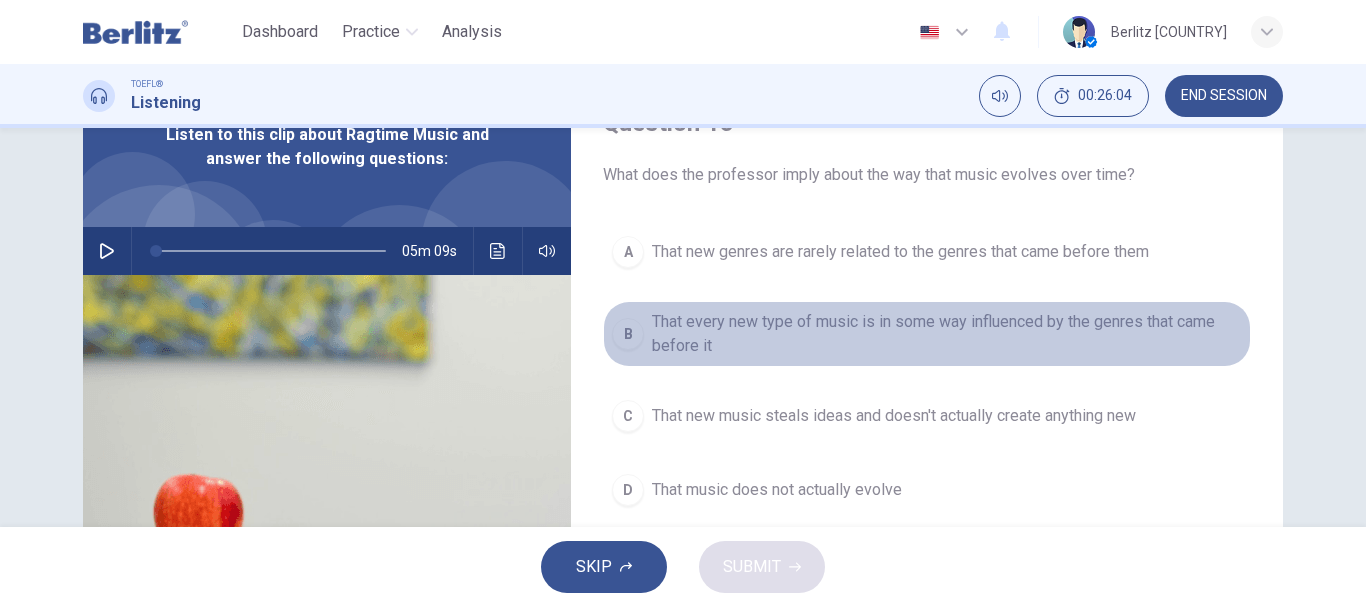 click on "That every new type of music is in some way influenced by the genres that came before it" at bounding box center [947, 334] 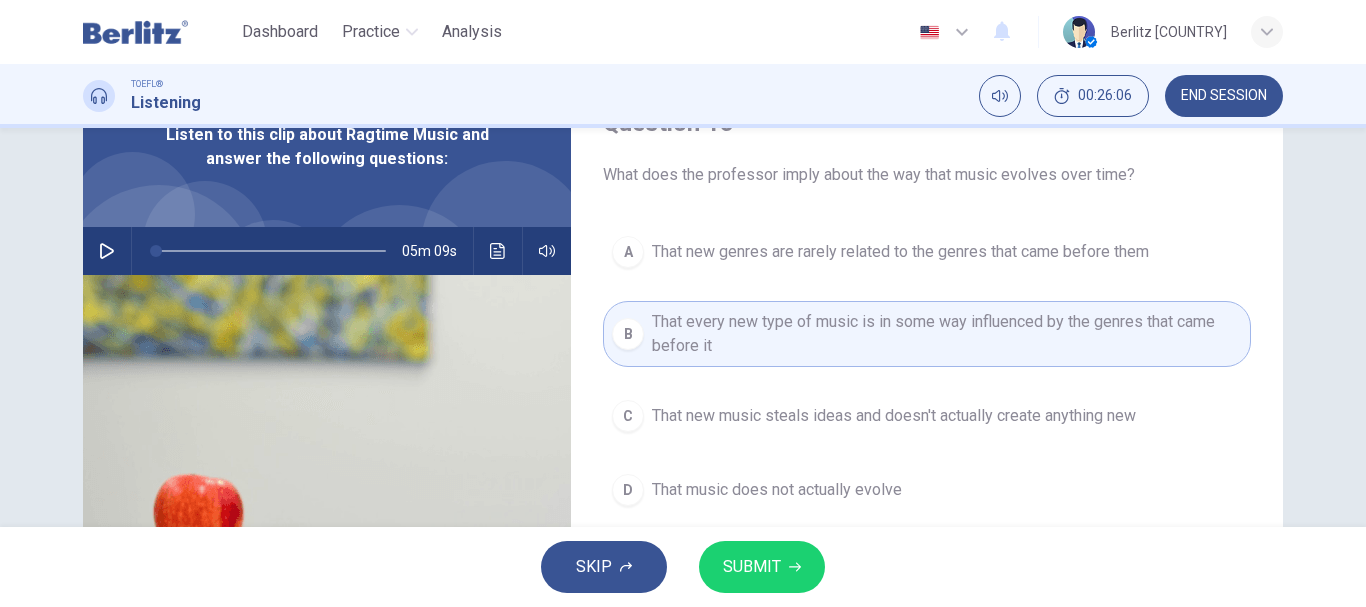 click on "SUBMIT" at bounding box center (752, 567) 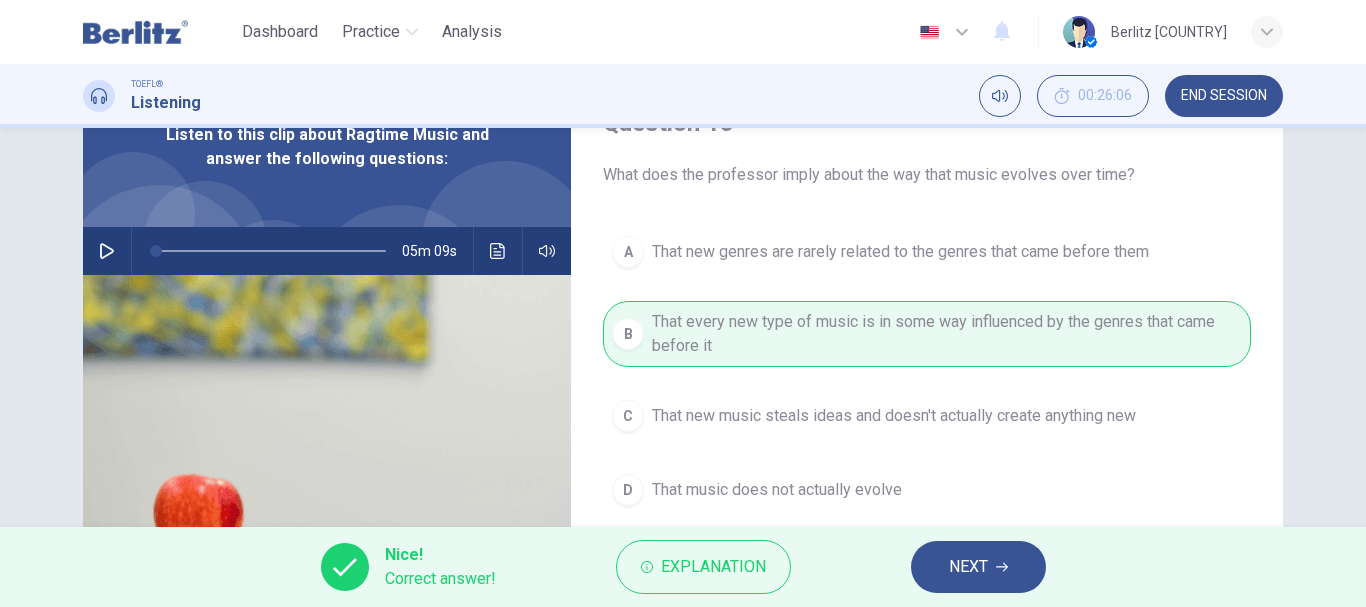 click on "NEXT" at bounding box center [968, 567] 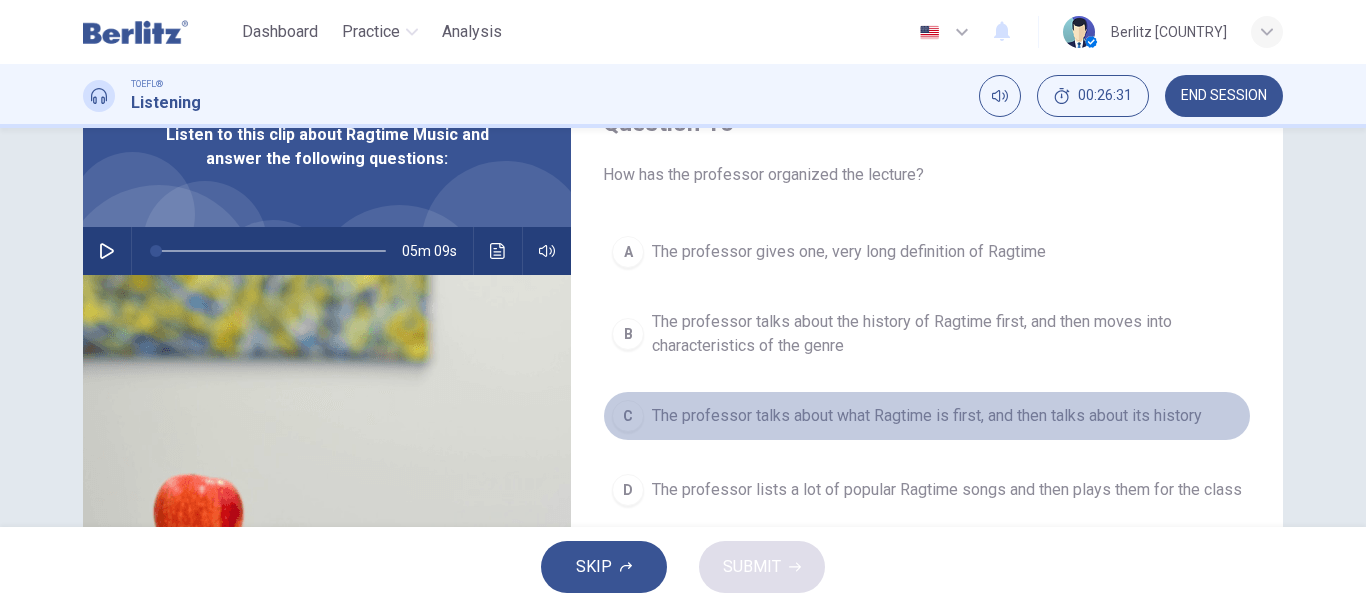 click on "The professor talks about what Ragtime is first, and then talks about its history" at bounding box center [927, 416] 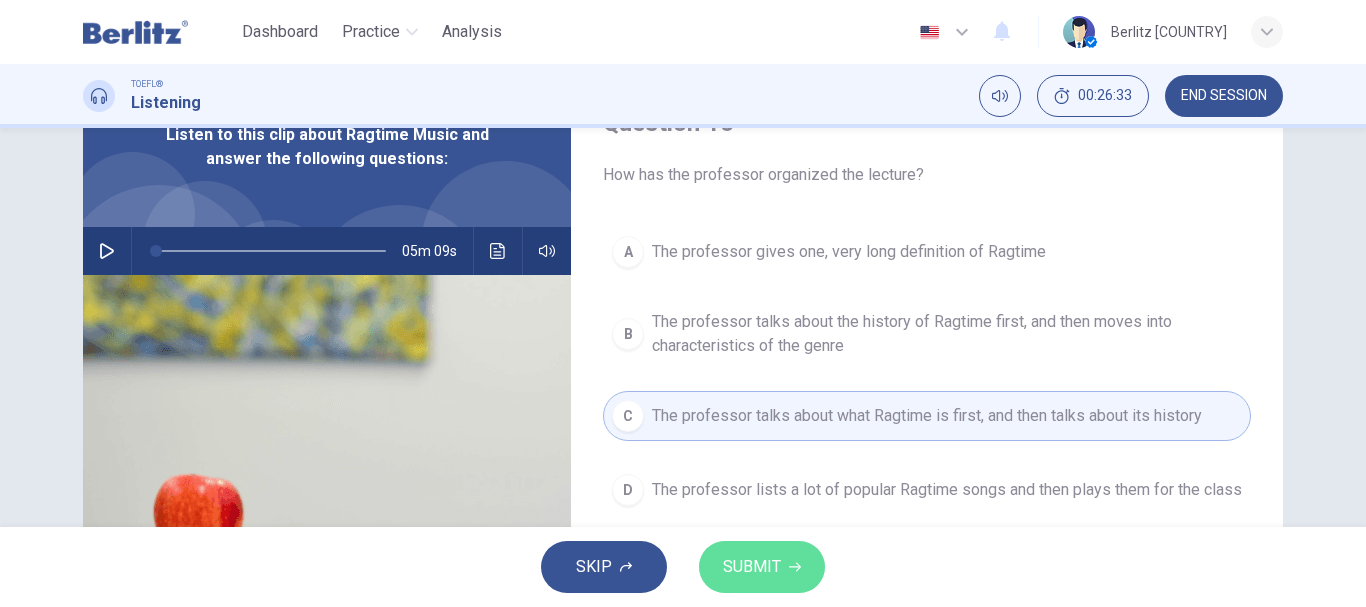 click on "SUBMIT" at bounding box center [752, 567] 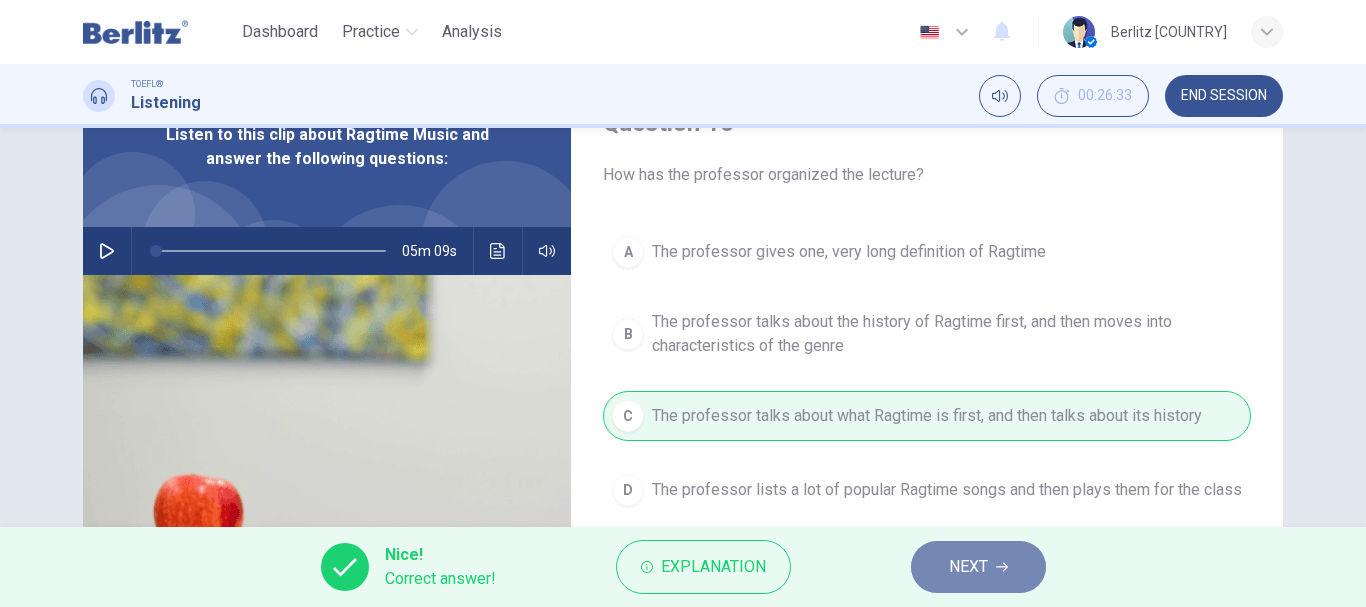 click on "NEXT" at bounding box center [978, 567] 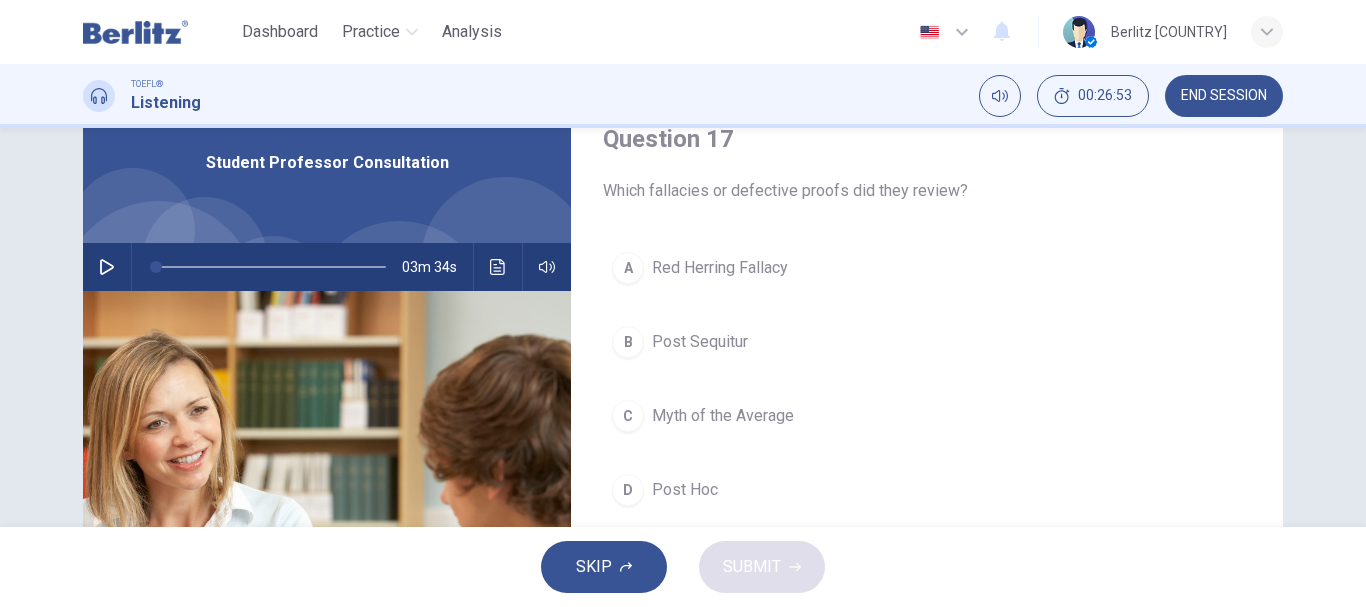 scroll, scrollTop: 87, scrollLeft: 0, axis: vertical 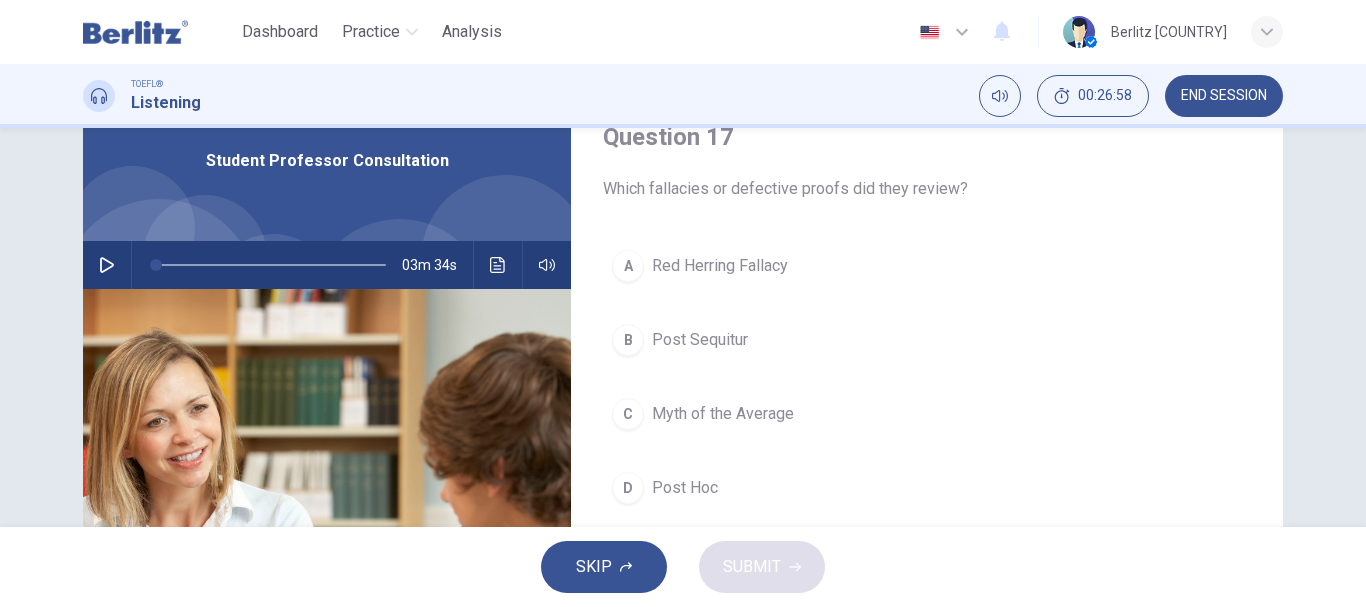 click 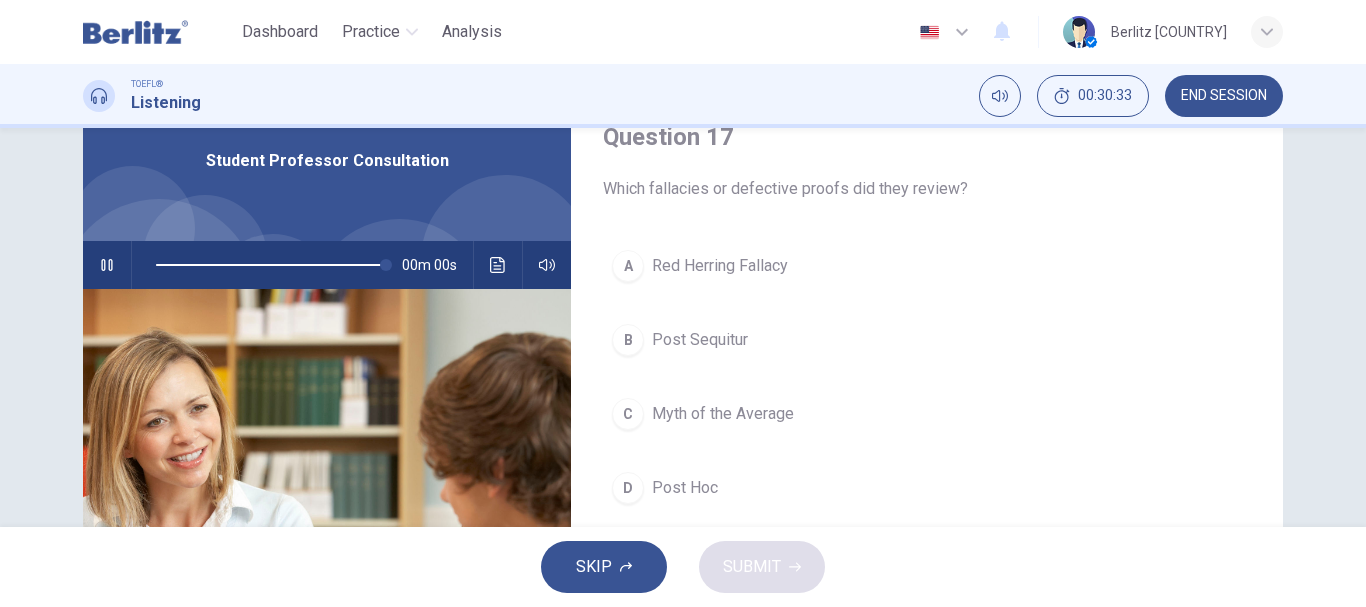 type on "*" 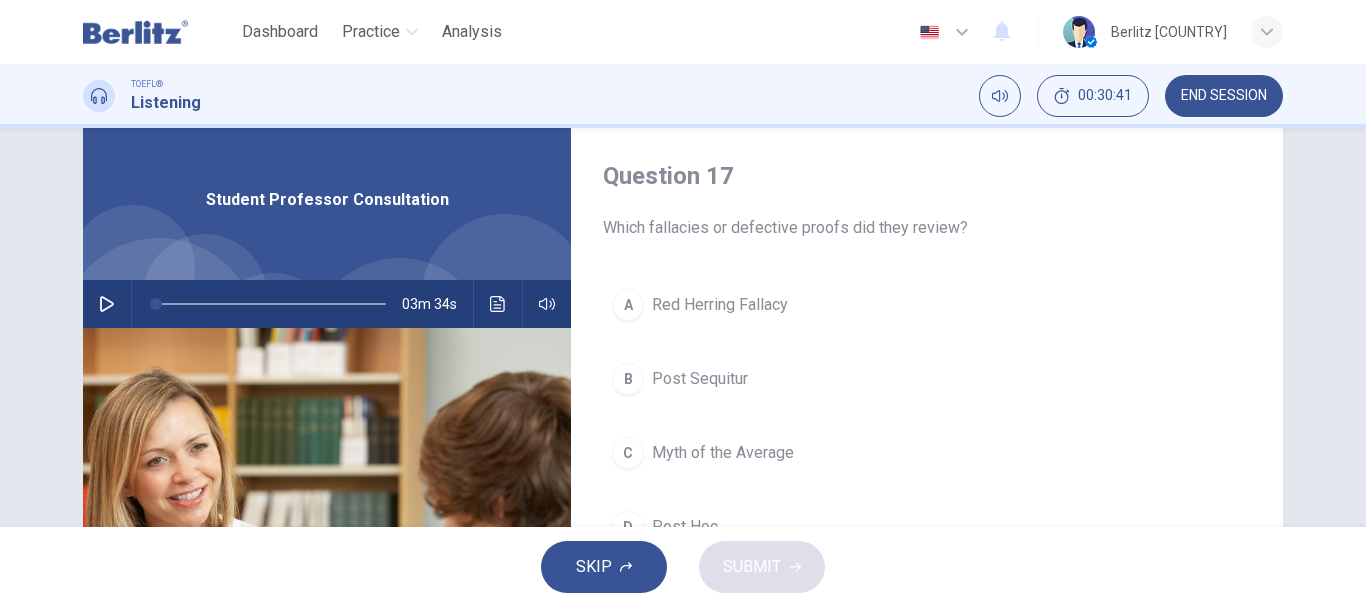 scroll, scrollTop: 0, scrollLeft: 0, axis: both 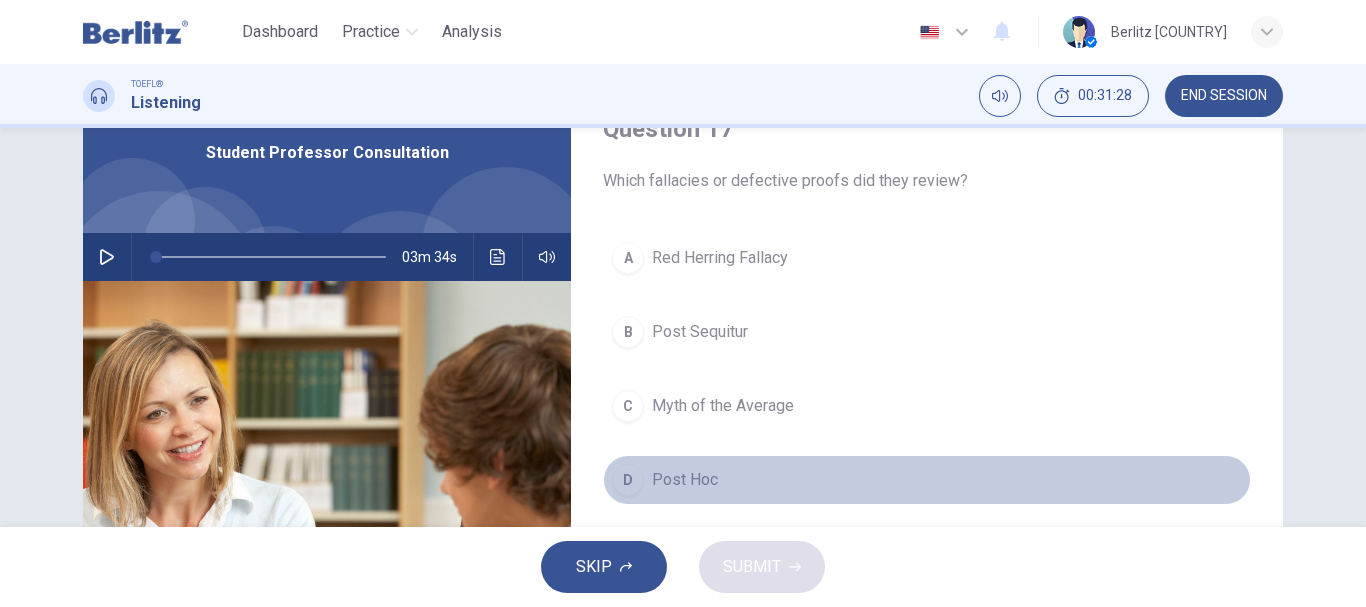 click on "D" at bounding box center [628, 480] 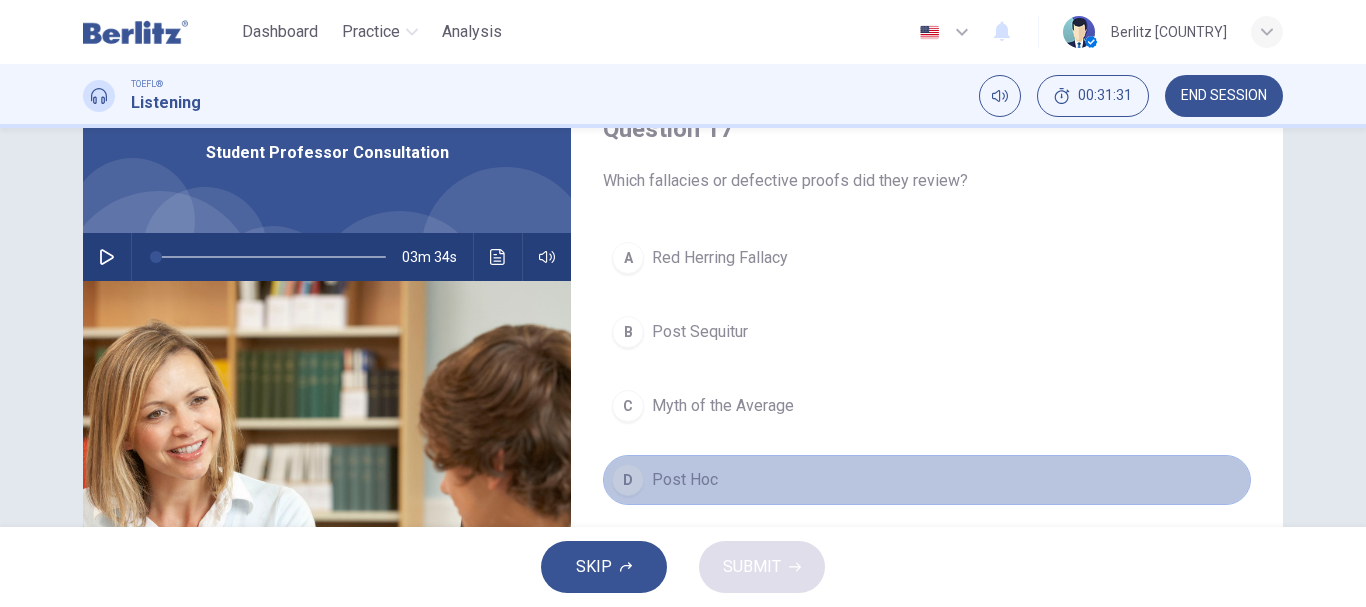 click on "Post Hoc" at bounding box center [685, 480] 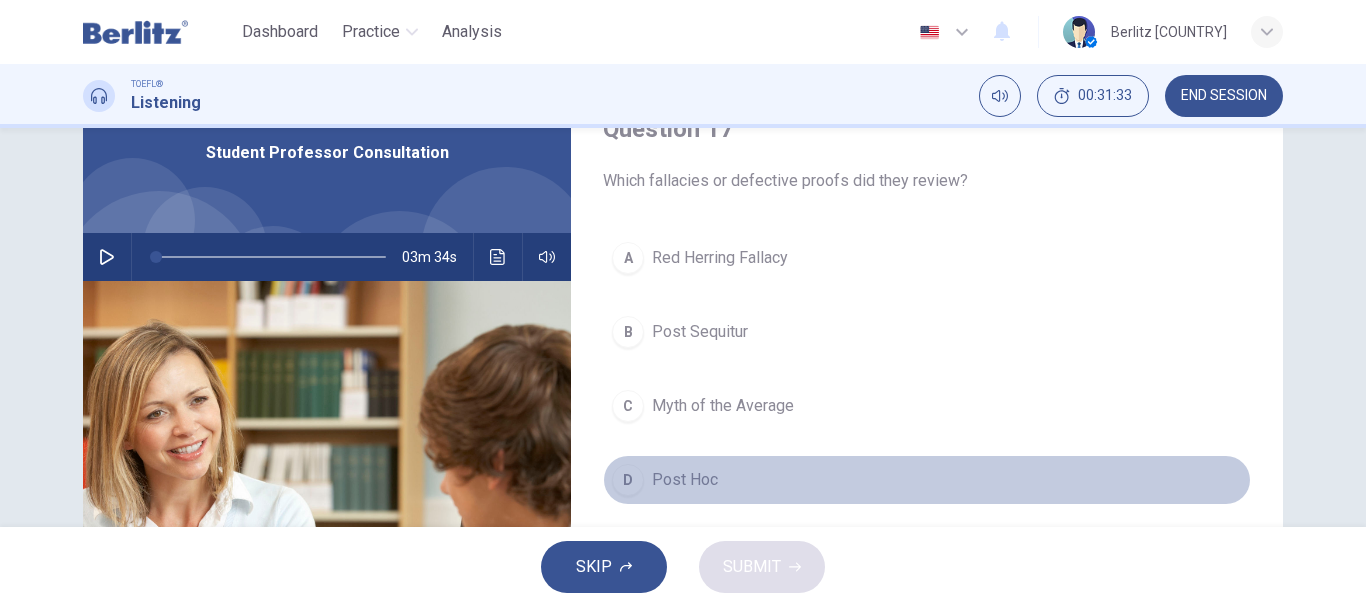 click on "Post Hoc" at bounding box center [685, 480] 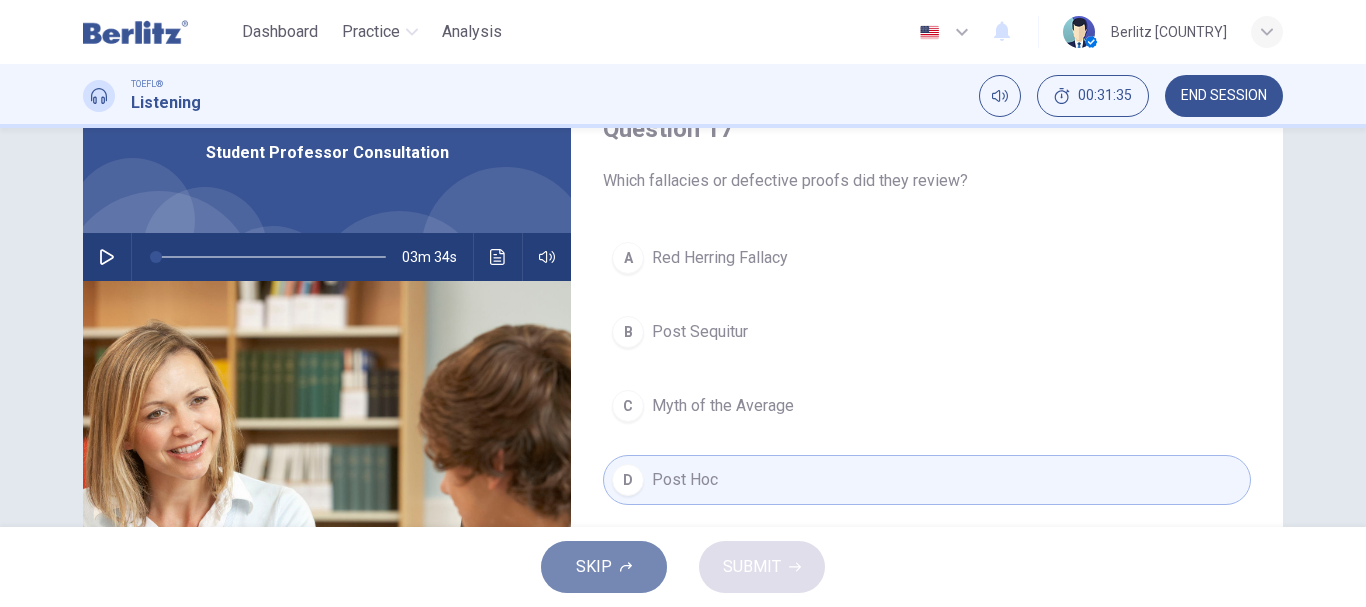 click on "SKIP" at bounding box center (594, 567) 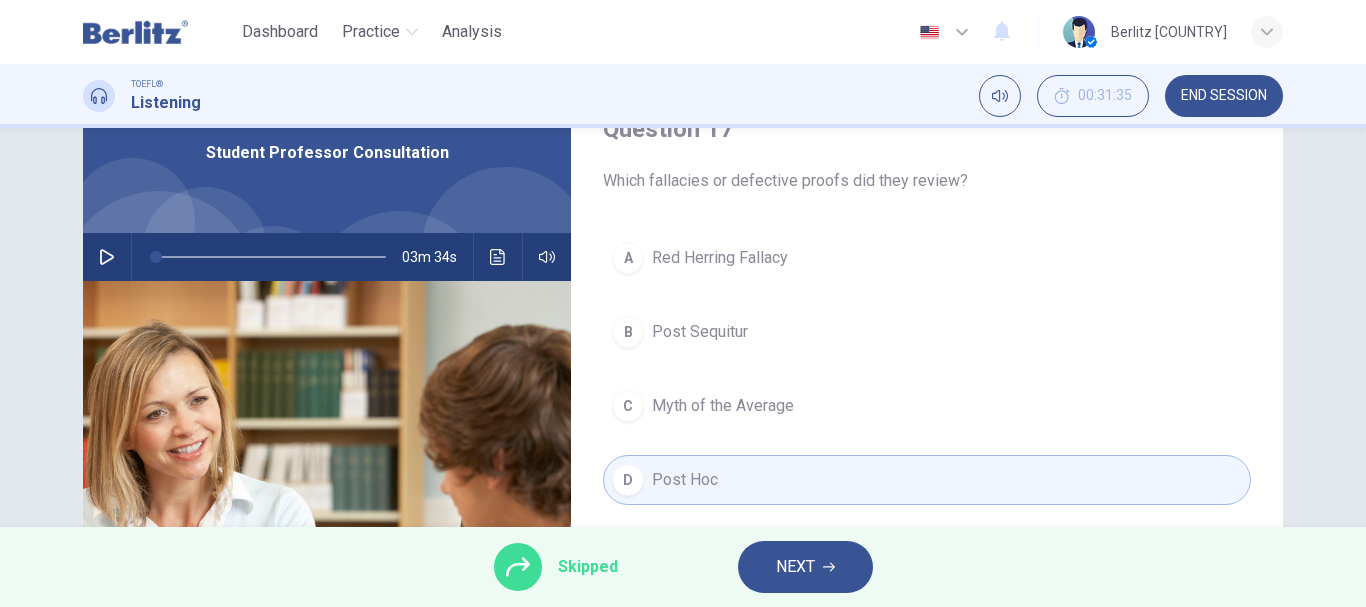 click on "A Red Herring Fallacy B Post Sequitur C Myth of the Average D Post Hoc" at bounding box center [927, 389] 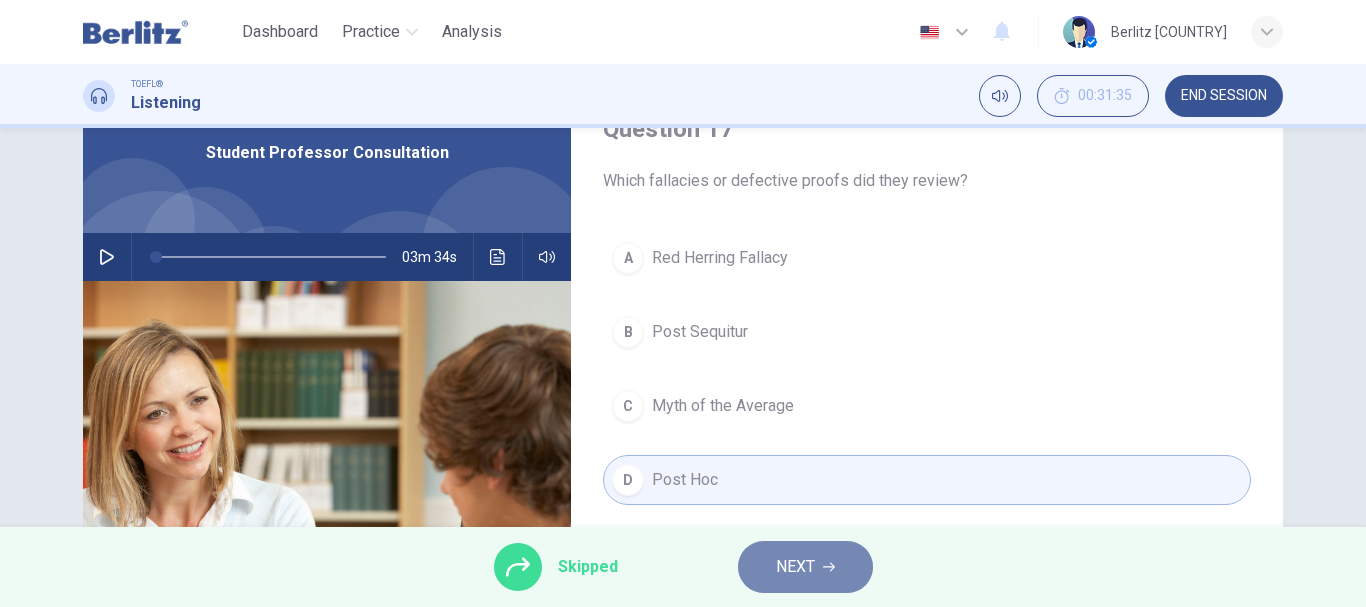 click on "NEXT" at bounding box center (795, 567) 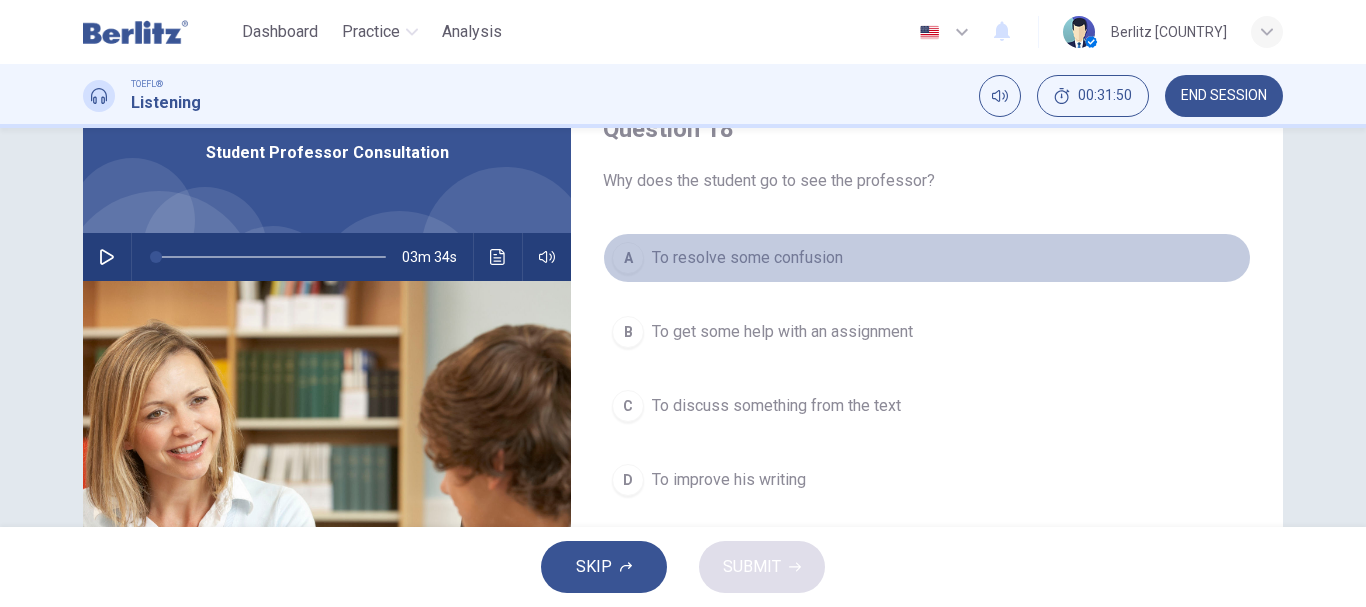 click on "To resolve some confusion" at bounding box center [747, 258] 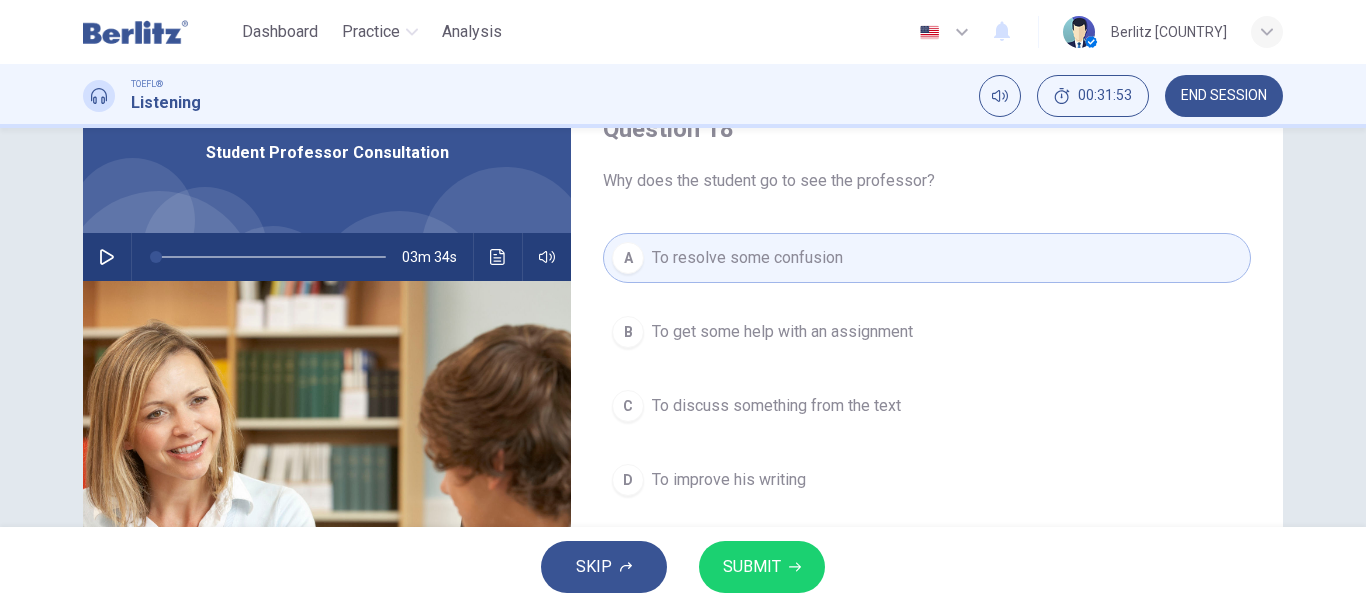 click on "SUBMIT" at bounding box center [752, 567] 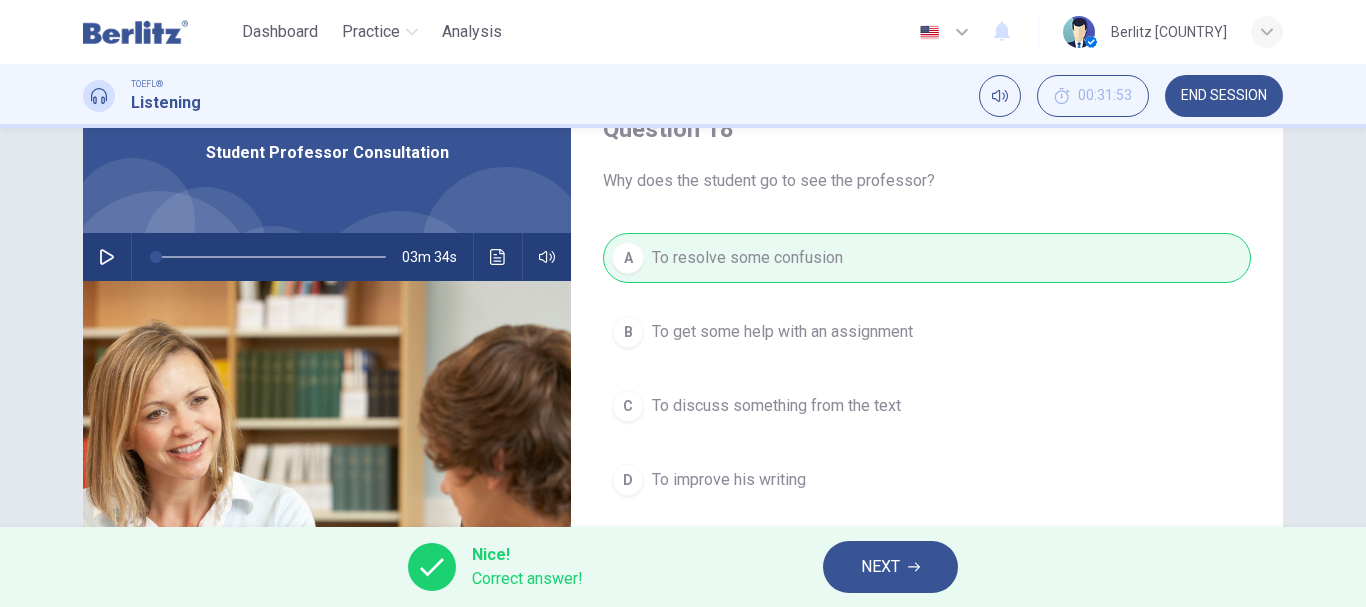 click on "NEXT" at bounding box center (890, 567) 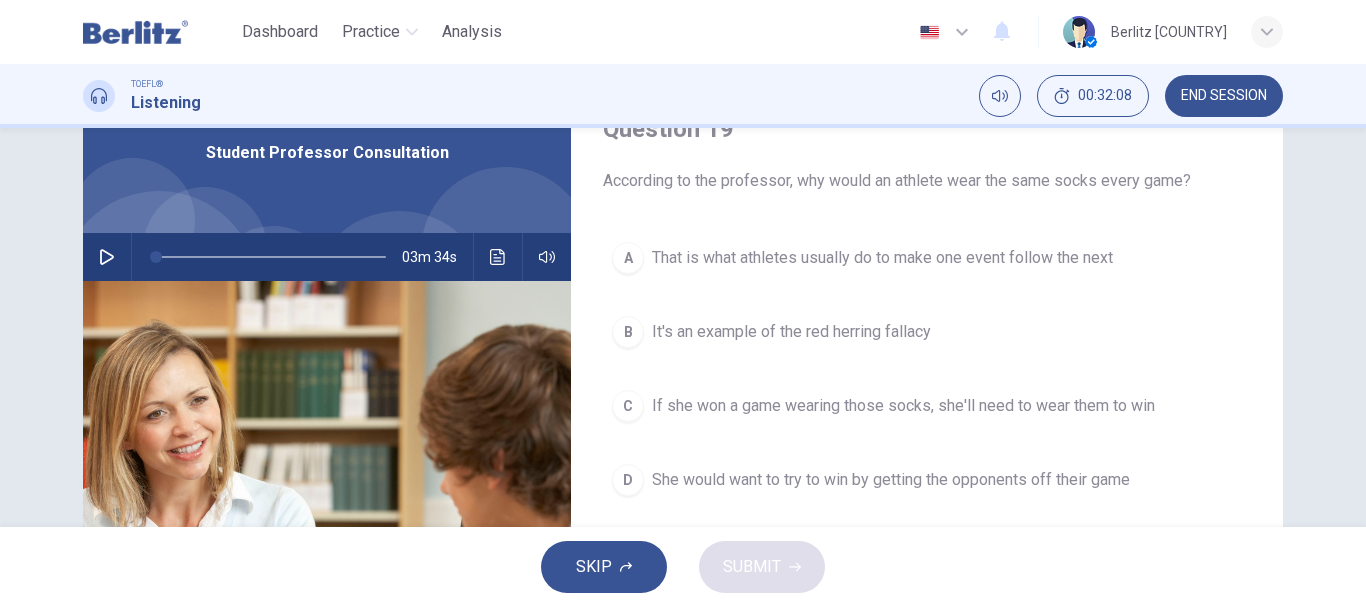 click on "If she won a game wearing those socks, she'll need to wear them to win" at bounding box center (903, 406) 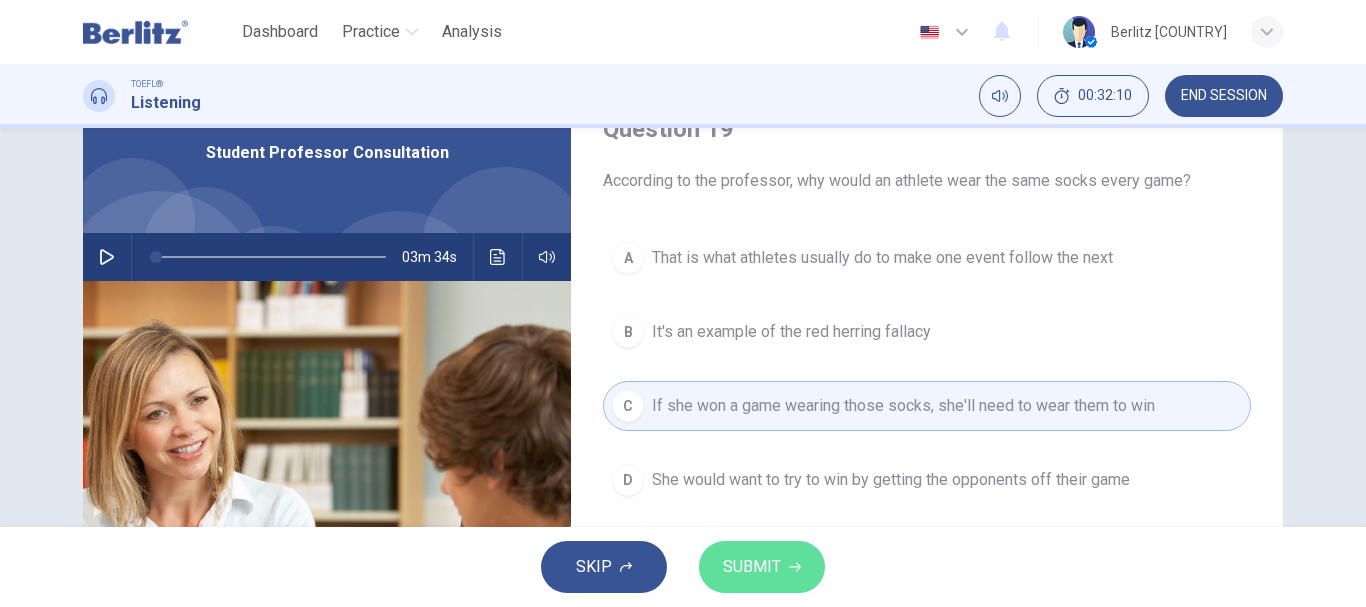 click on "SUBMIT" at bounding box center (762, 567) 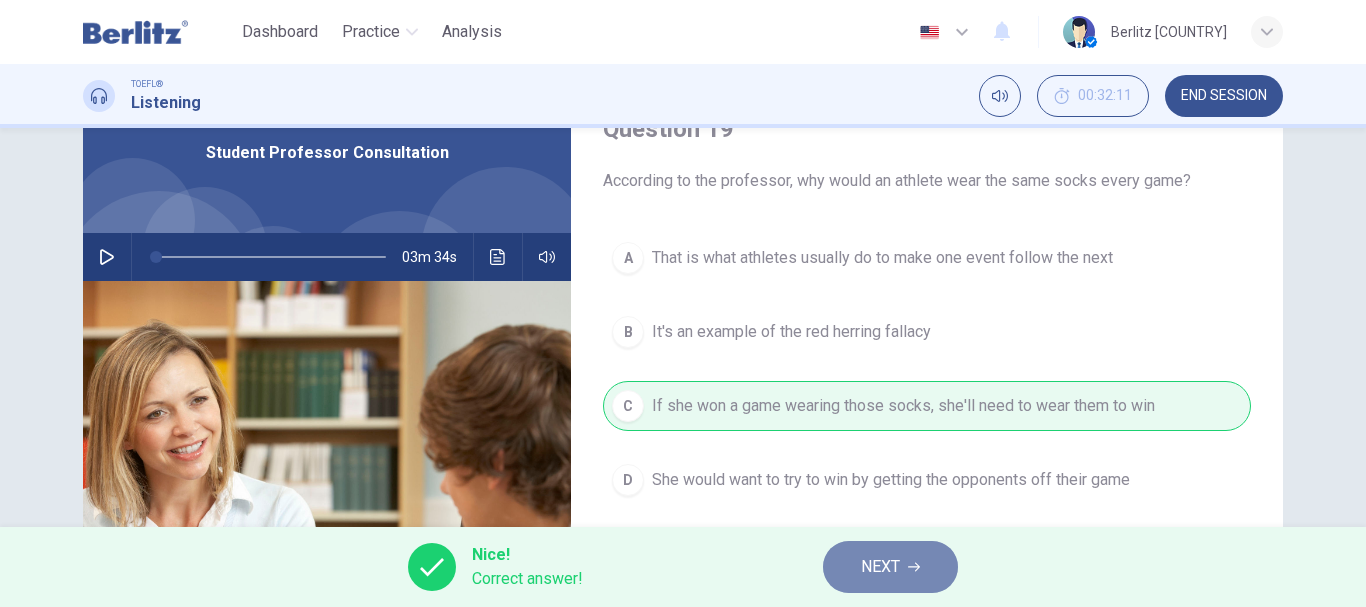 click on "NEXT" at bounding box center (880, 567) 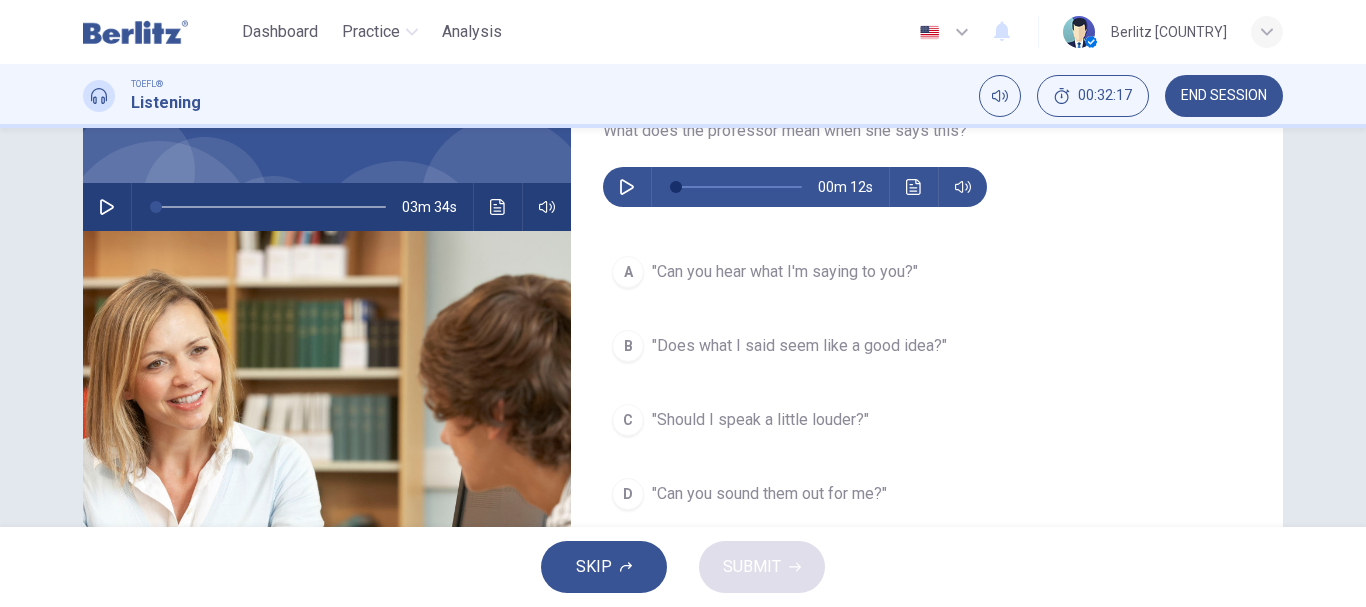 scroll, scrollTop: 151, scrollLeft: 0, axis: vertical 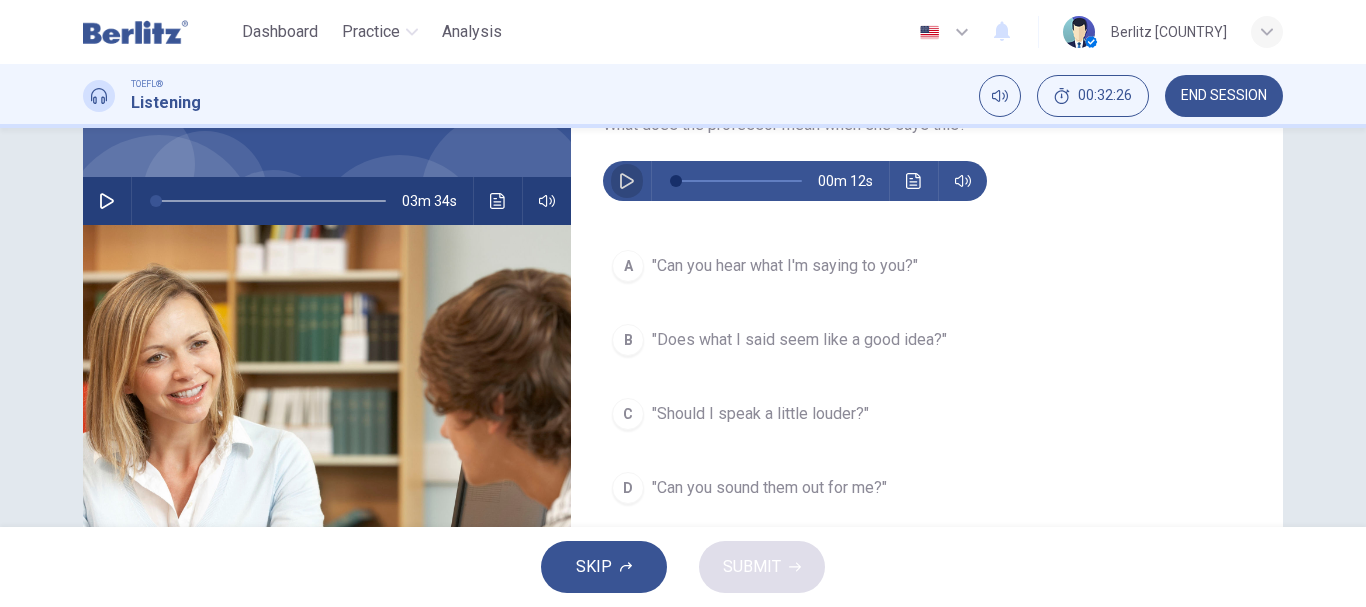 click 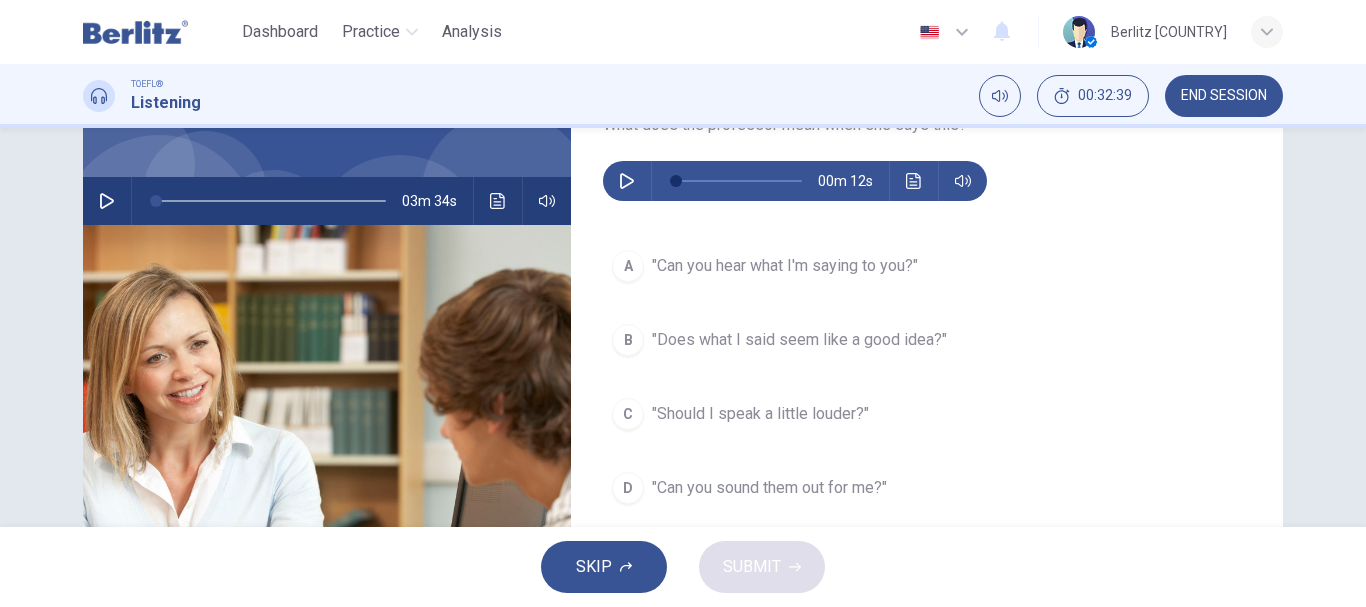 type on "*" 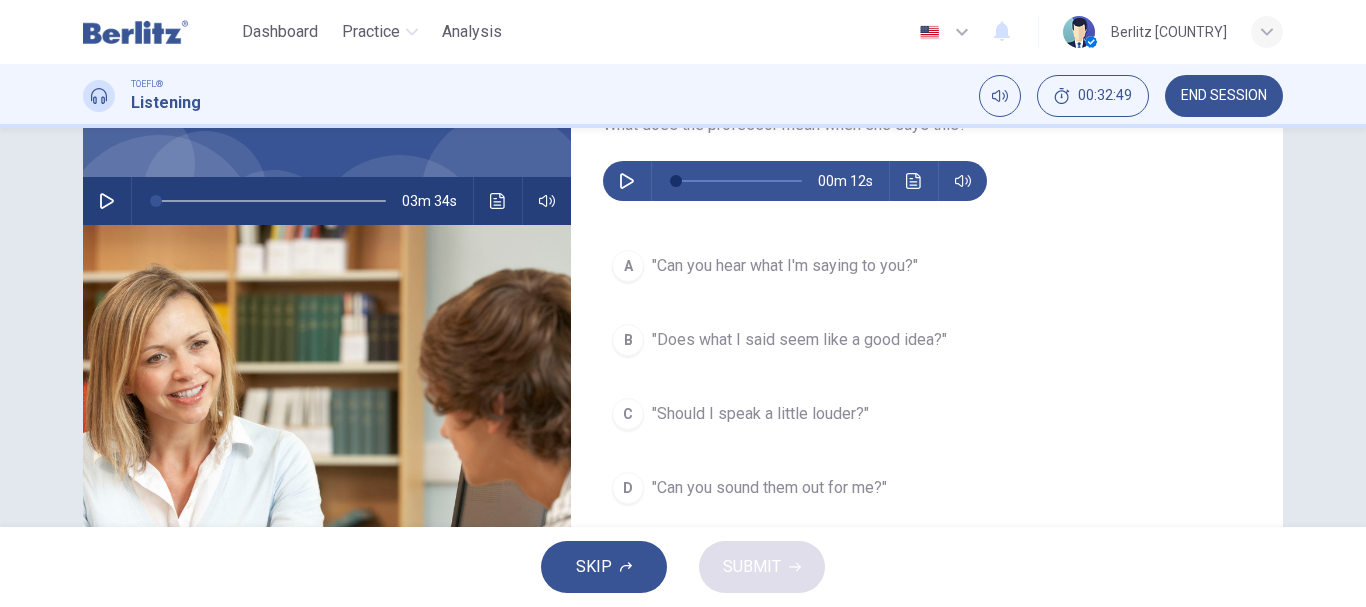 click on ""Does what I said seem like a good idea?"" at bounding box center [799, 340] 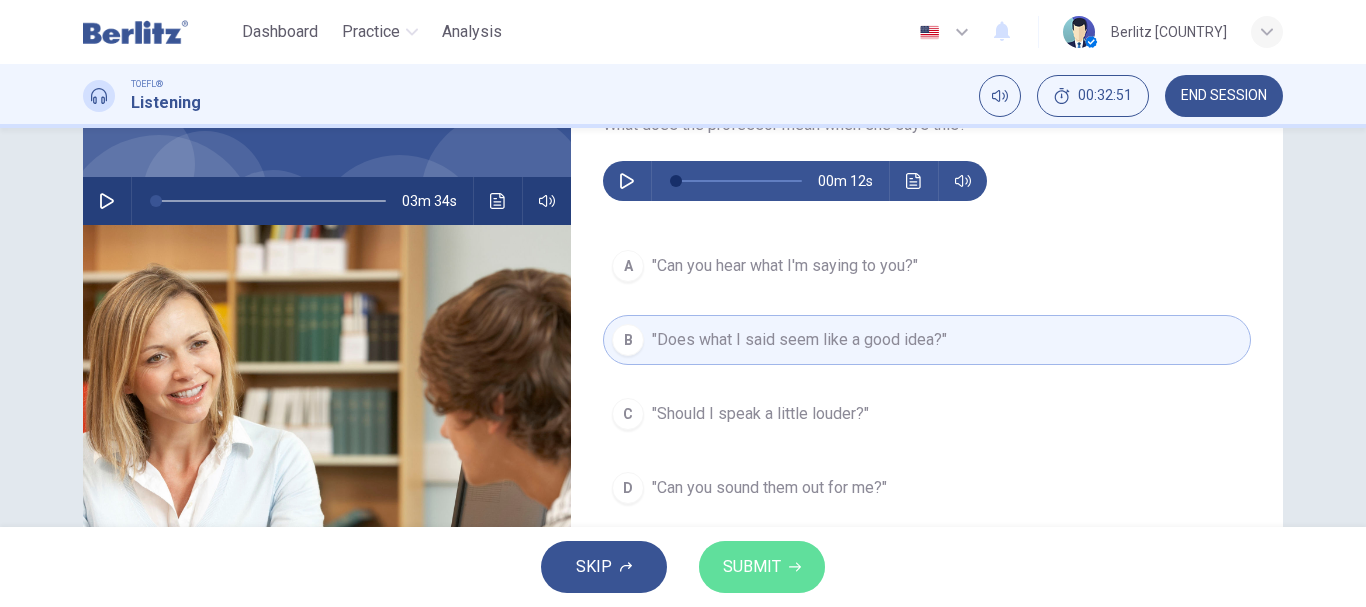 click on "SUBMIT" at bounding box center (762, 567) 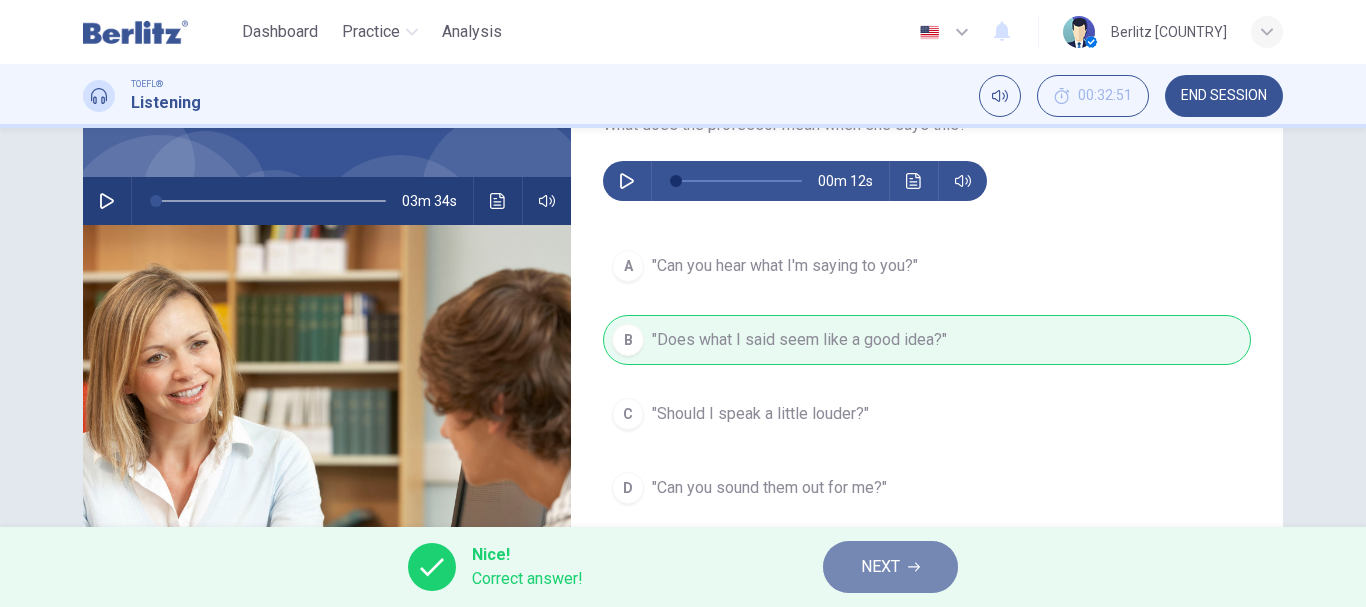 click on "NEXT" at bounding box center [880, 567] 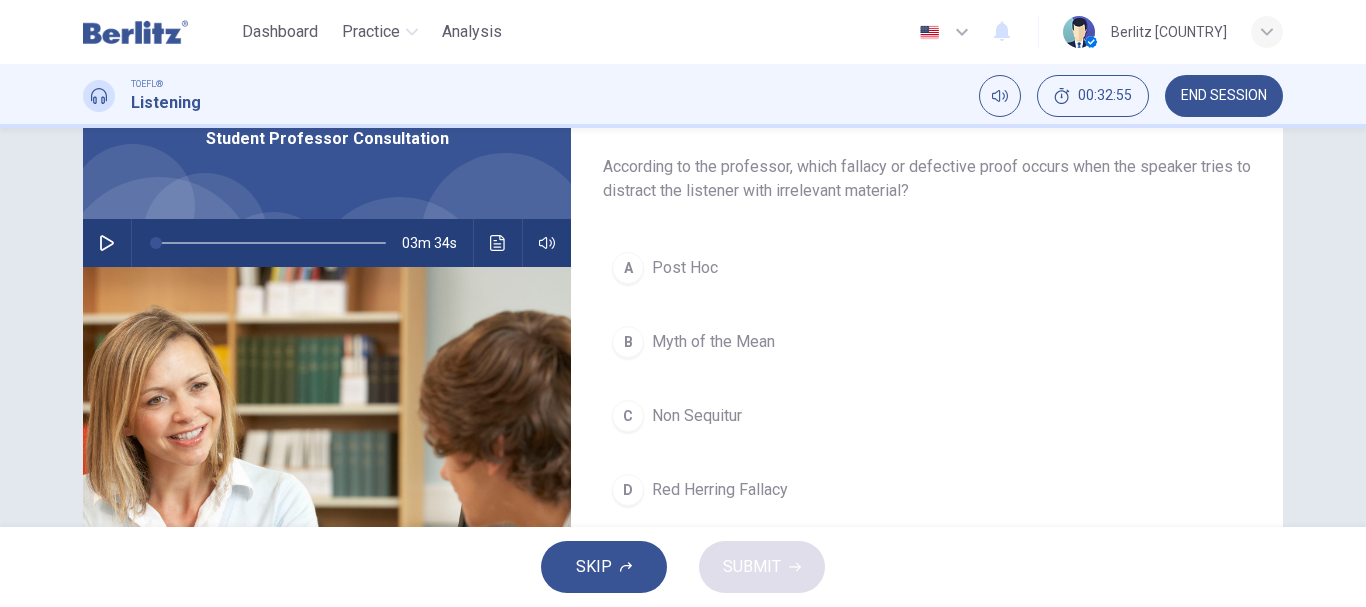 scroll, scrollTop: 114, scrollLeft: 0, axis: vertical 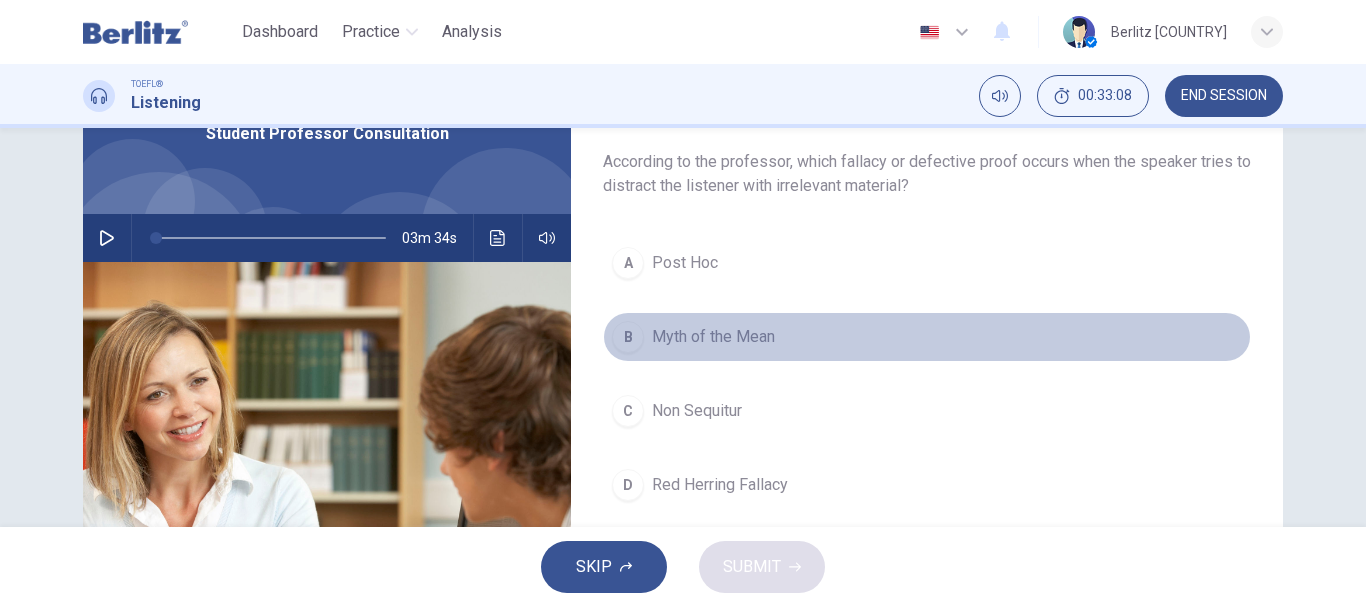 click on "Myth of the Mean" at bounding box center [713, 337] 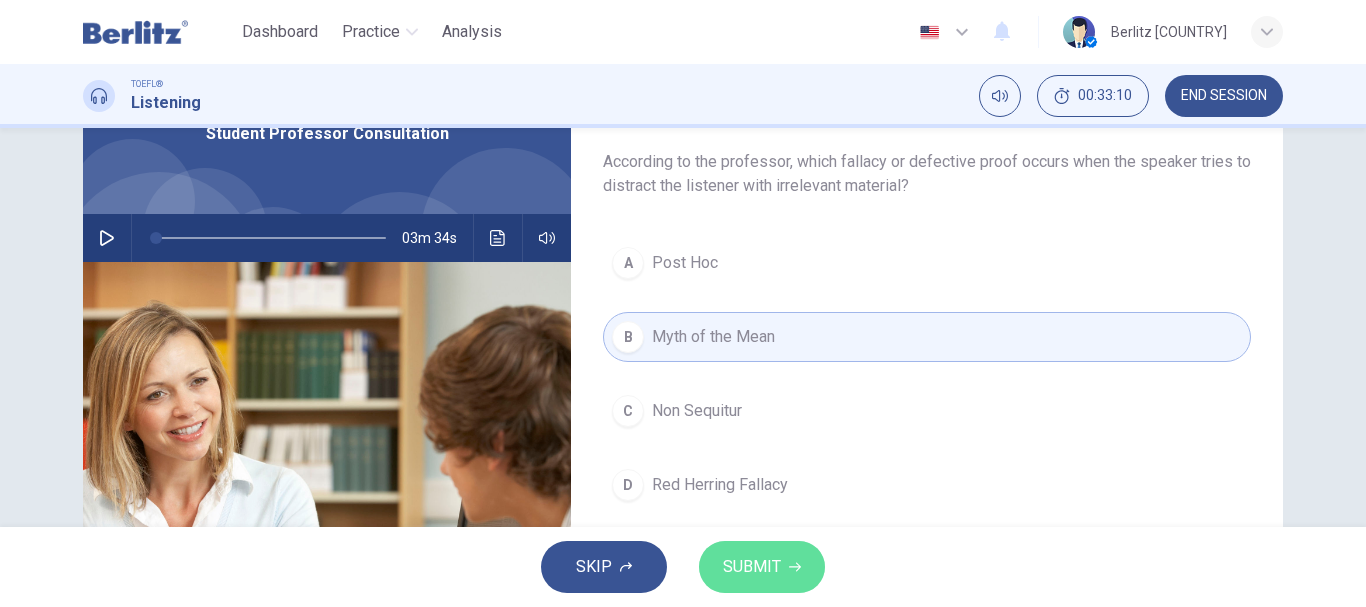 click on "SUBMIT" at bounding box center (752, 567) 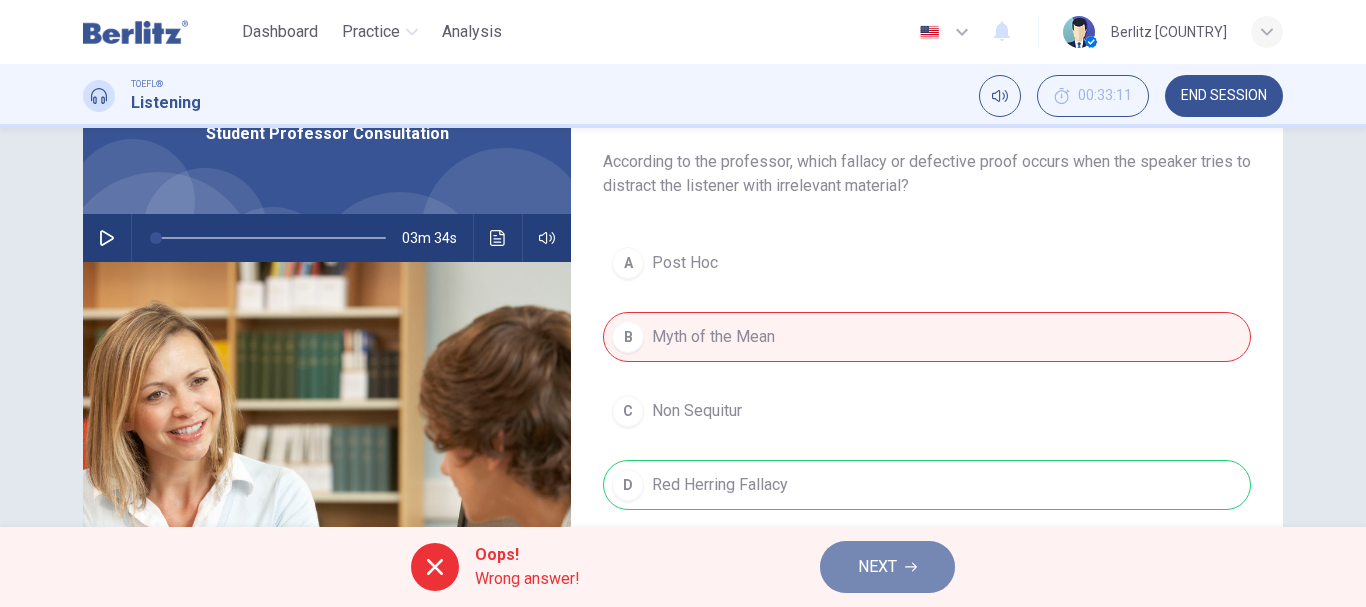 click on "NEXT" at bounding box center [877, 567] 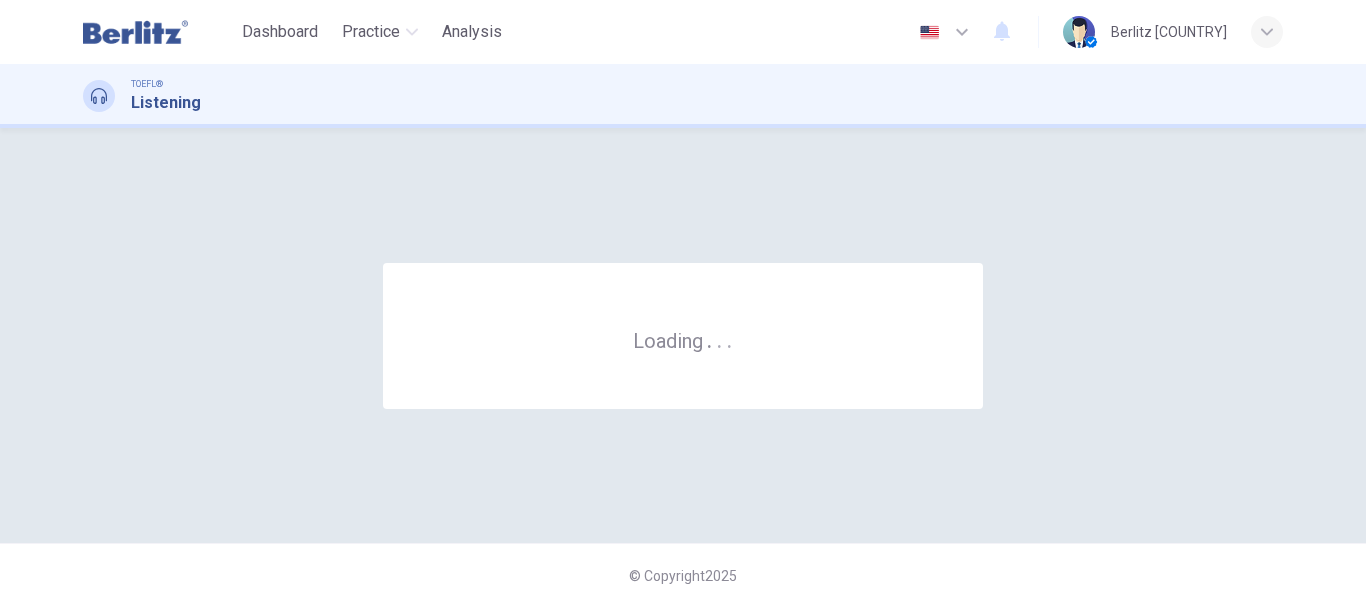 scroll, scrollTop: 0, scrollLeft: 0, axis: both 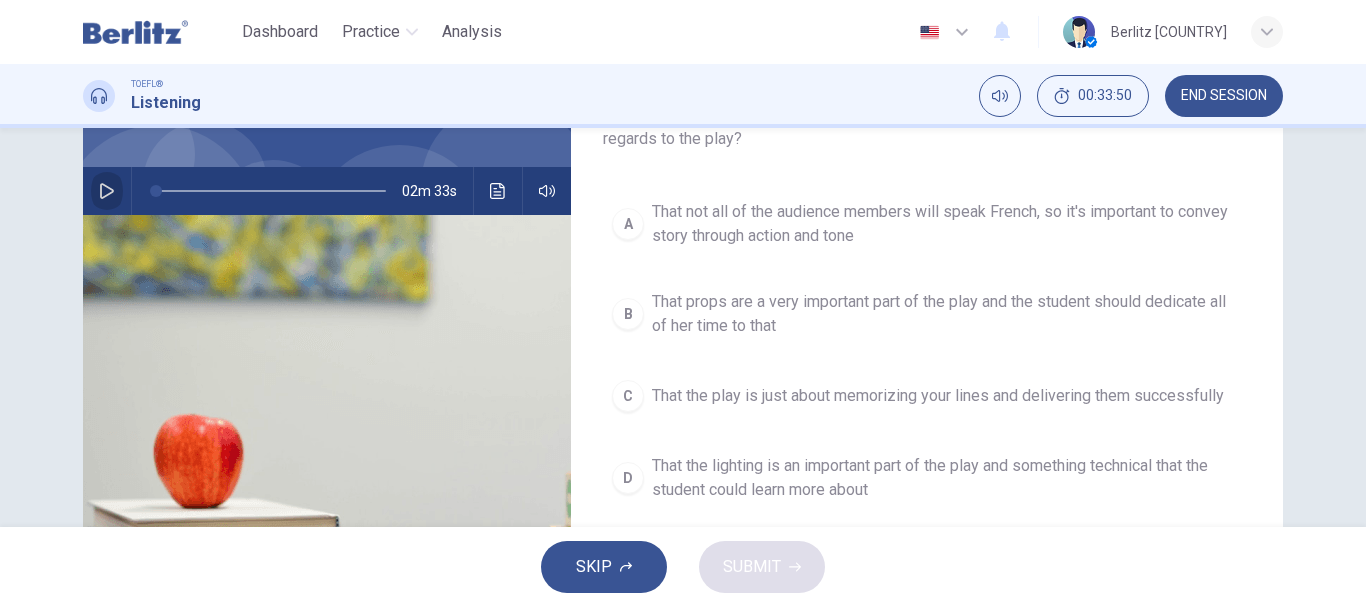 click 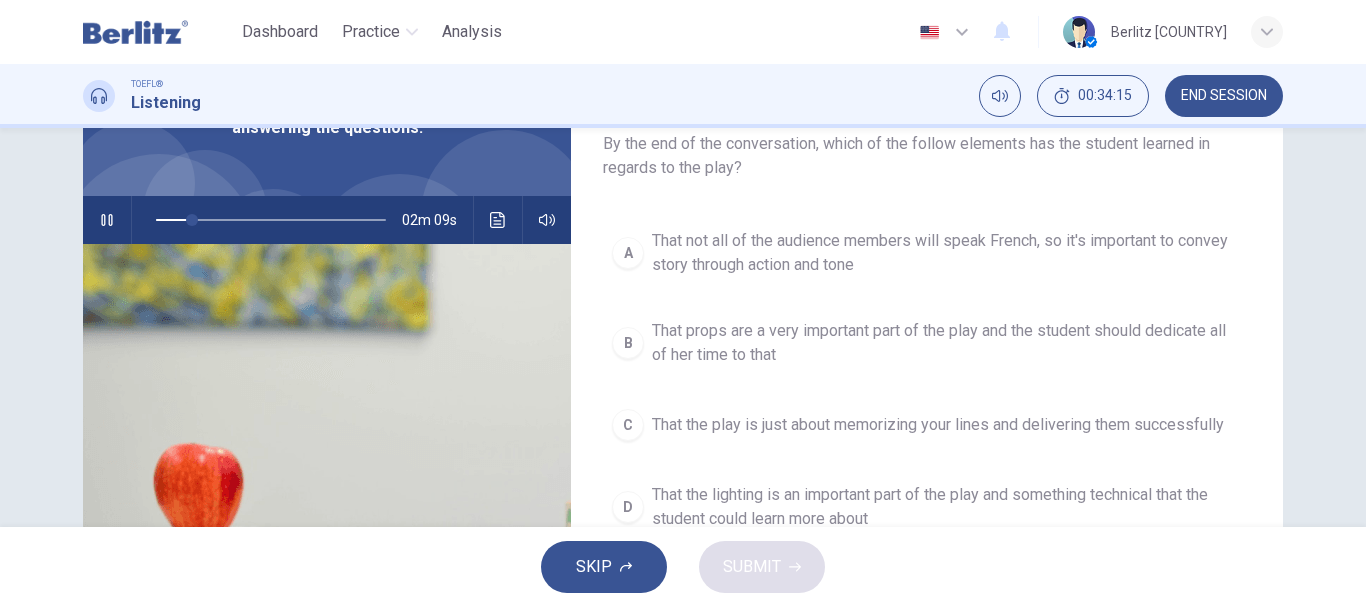 scroll, scrollTop: 118, scrollLeft: 0, axis: vertical 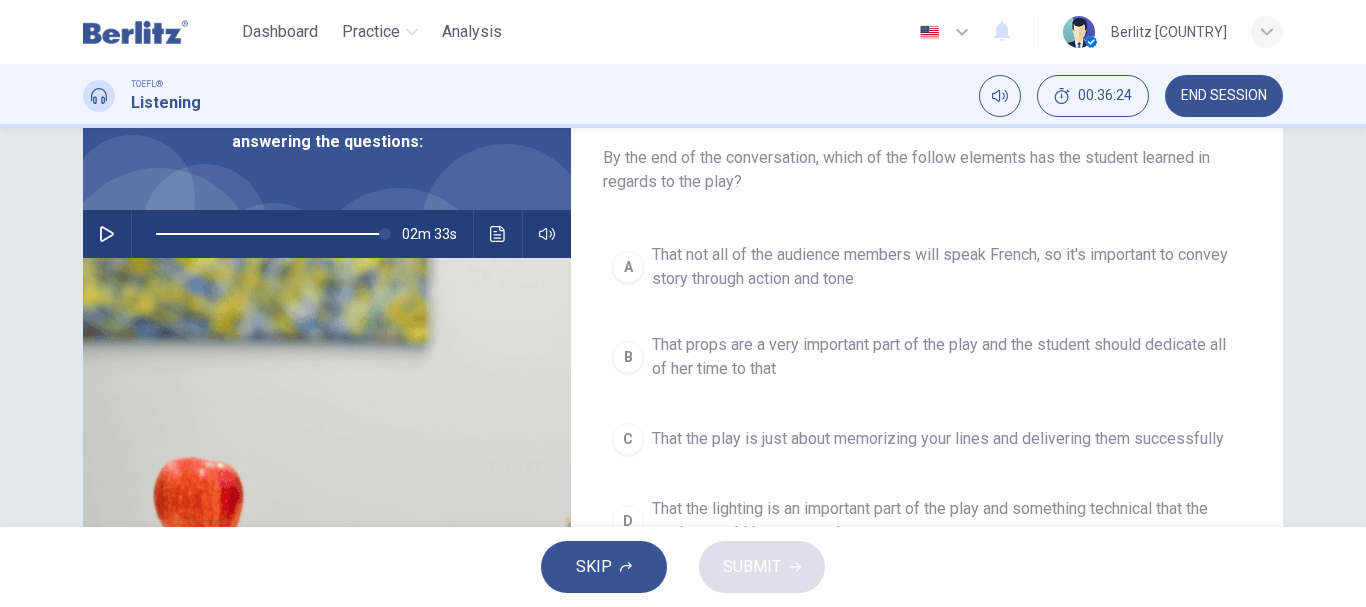 type on "*" 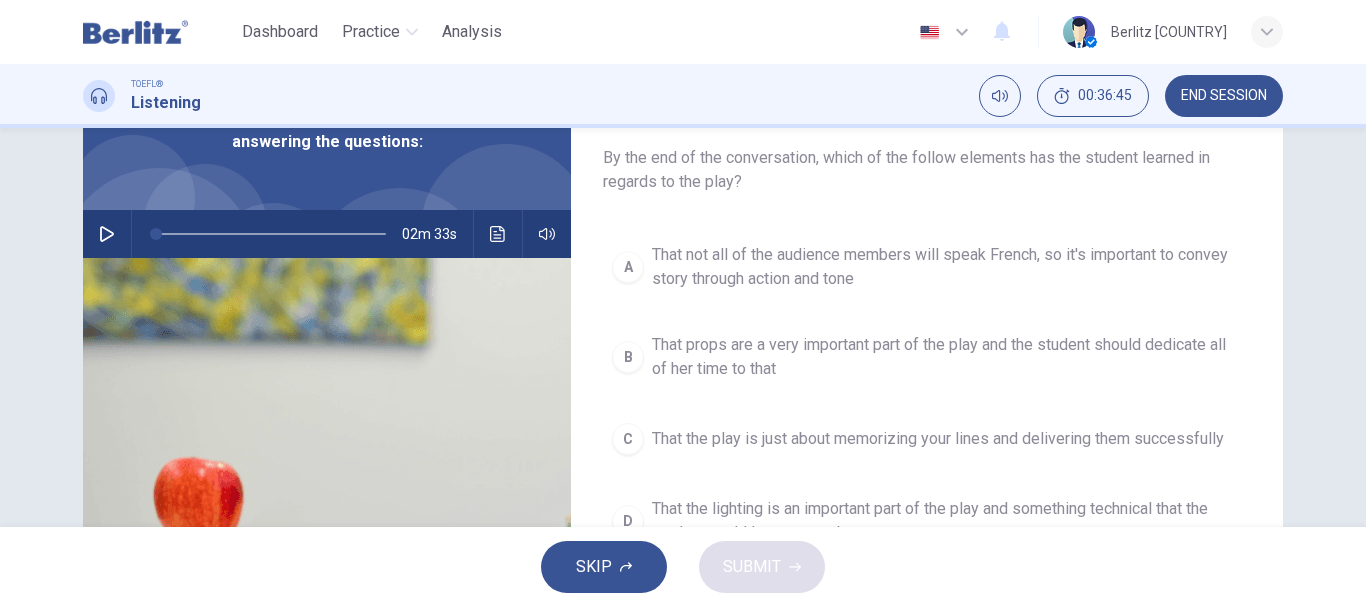click on "That not all of the audience members will speak French, so it's important to convey story through action and tone" at bounding box center (947, 267) 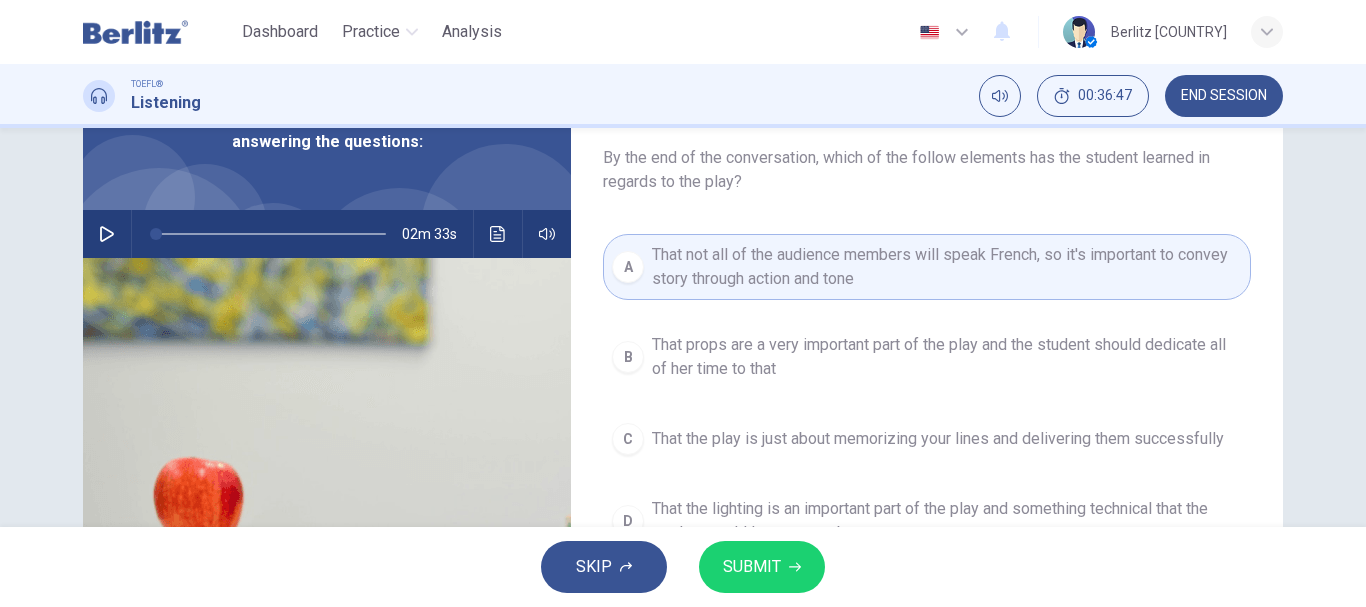 click on "SUBMIT" at bounding box center (752, 567) 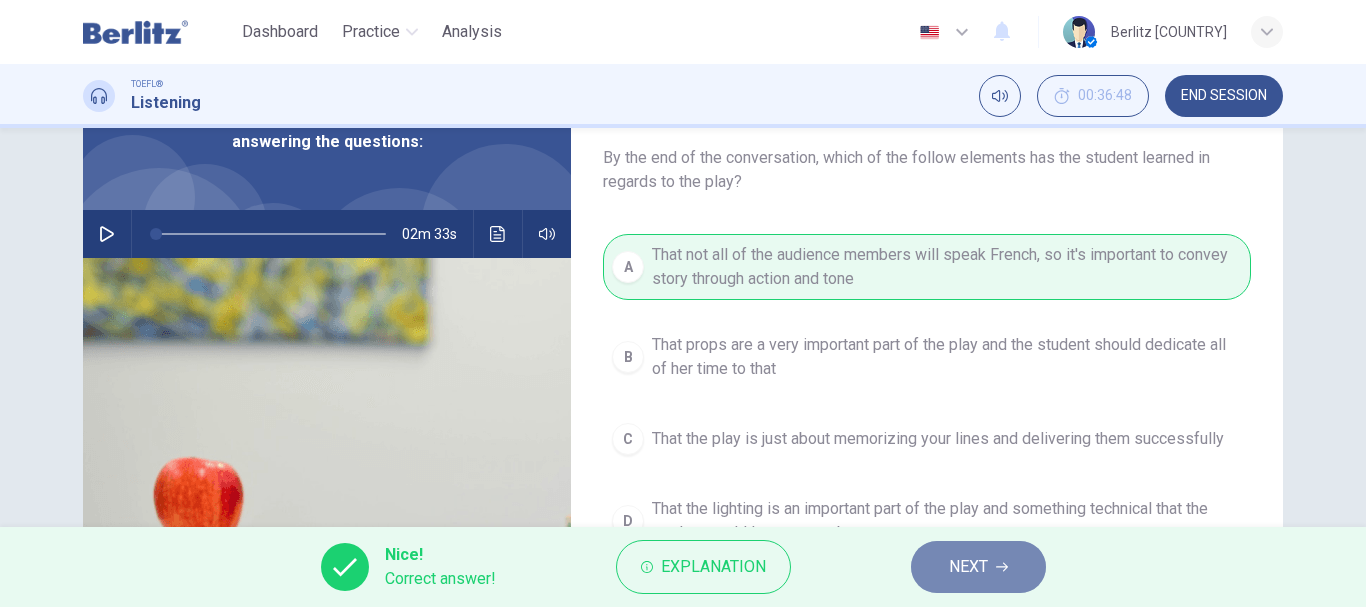 click on "NEXT" at bounding box center (968, 567) 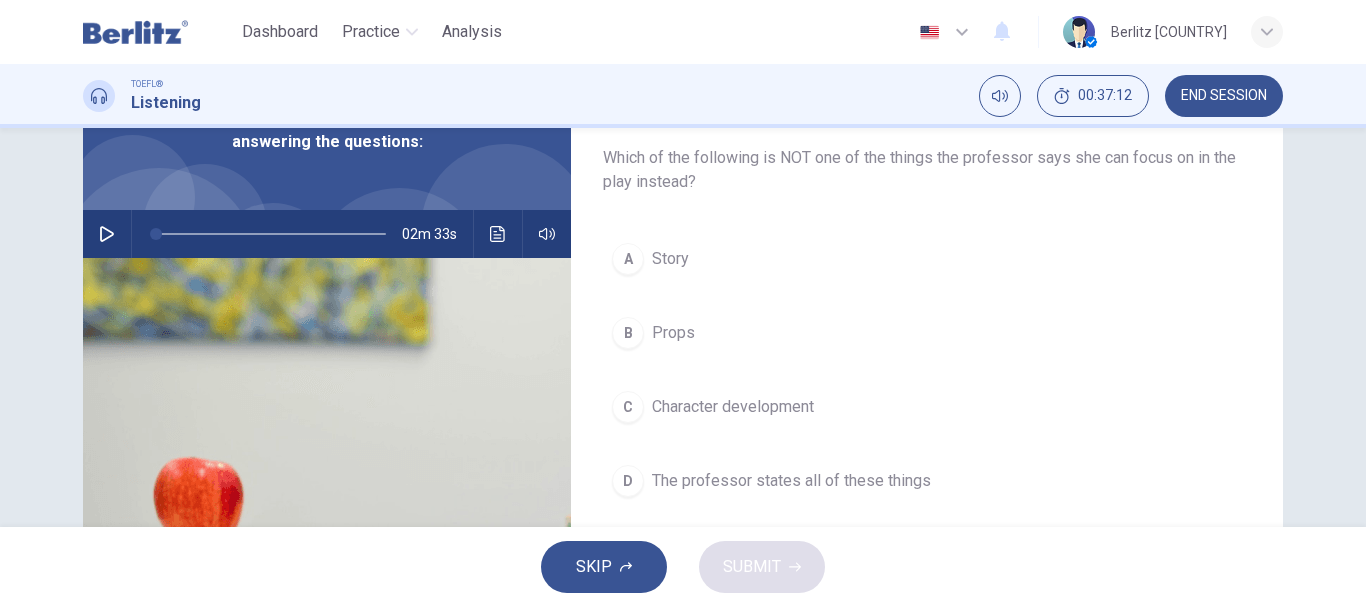 click on "Props" at bounding box center (673, 333) 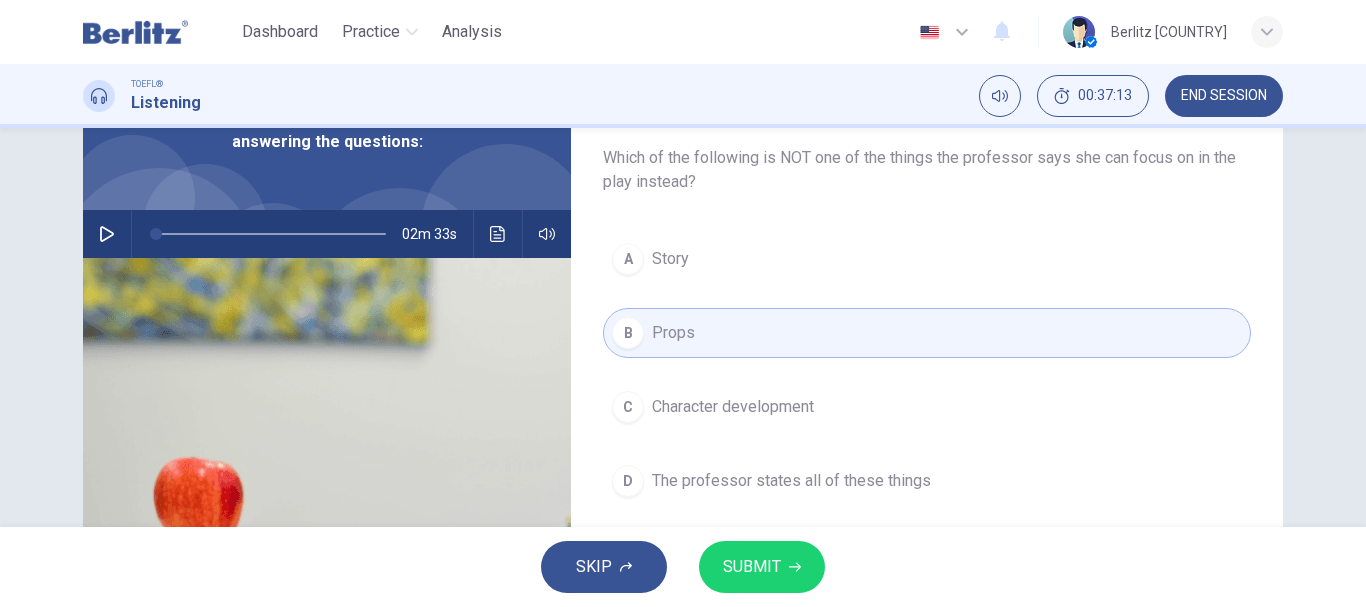 click on "SUBMIT" at bounding box center (752, 567) 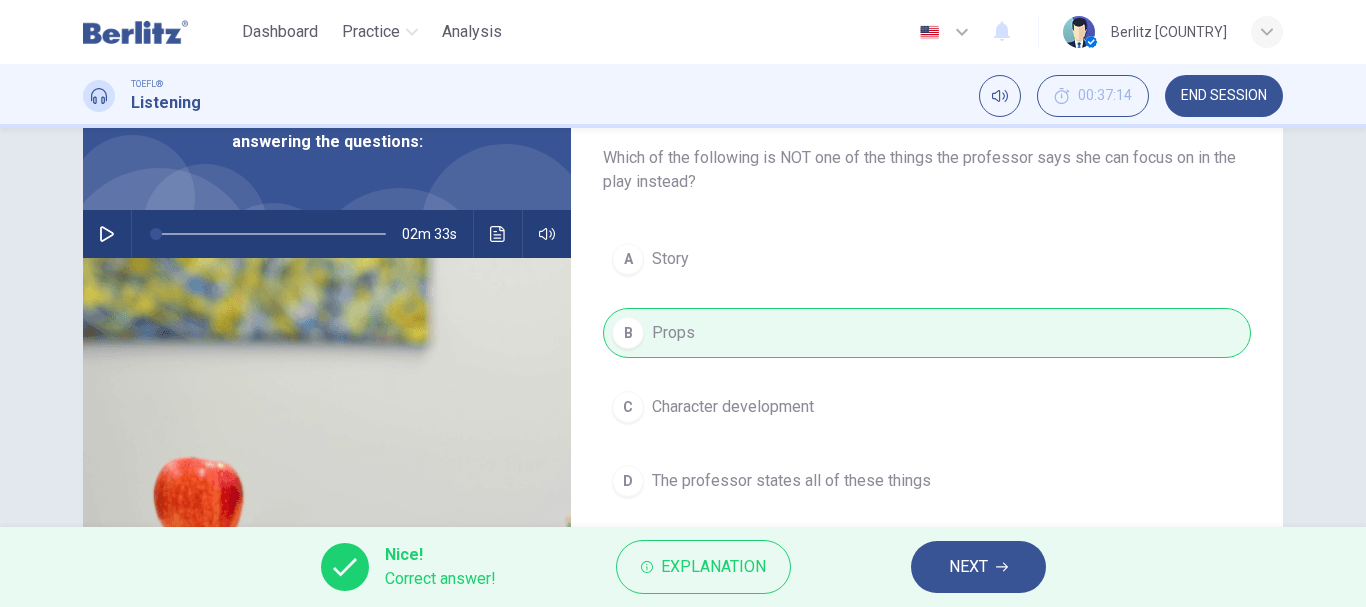 click on "NEXT" at bounding box center (968, 567) 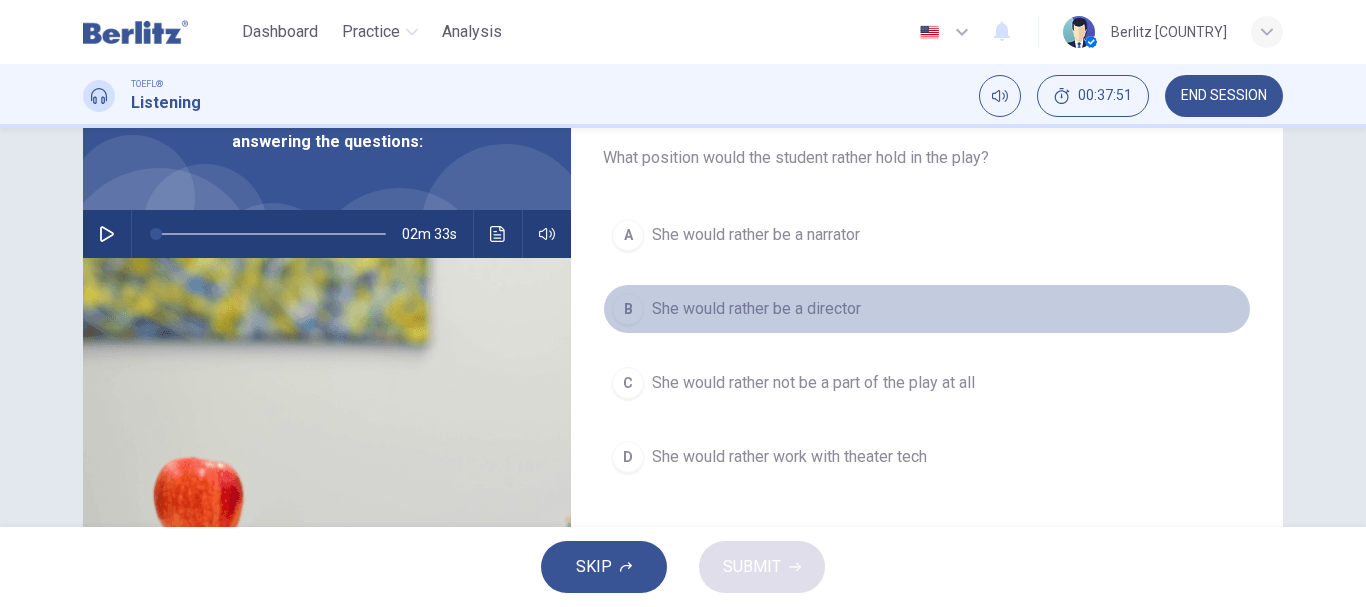 click on "She would rather be a director" at bounding box center (756, 309) 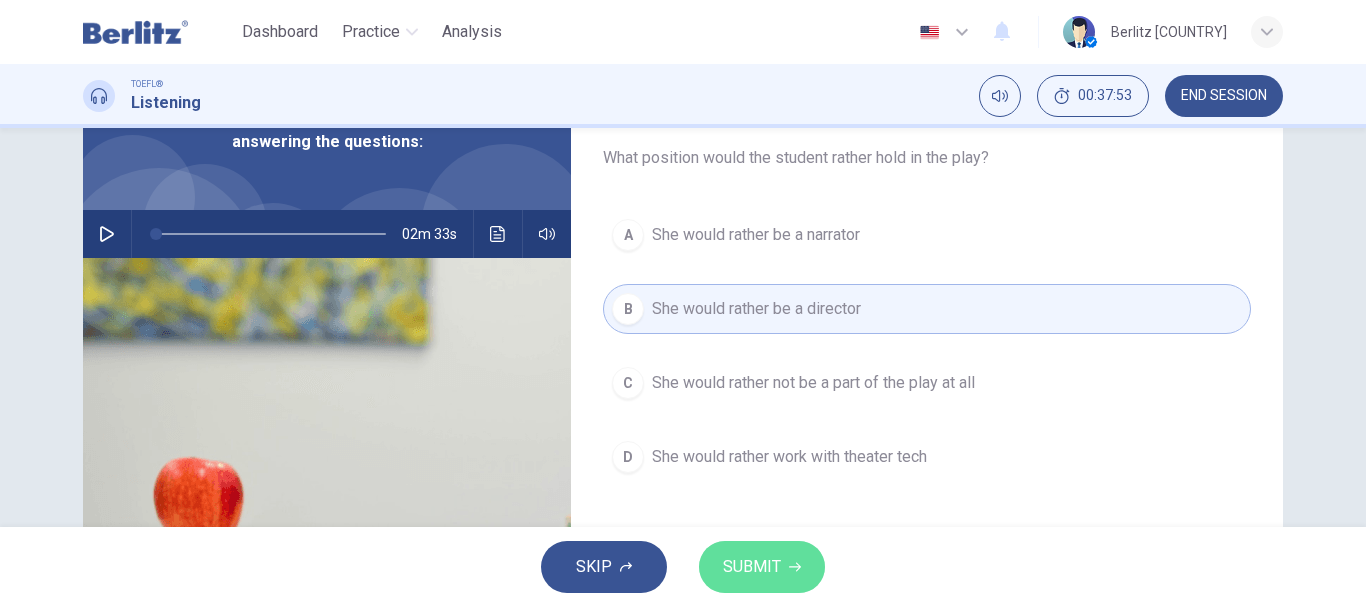 click on "SUBMIT" at bounding box center [752, 567] 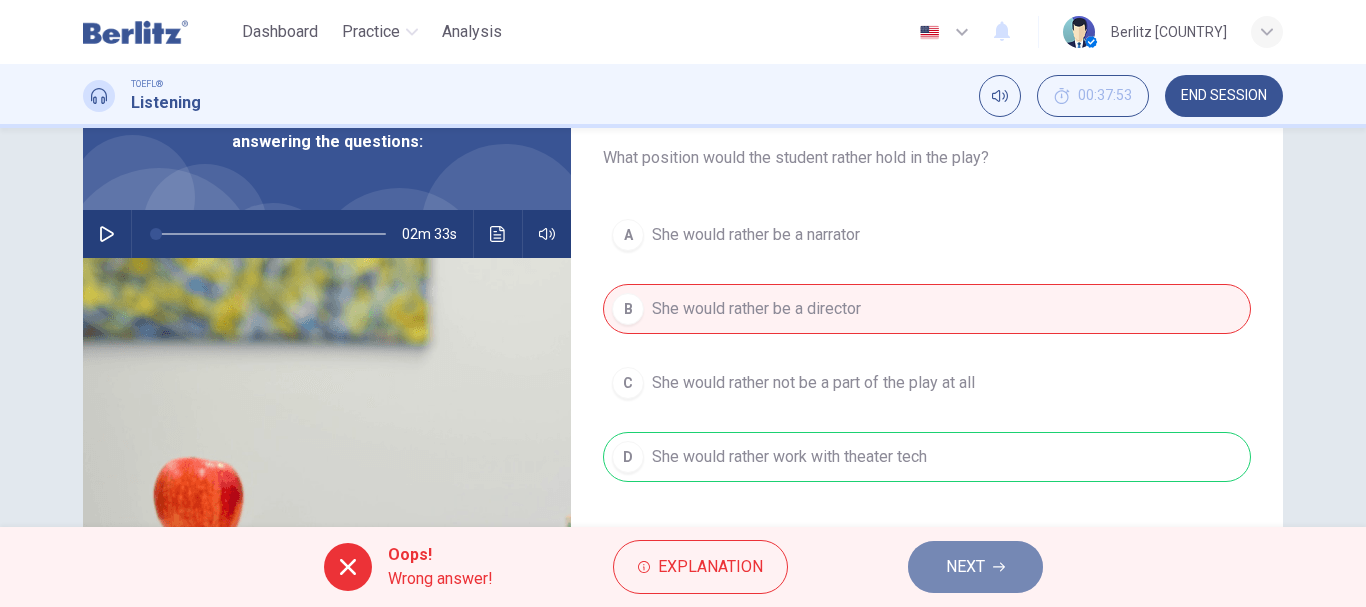 click on "NEXT" at bounding box center [975, 567] 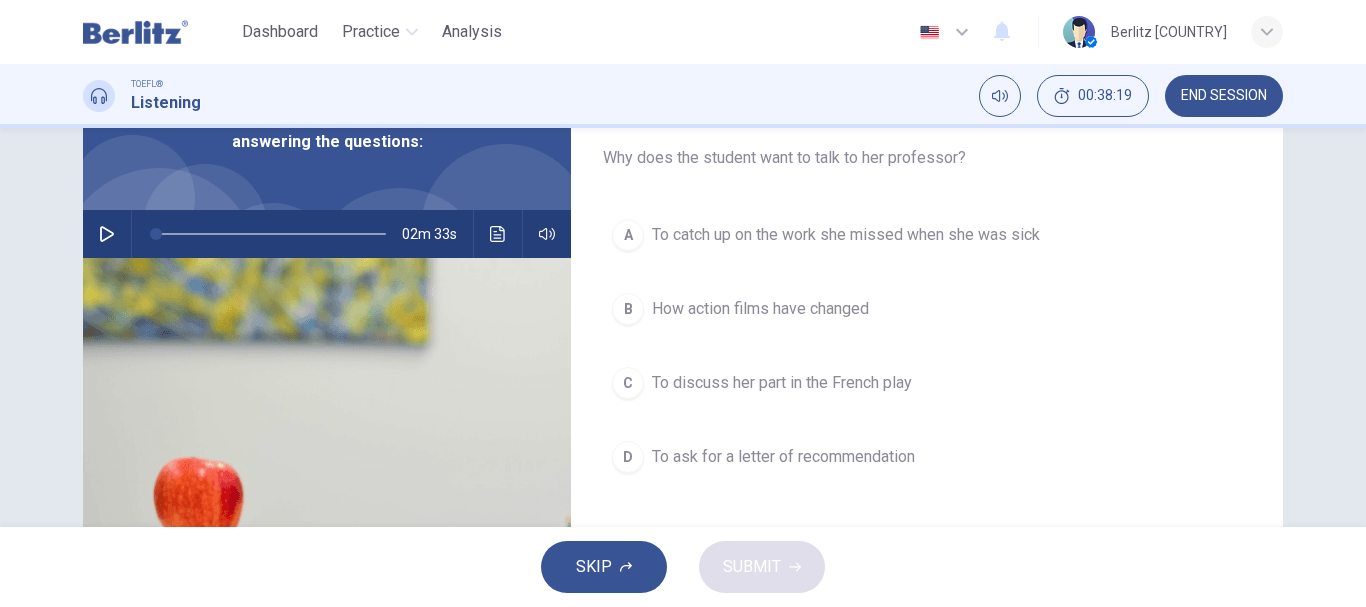 click on "To catch up on the work she missed when she was sick" at bounding box center (846, 235) 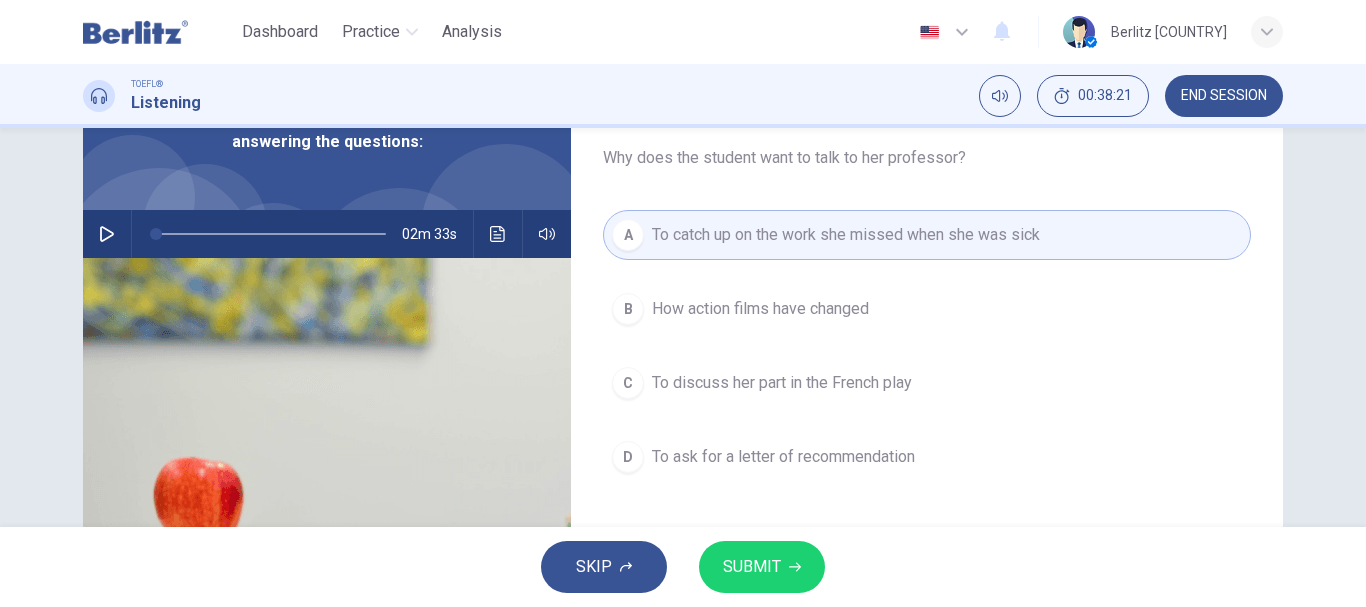 click on "SUBMIT" at bounding box center [752, 567] 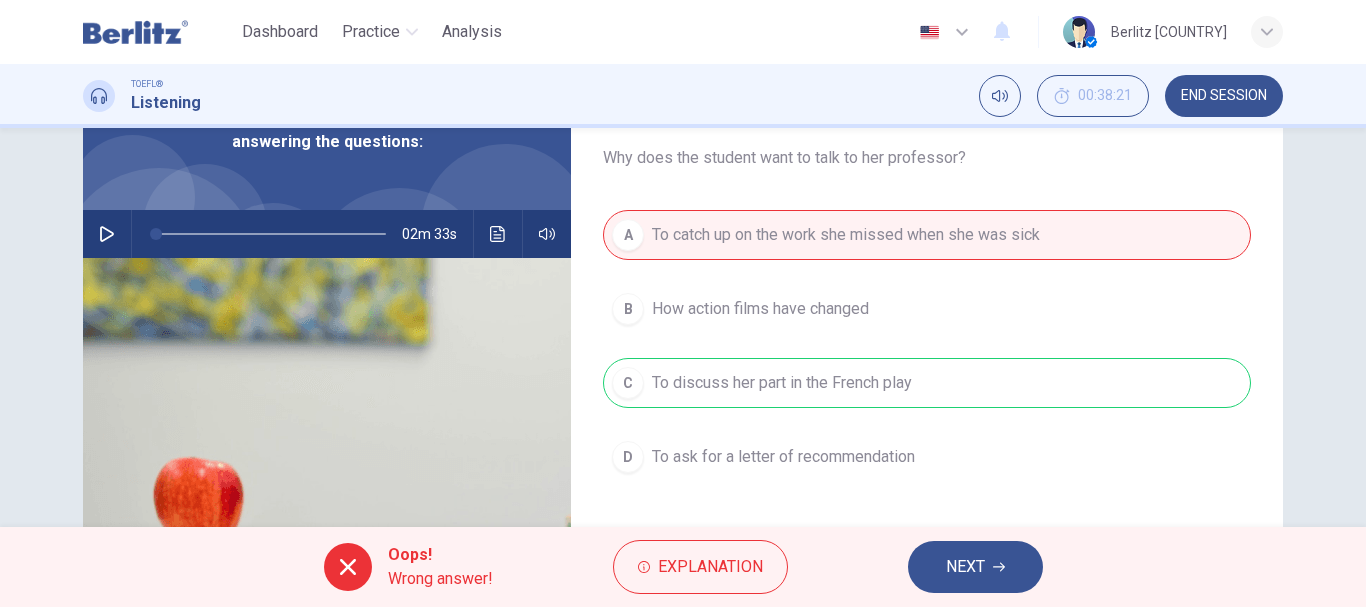 click on "A To catch up on the work she missed when she was sick B How action films have changed C To discuss her part in the French play D To ask for a letter of recommendation" at bounding box center [927, 366] 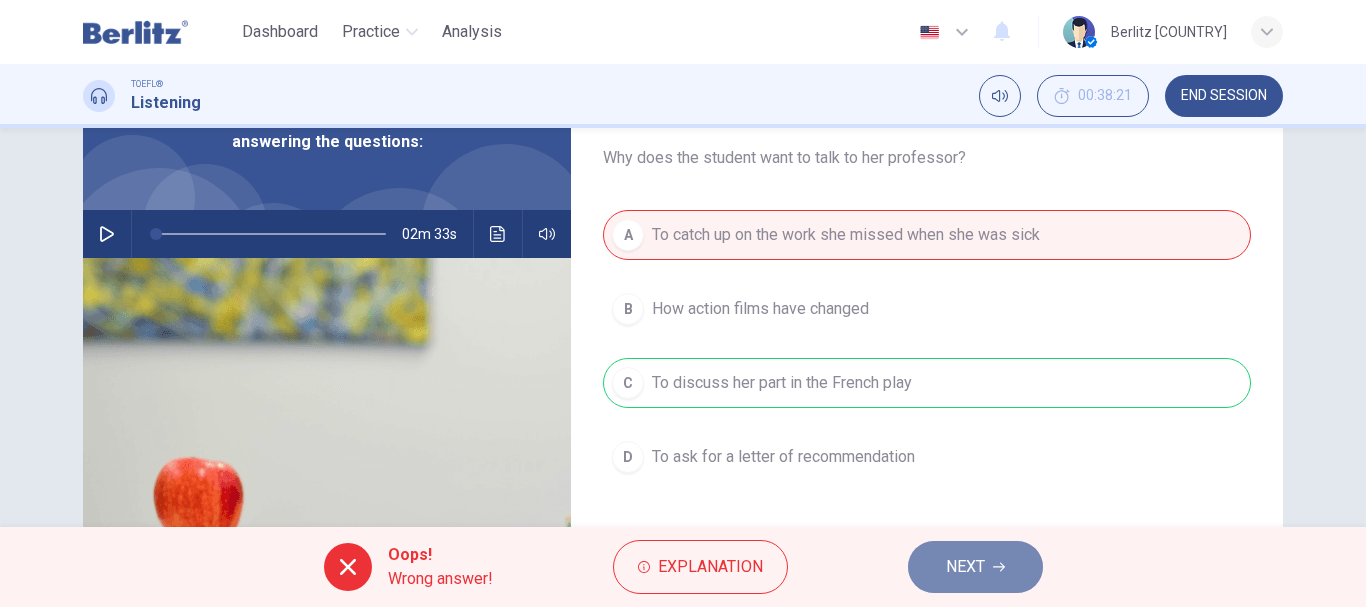 click on "NEXT" at bounding box center (975, 567) 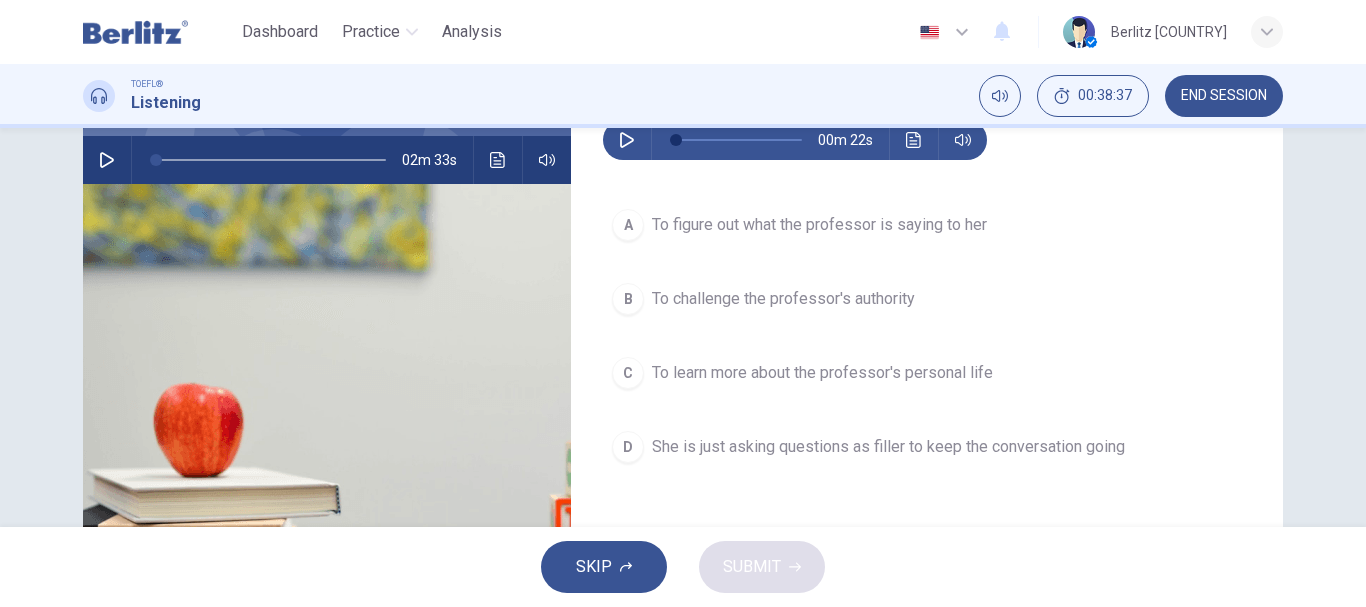 scroll, scrollTop: 194, scrollLeft: 0, axis: vertical 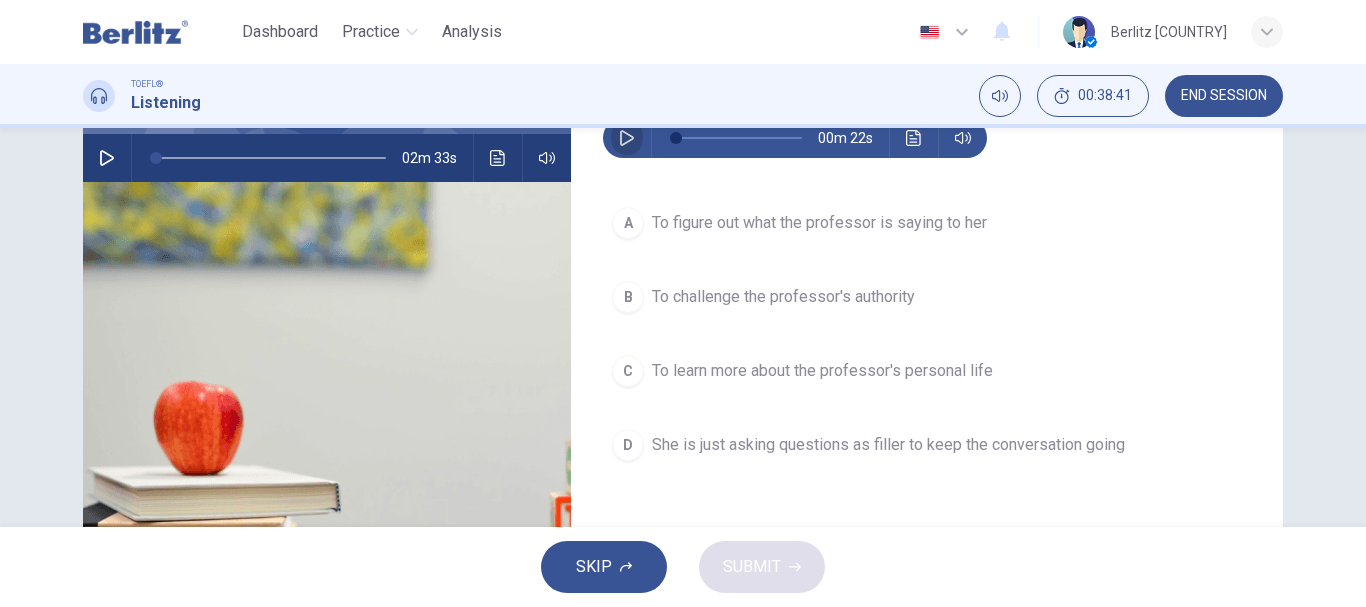 click 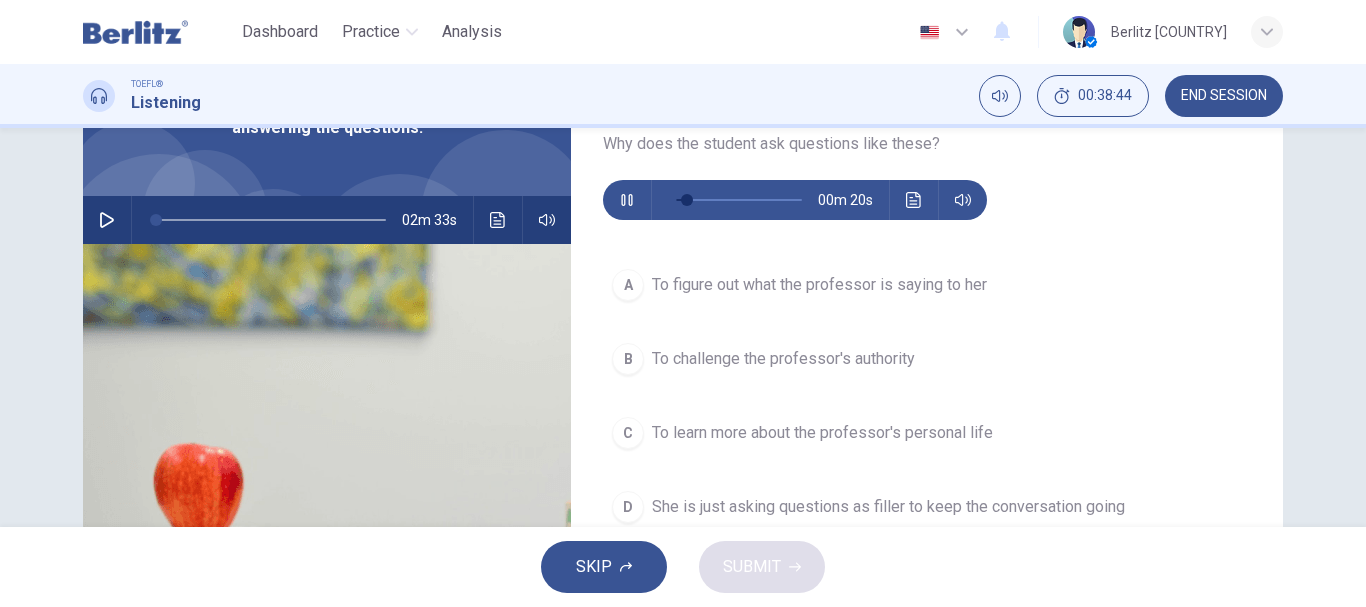 scroll, scrollTop: 128, scrollLeft: 0, axis: vertical 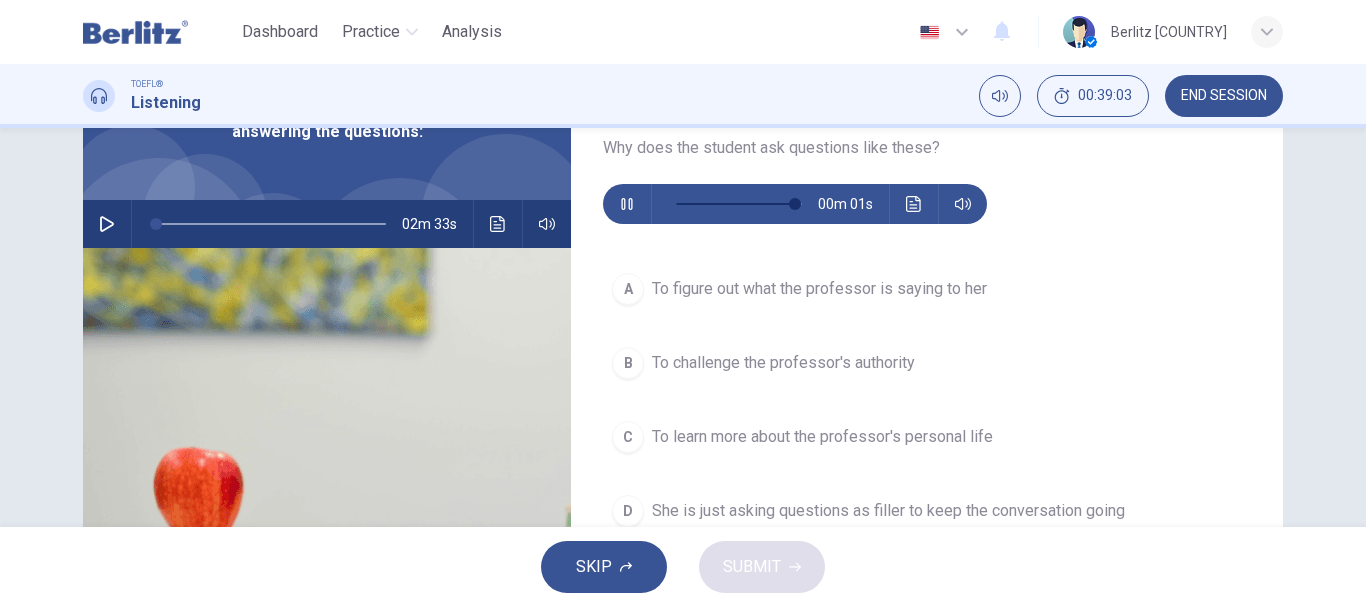 type on "*" 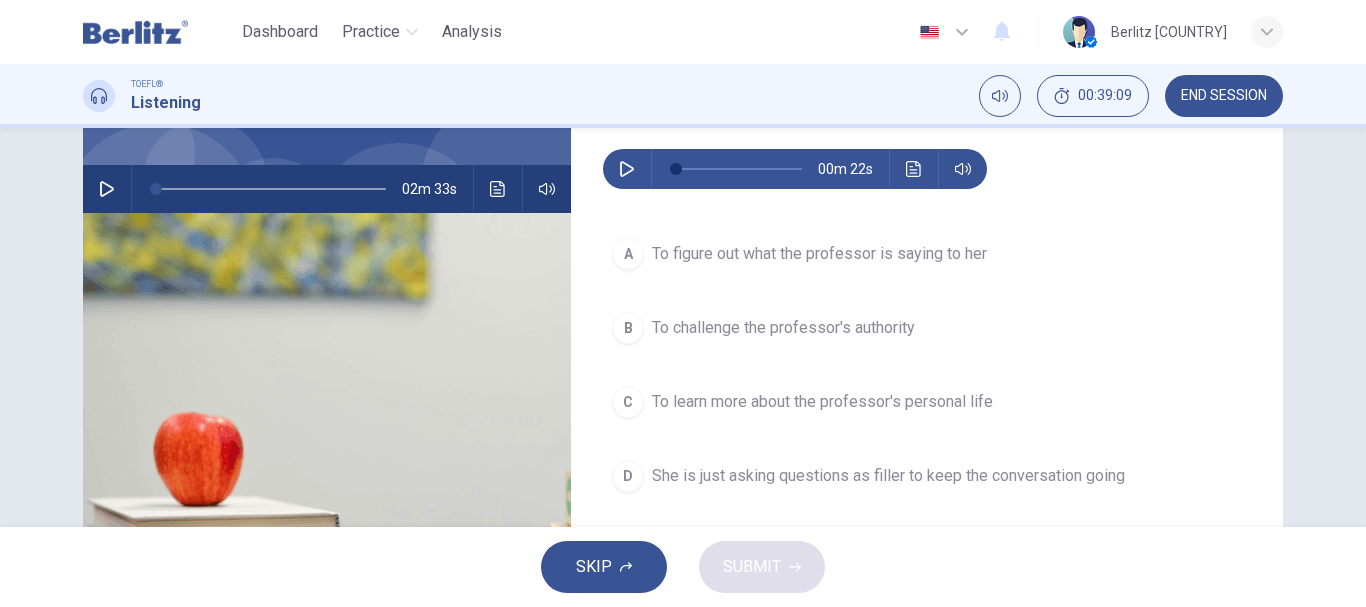 scroll, scrollTop: 165, scrollLeft: 0, axis: vertical 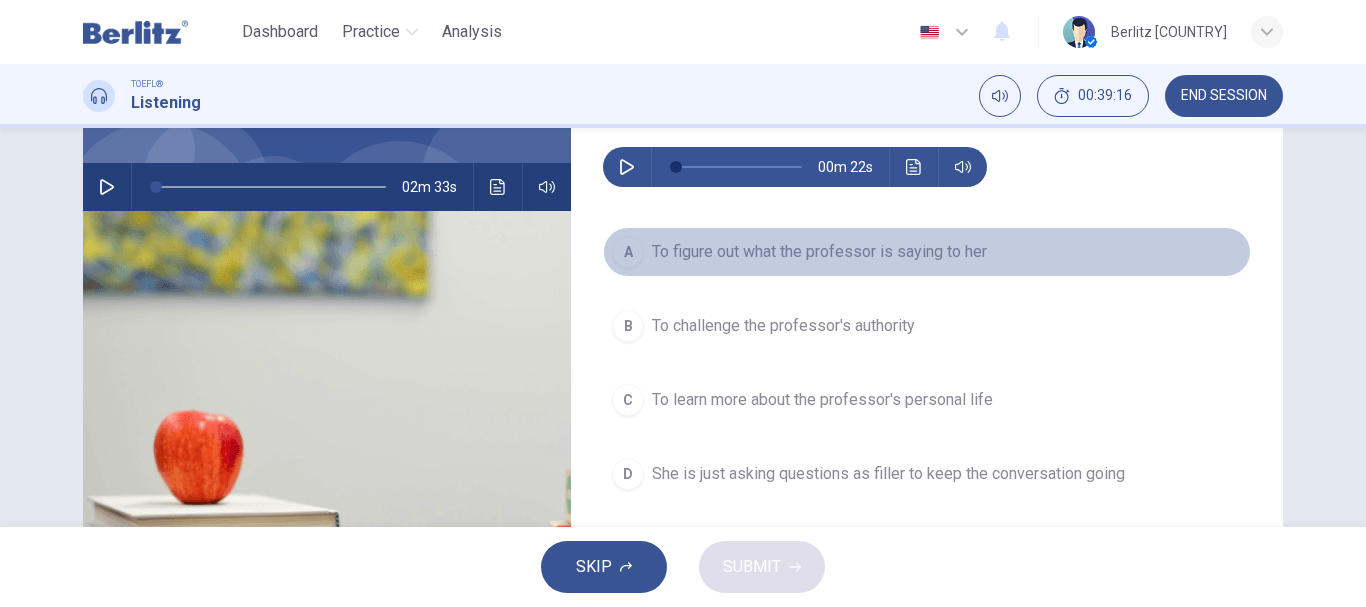 click on "To figure out what the professor is saying to her" at bounding box center (819, 252) 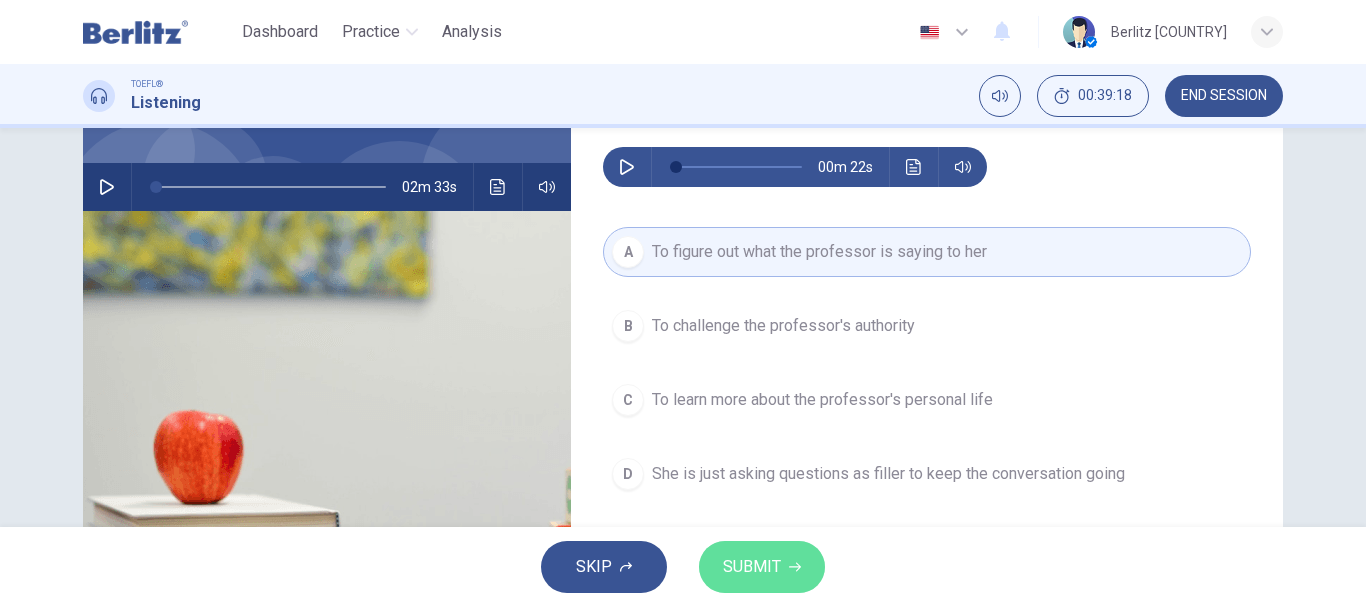 click on "SUBMIT" at bounding box center [752, 567] 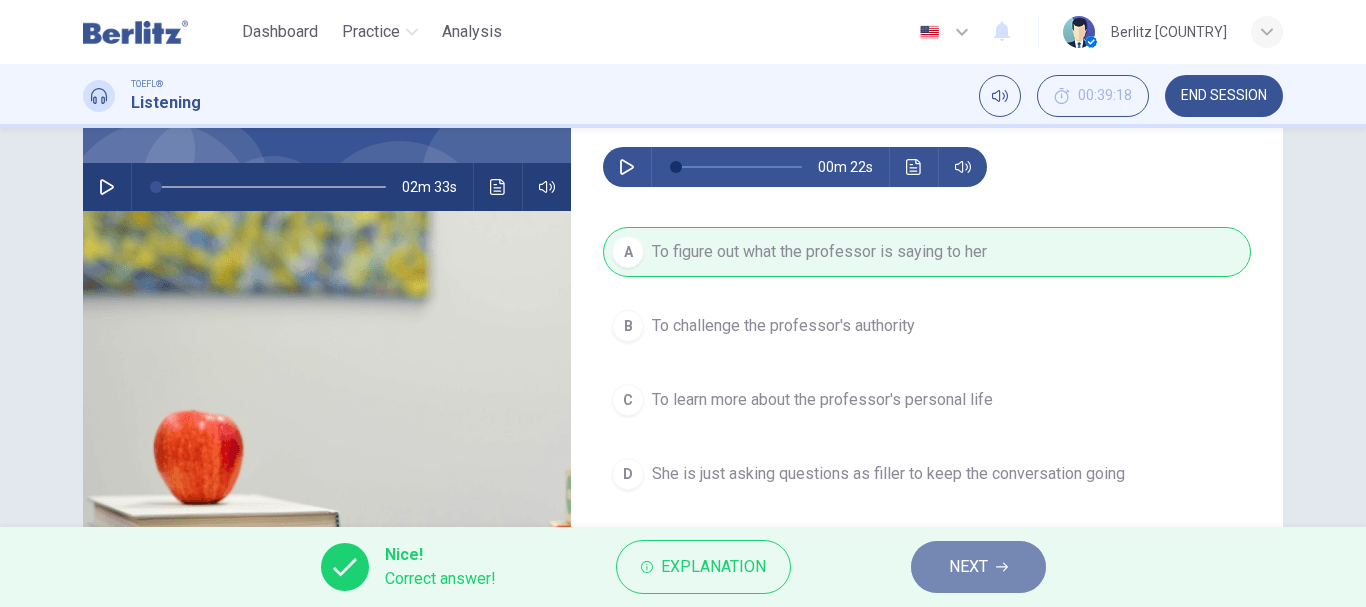 click on "NEXT" at bounding box center (968, 567) 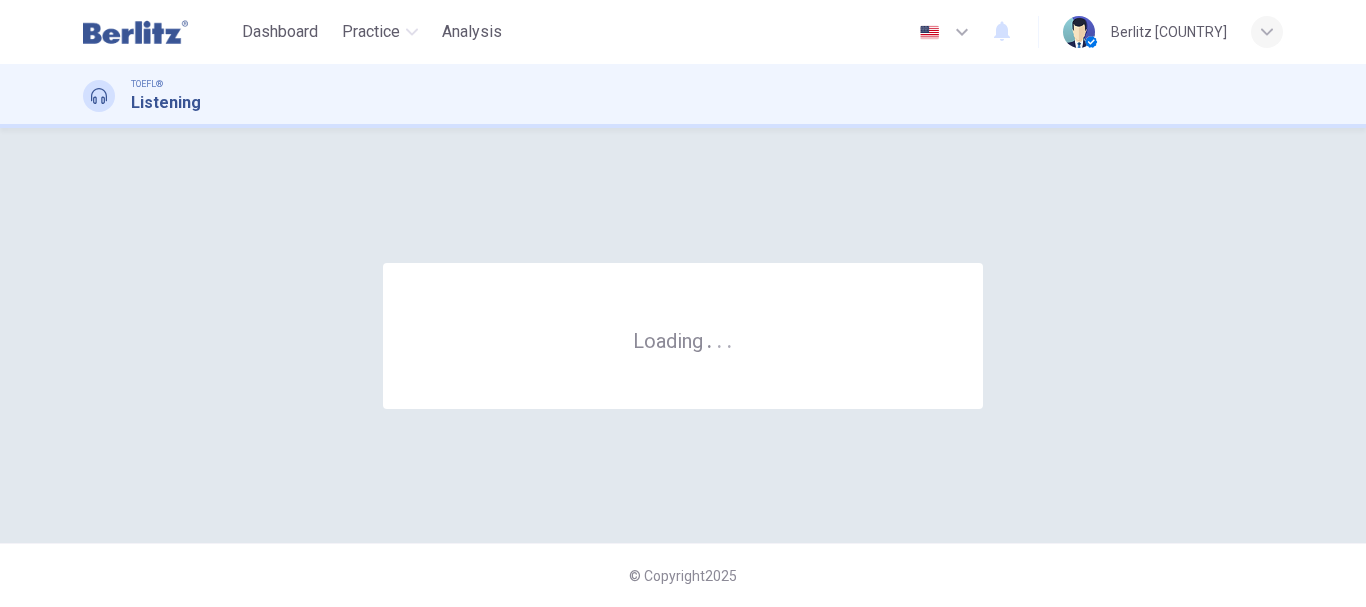 scroll, scrollTop: 0, scrollLeft: 0, axis: both 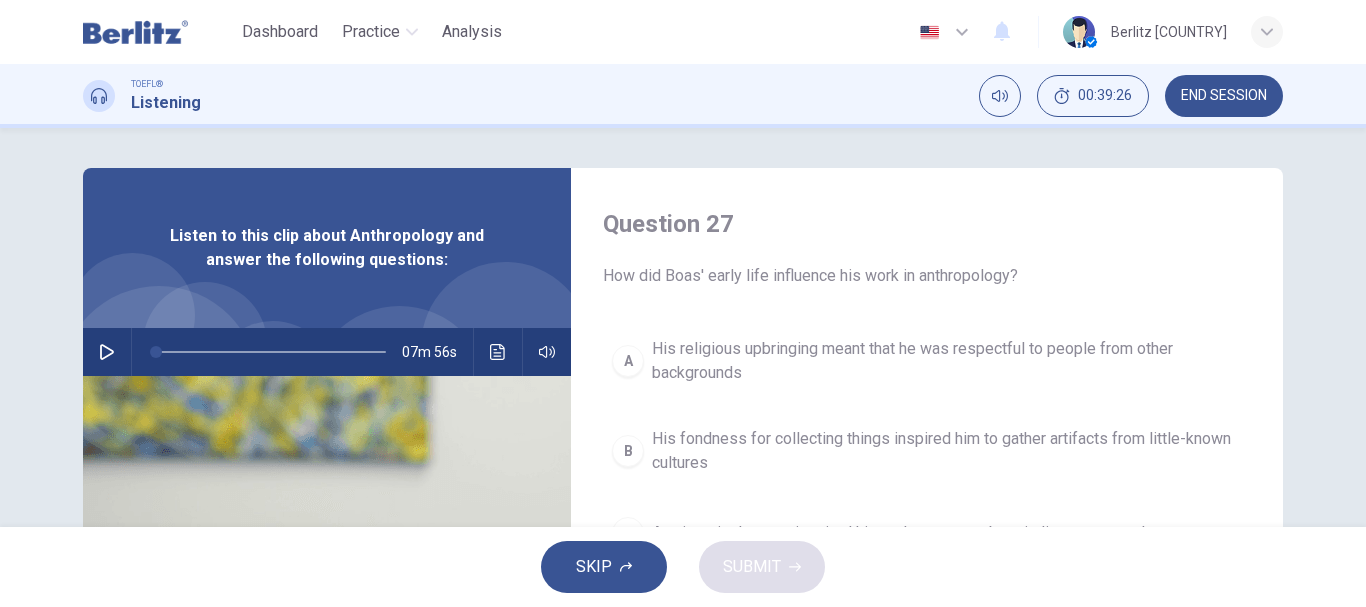 drag, startPoint x: 1312, startPoint y: 355, endPoint x: 1346, endPoint y: 316, distance: 51.739735 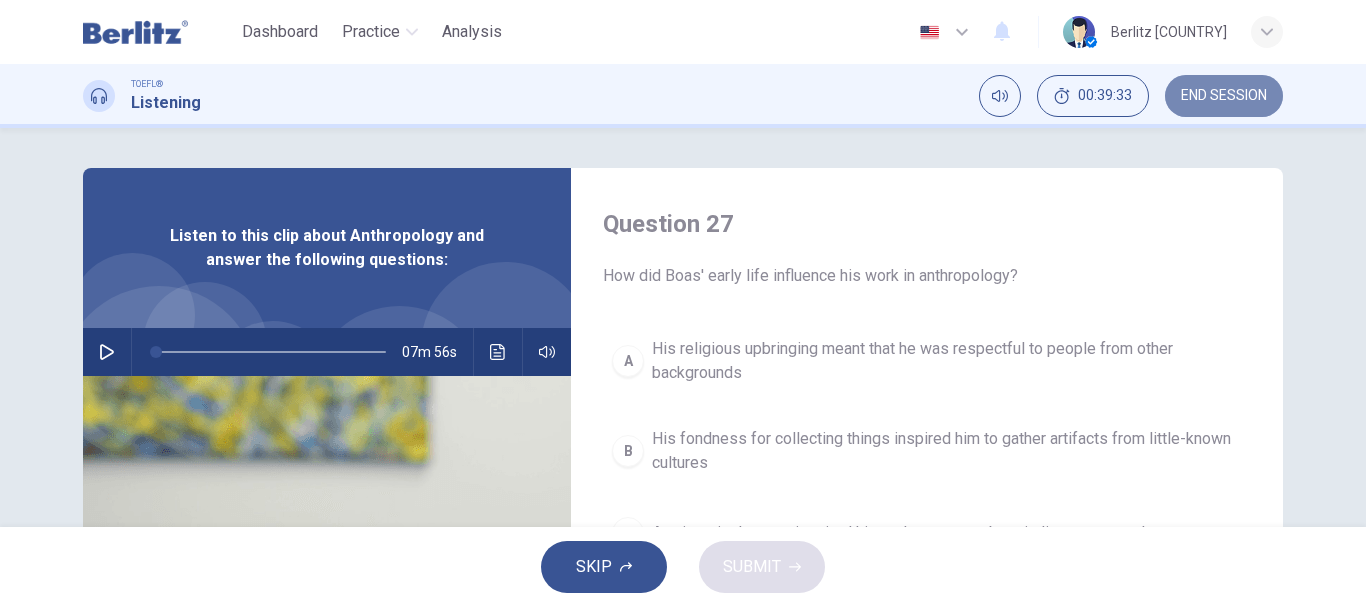 click on "END SESSION" at bounding box center [1224, 96] 